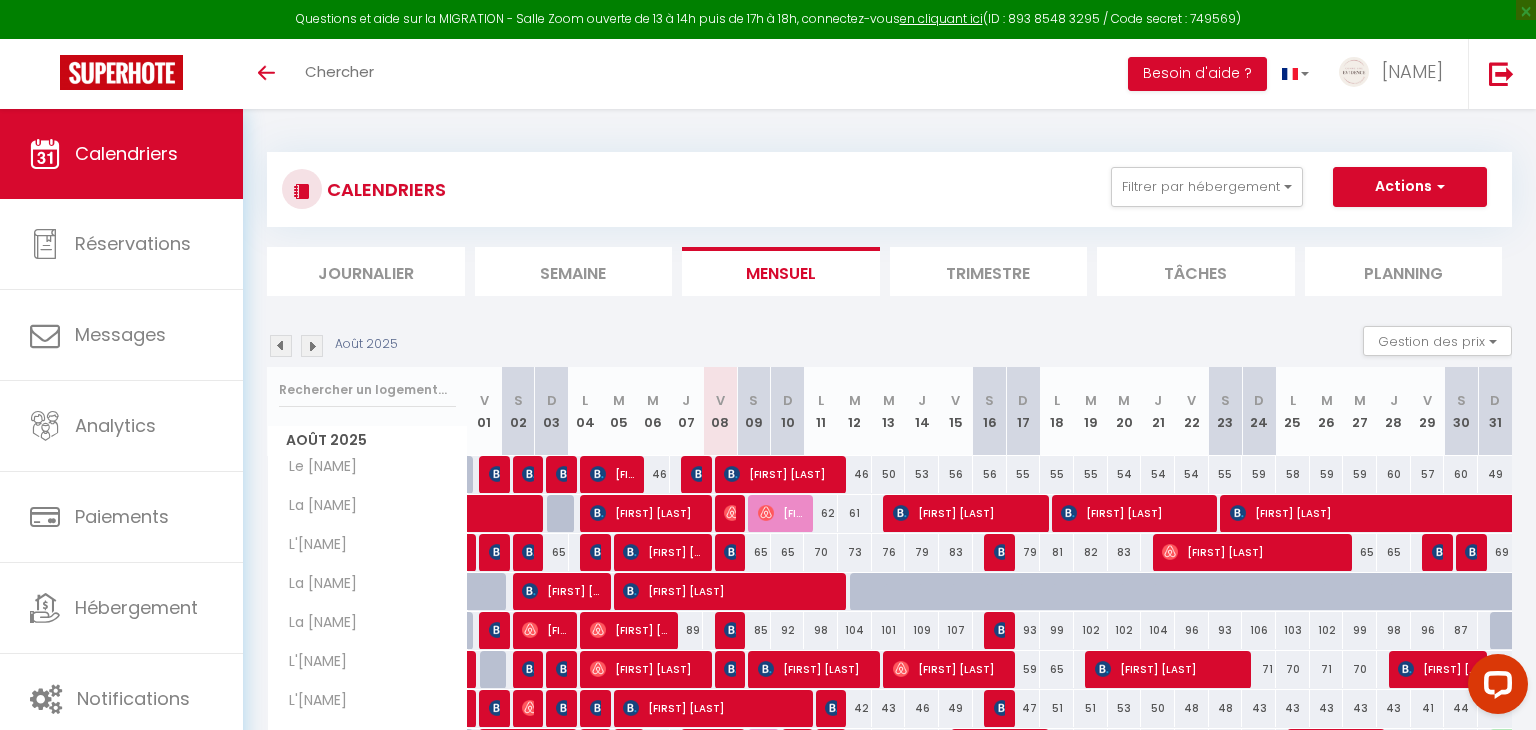 scroll, scrollTop: 0, scrollLeft: 0, axis: both 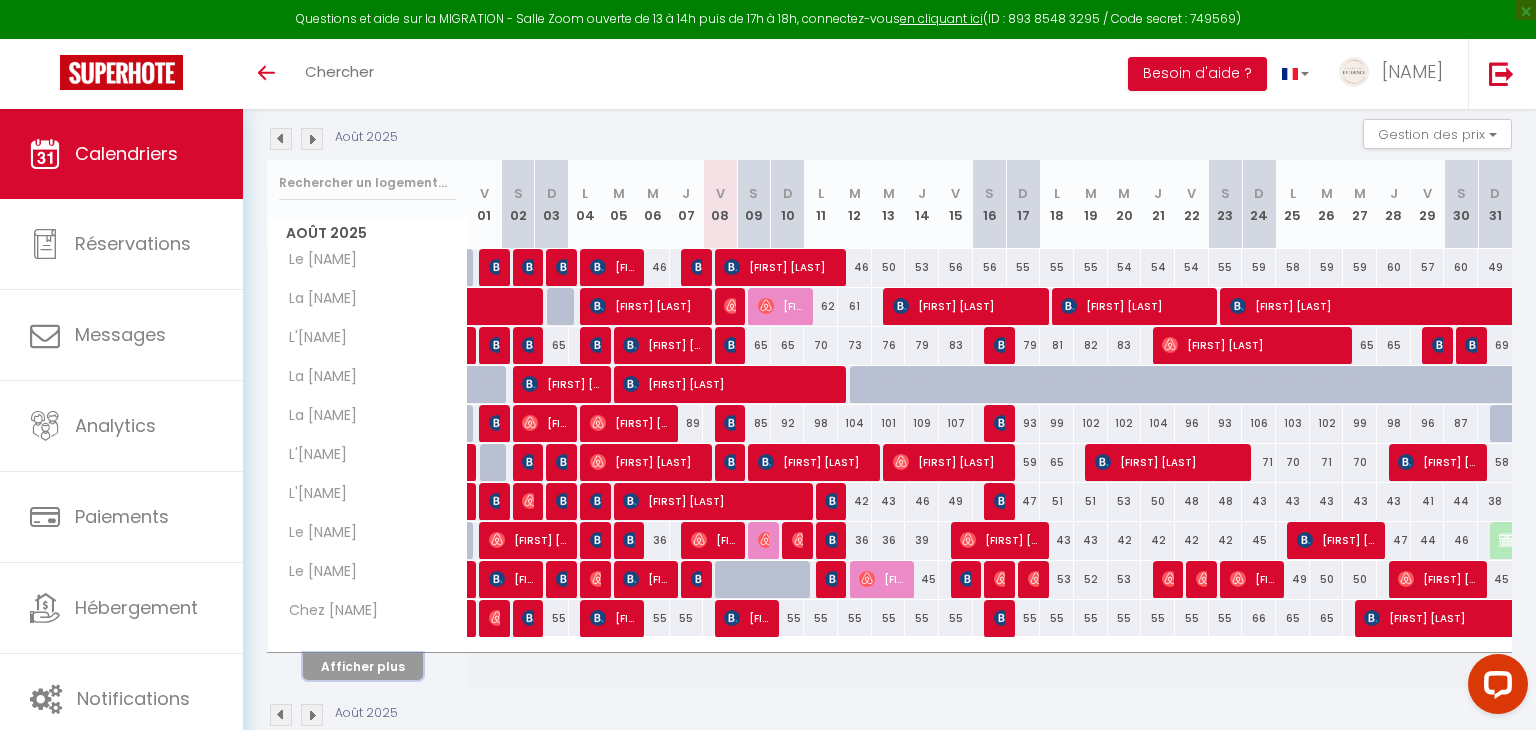 click on "Afficher plus" at bounding box center (363, 666) 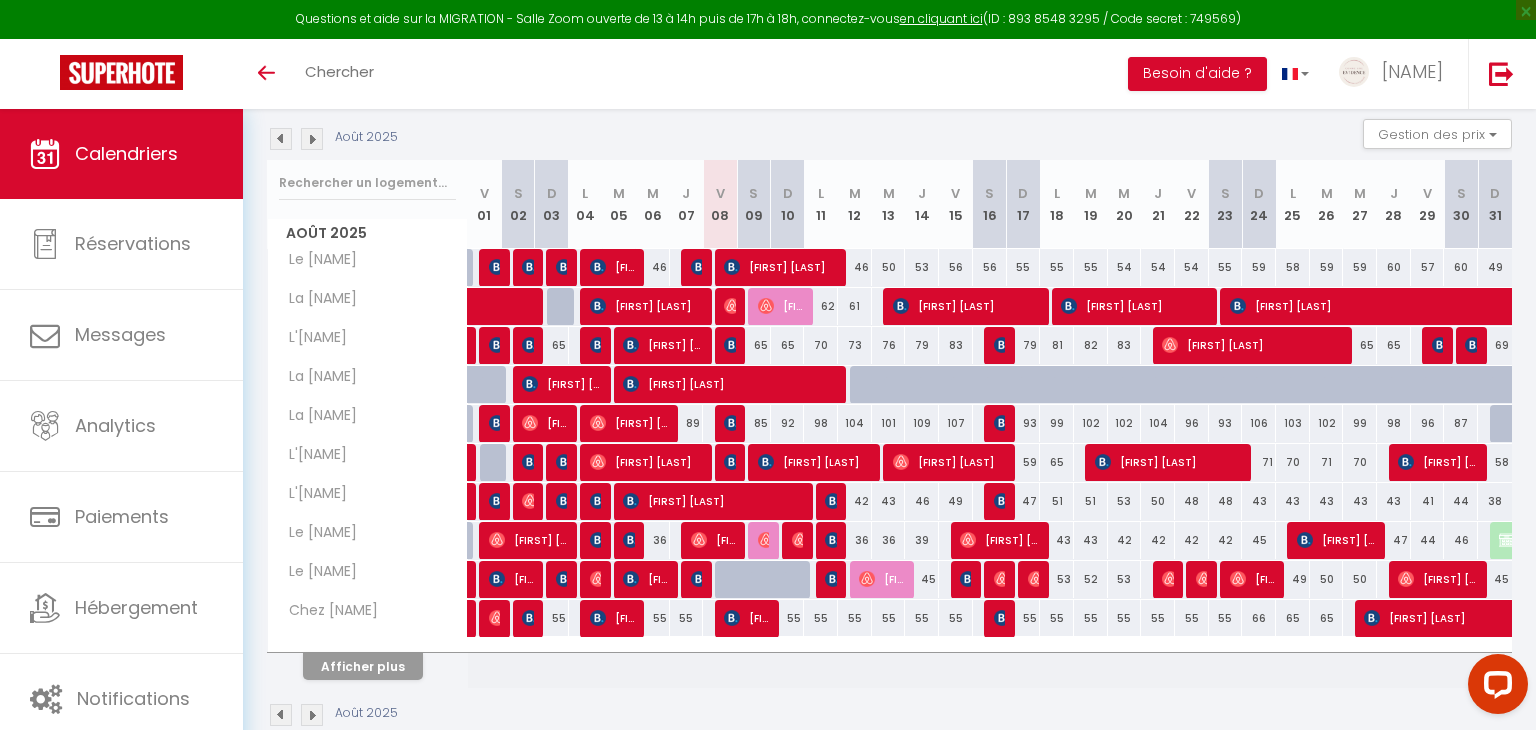 select 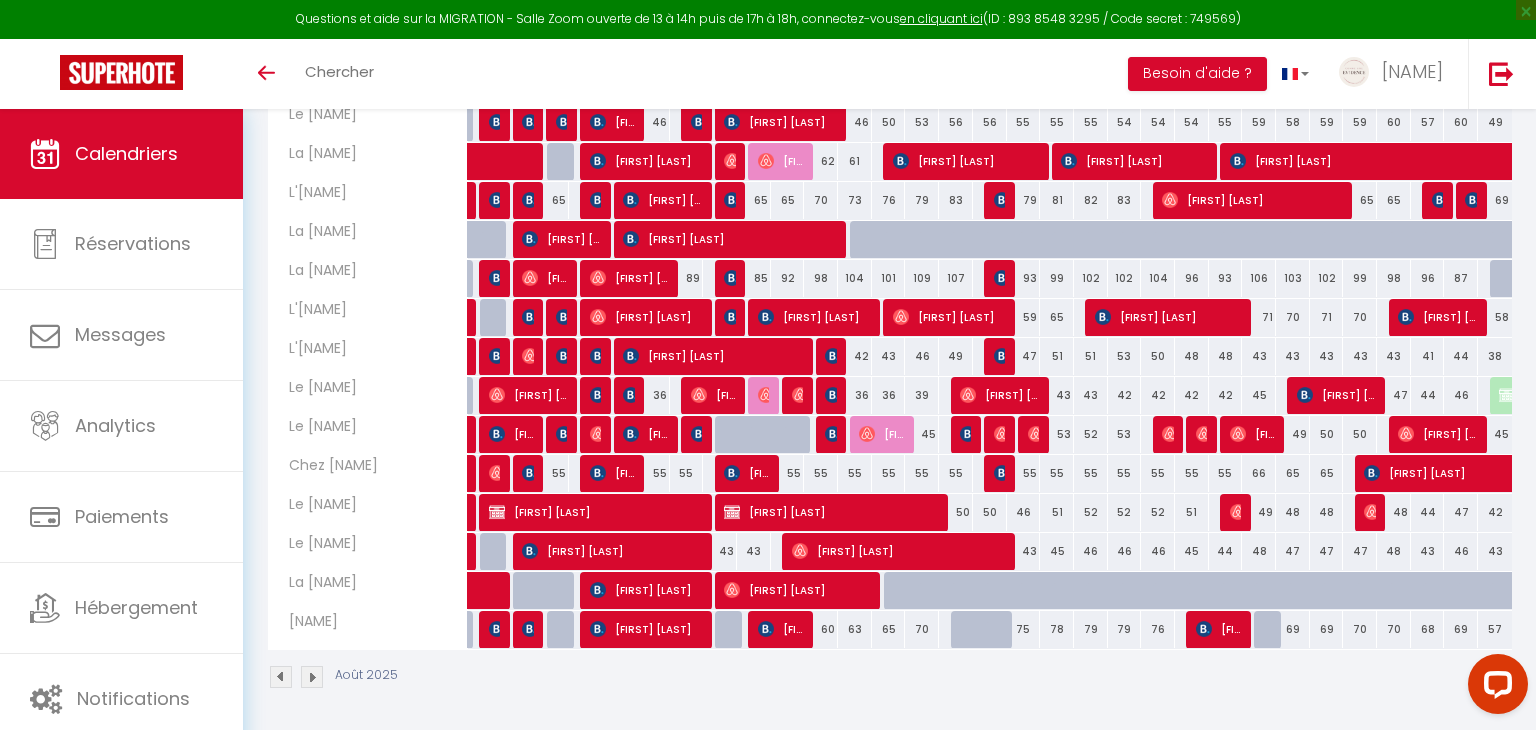 scroll, scrollTop: 348, scrollLeft: 0, axis: vertical 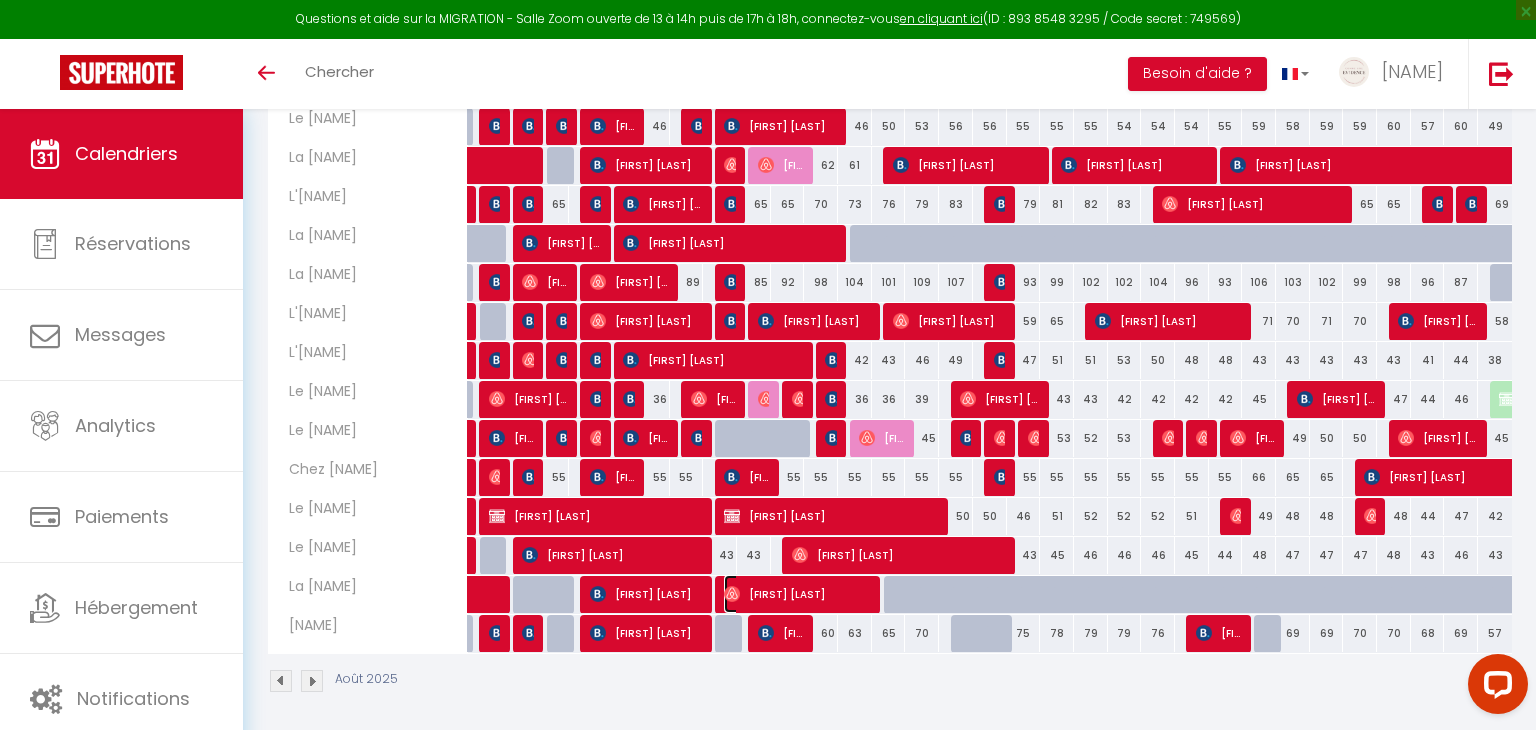 click on "[FIRST] [LAST]" at bounding box center [797, 594] 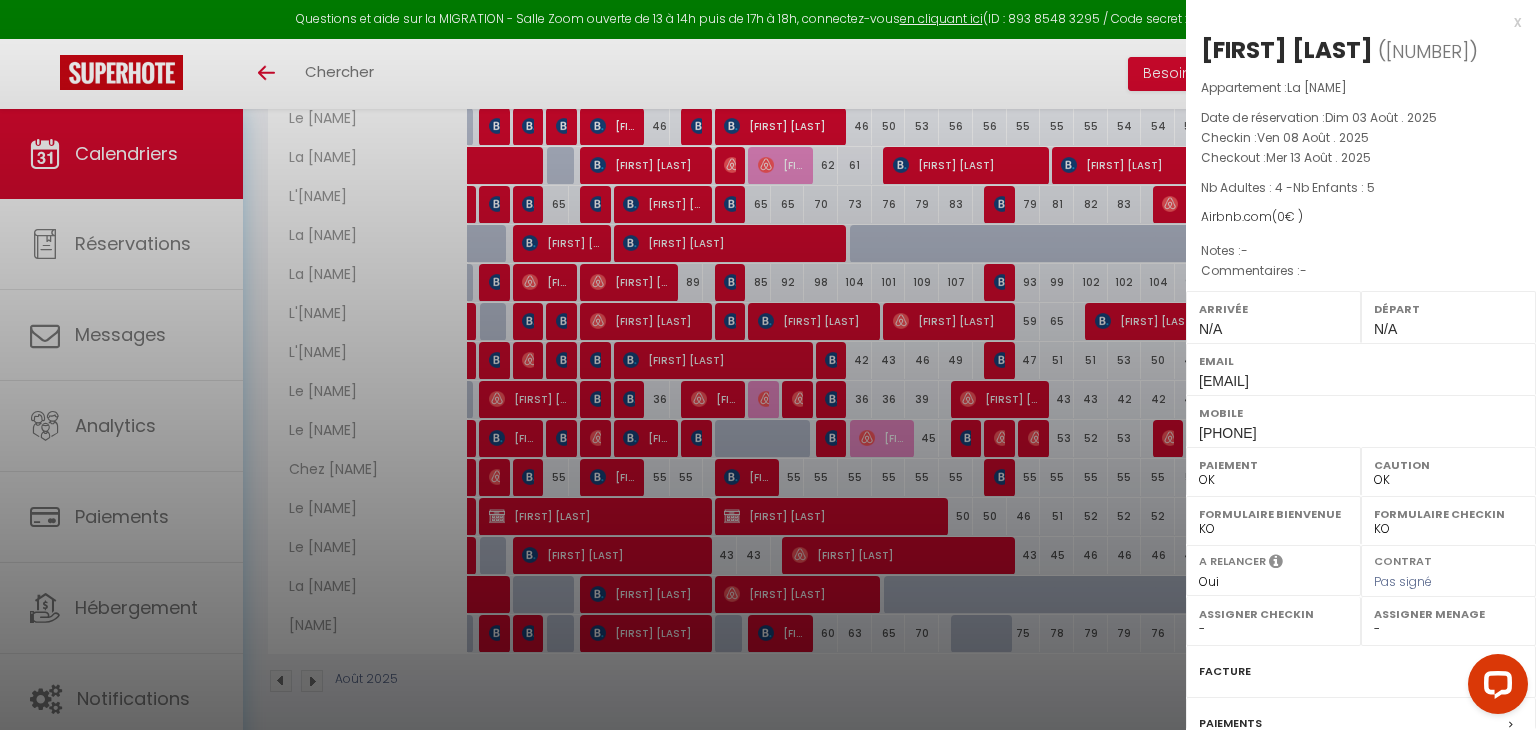 click at bounding box center [768, 365] 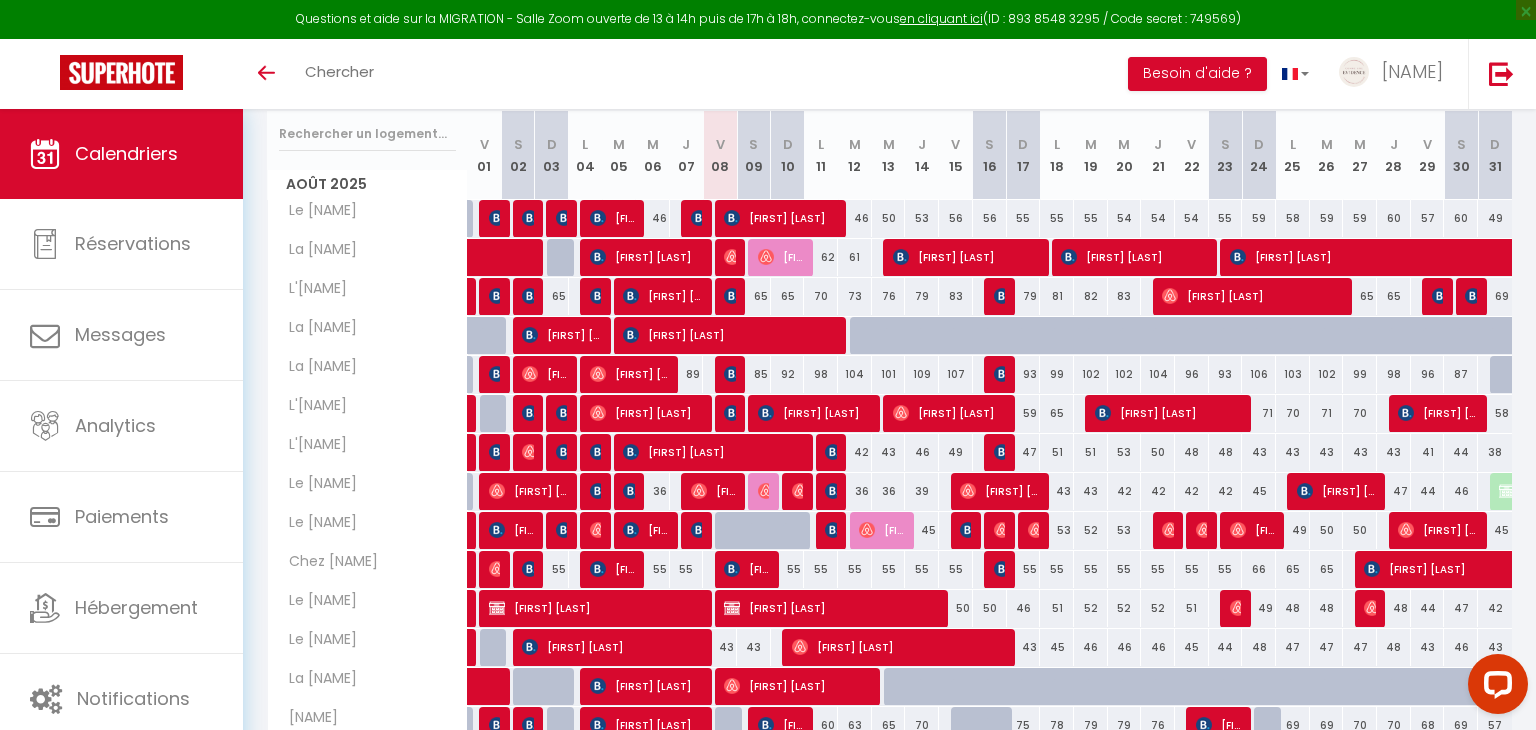 scroll, scrollTop: 248, scrollLeft: 0, axis: vertical 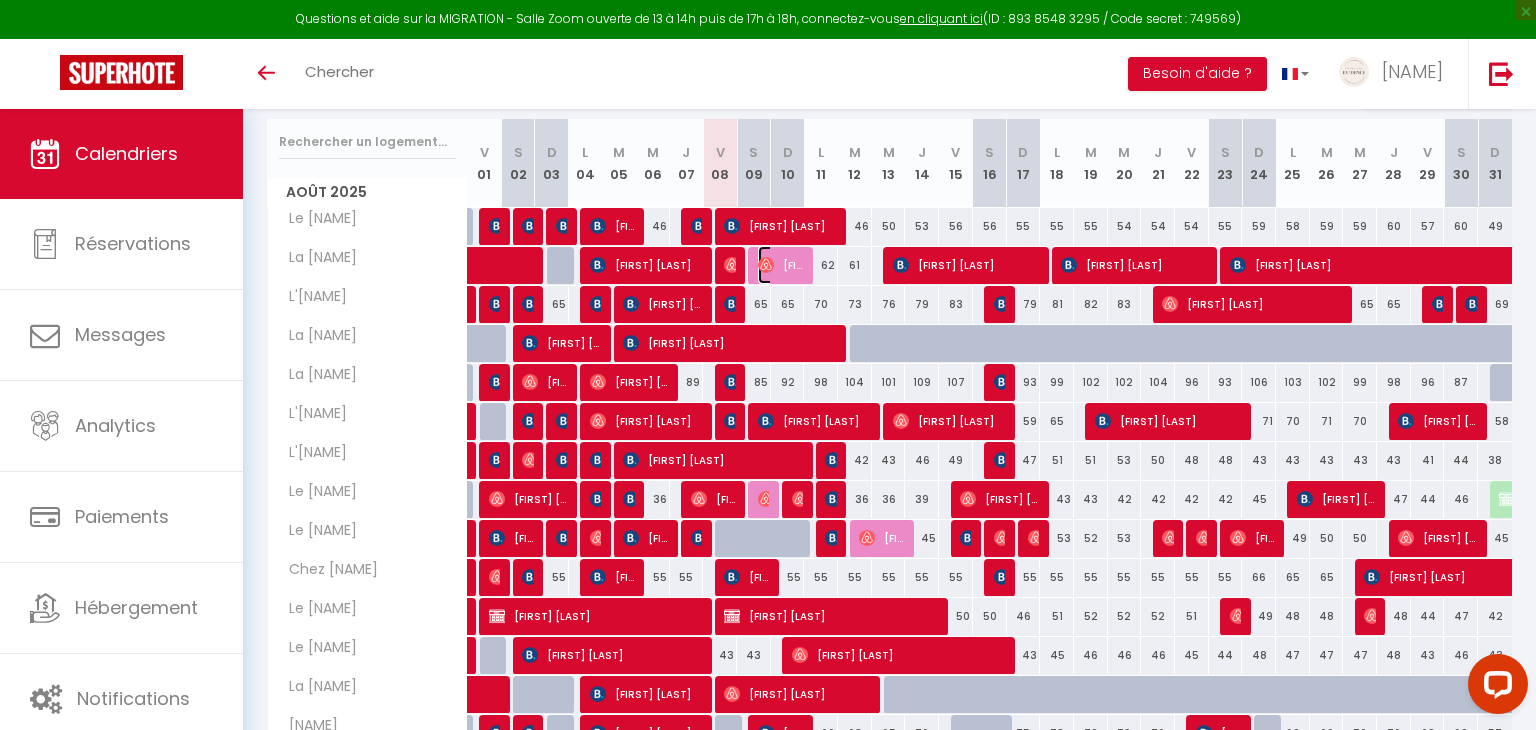 click on "[FIRST] [LAST]" at bounding box center [780, 265] 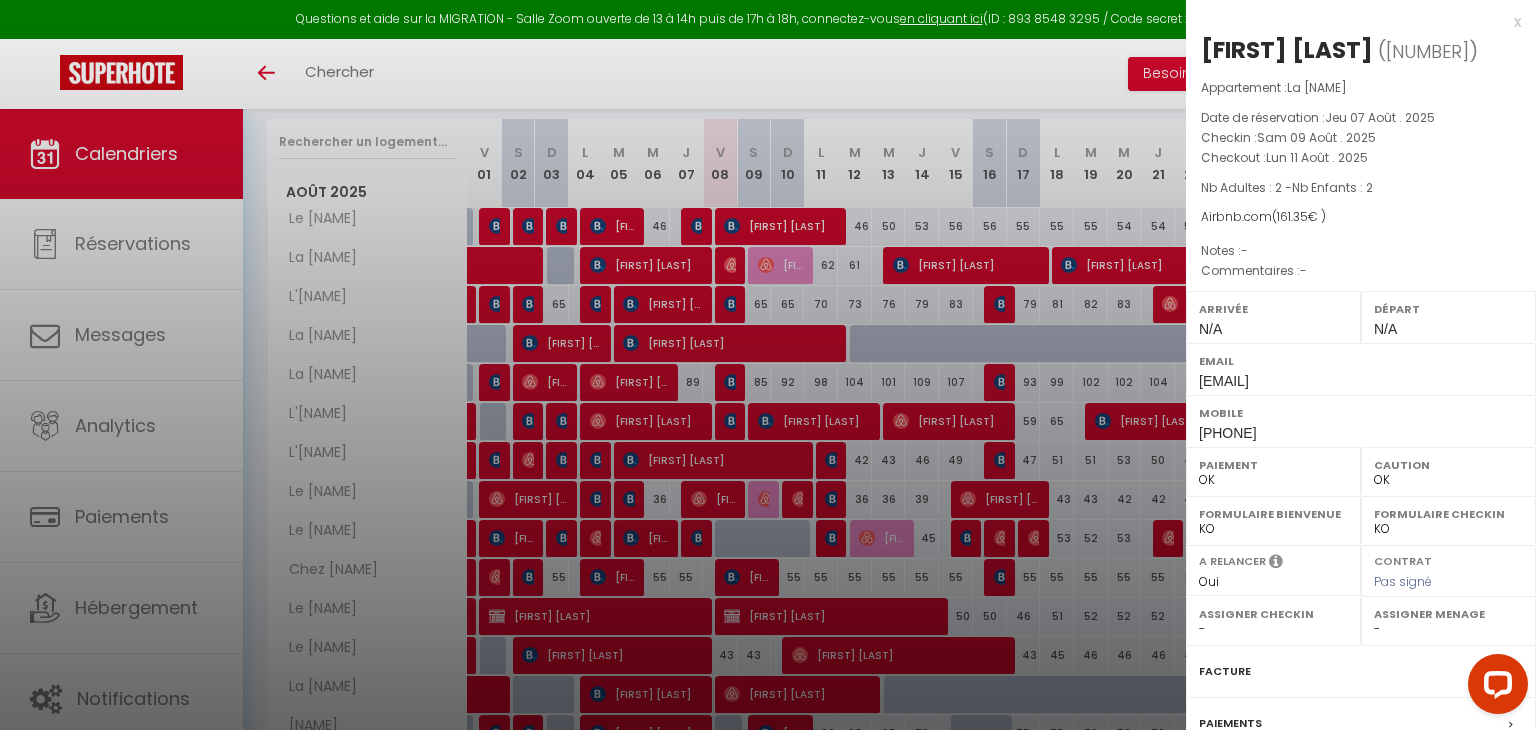 click at bounding box center [768, 365] 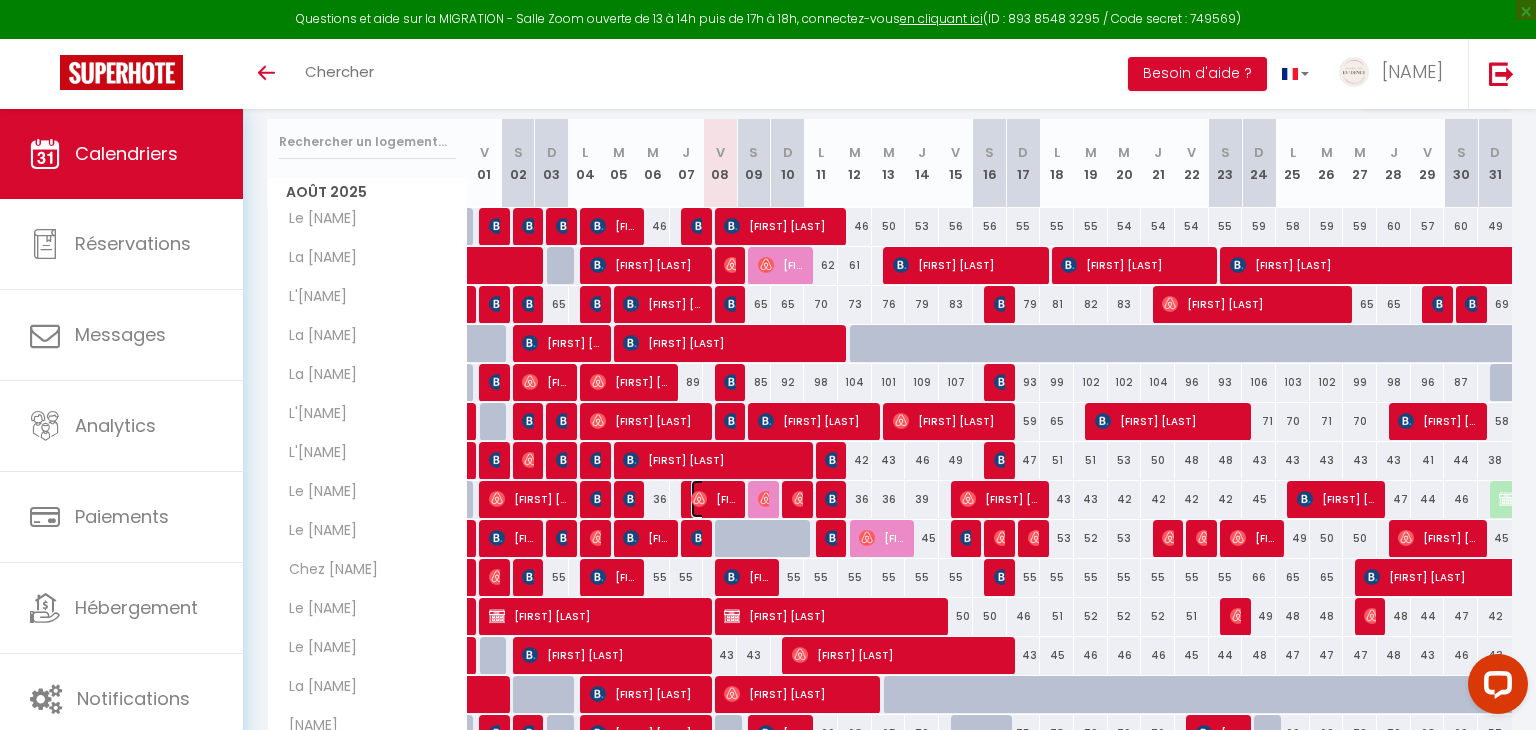 click on "[FIRST] [LAST]" at bounding box center (713, 499) 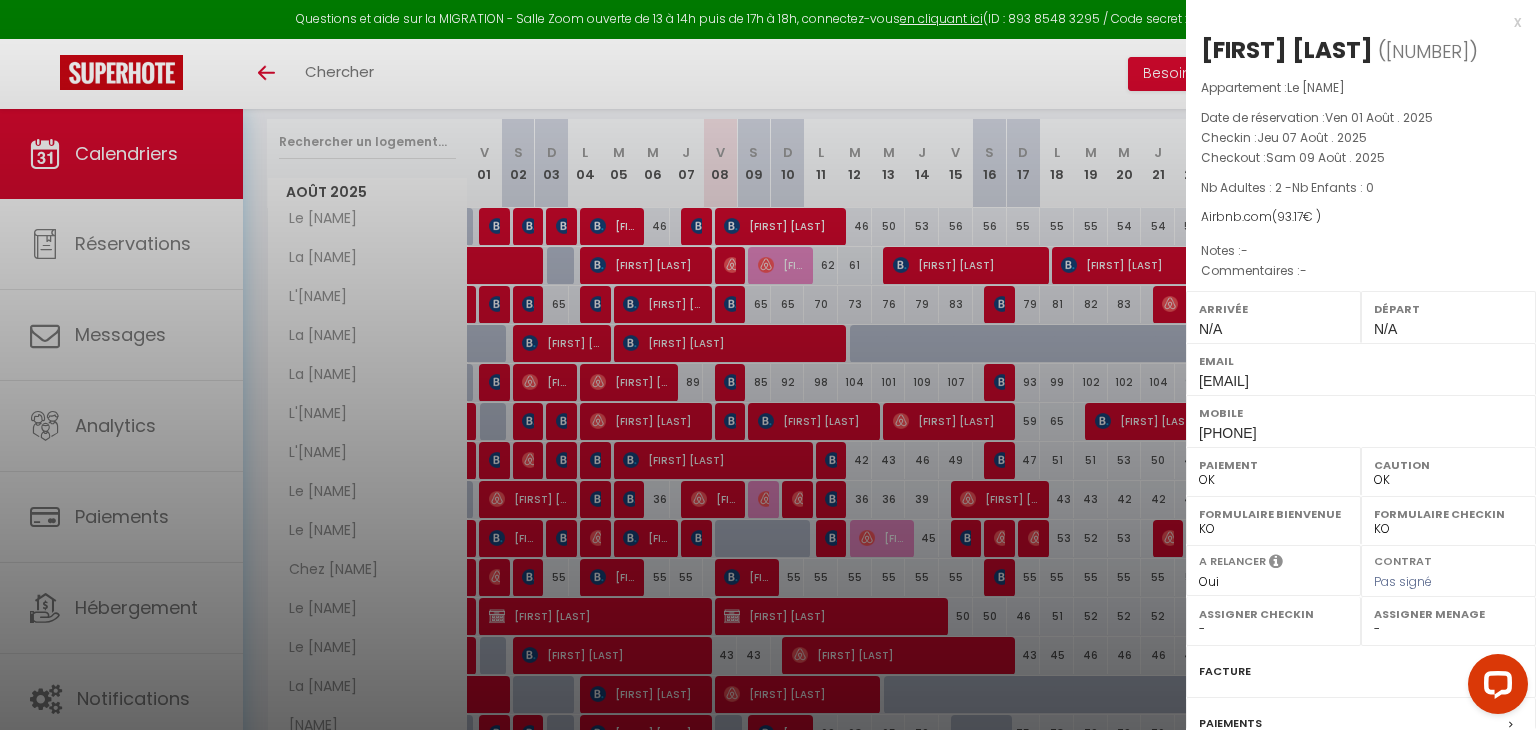click at bounding box center [768, 365] 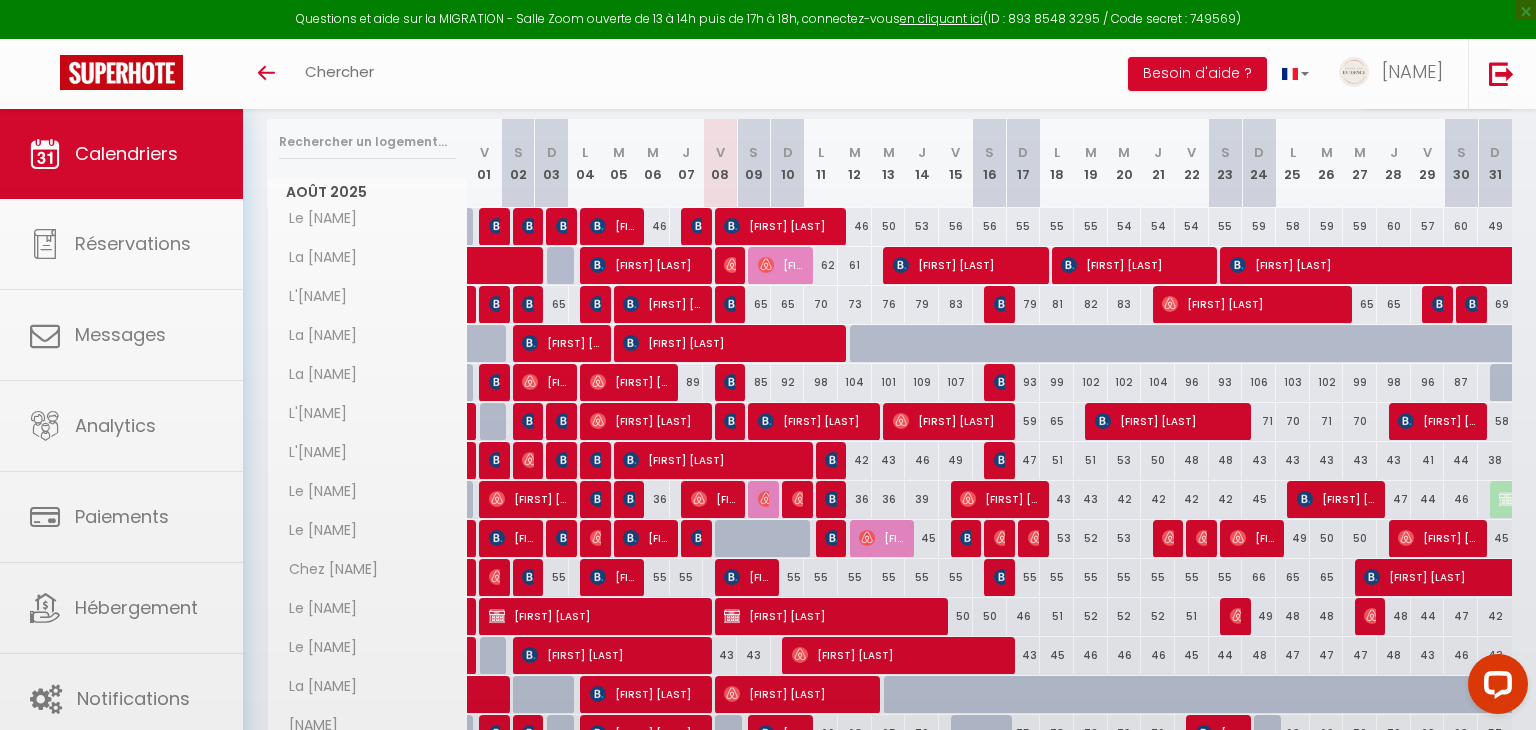 click on "Questions et aide sur la MIGRATION - Salle Zoom ouverte de 13 à 14h puis de 17h à 18h, connectez-vous  en cliquant ici  (ID : [ZOOM_ID] / Code secret : [ZOOM_CODE])   ×     Toggle navigation       Toggle Search     Toggle menubar     Chercher   BUTTON
Besoin d'aide ?
Loca'Serein   Paramètres        Équipe     Résultat de la recherche   Aucun résultat     Calendriers     Réservations     Messages     Analytics      Paiements     Hébergement     Notifications                 Résultat de la recherche   Id   Appart   Voyageur    Checkin   Checkout   Nuits   Pers.   Plateforme   Statut     Résultat de la recherche   Aucun résultat           CALENDRIERS
Filtrer par hébergement
Tous       Le Studio Cosy     Le Westy 1     Le Westy 2     La Villa Arlequin     Vintage House     L' épi doré     La Dolce Vita     La Casa     Chez Viticka     Le Clos des Lilas     L'escapade enchantée     Le petit nid" at bounding box center [768, 349] 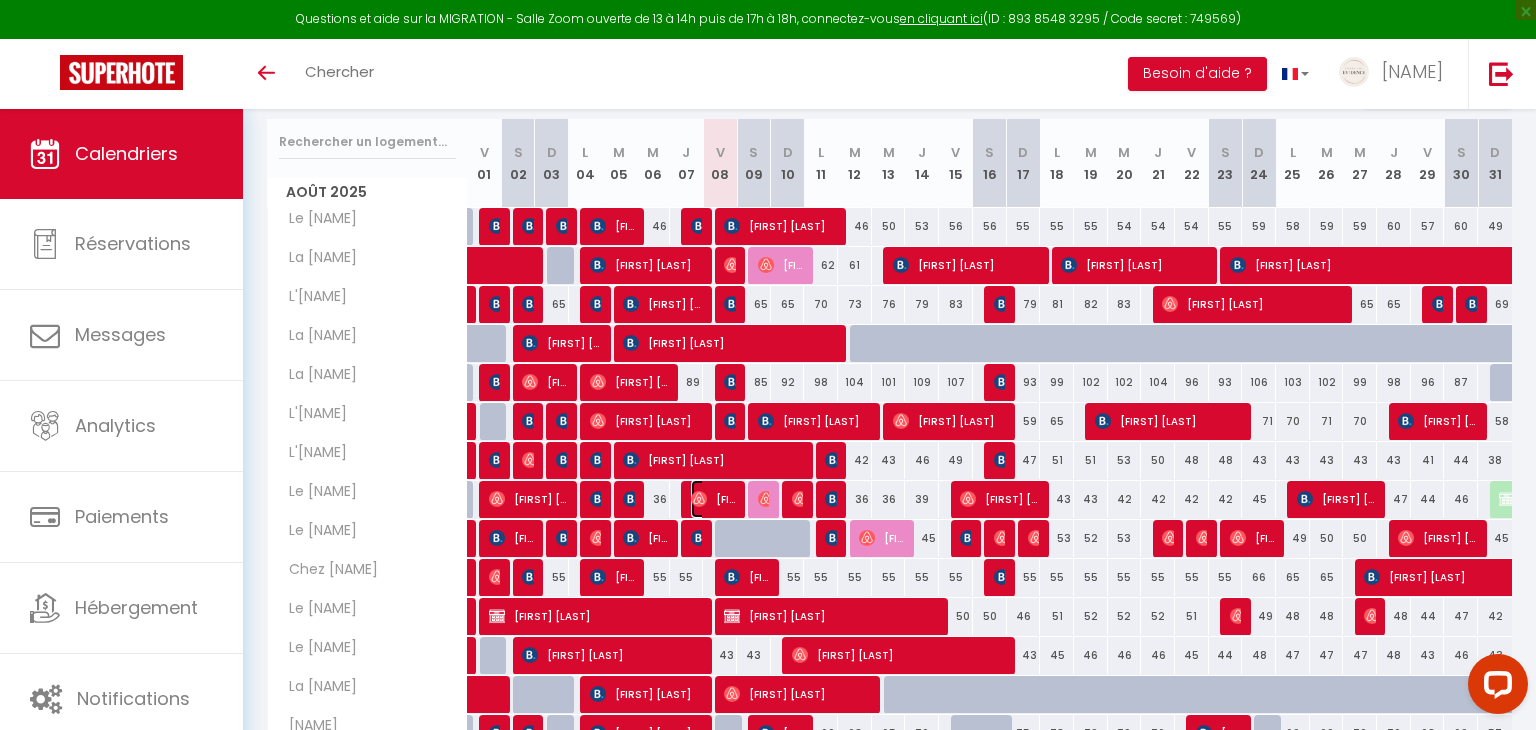 click on "[FIRST] [LAST]" at bounding box center (713, 499) 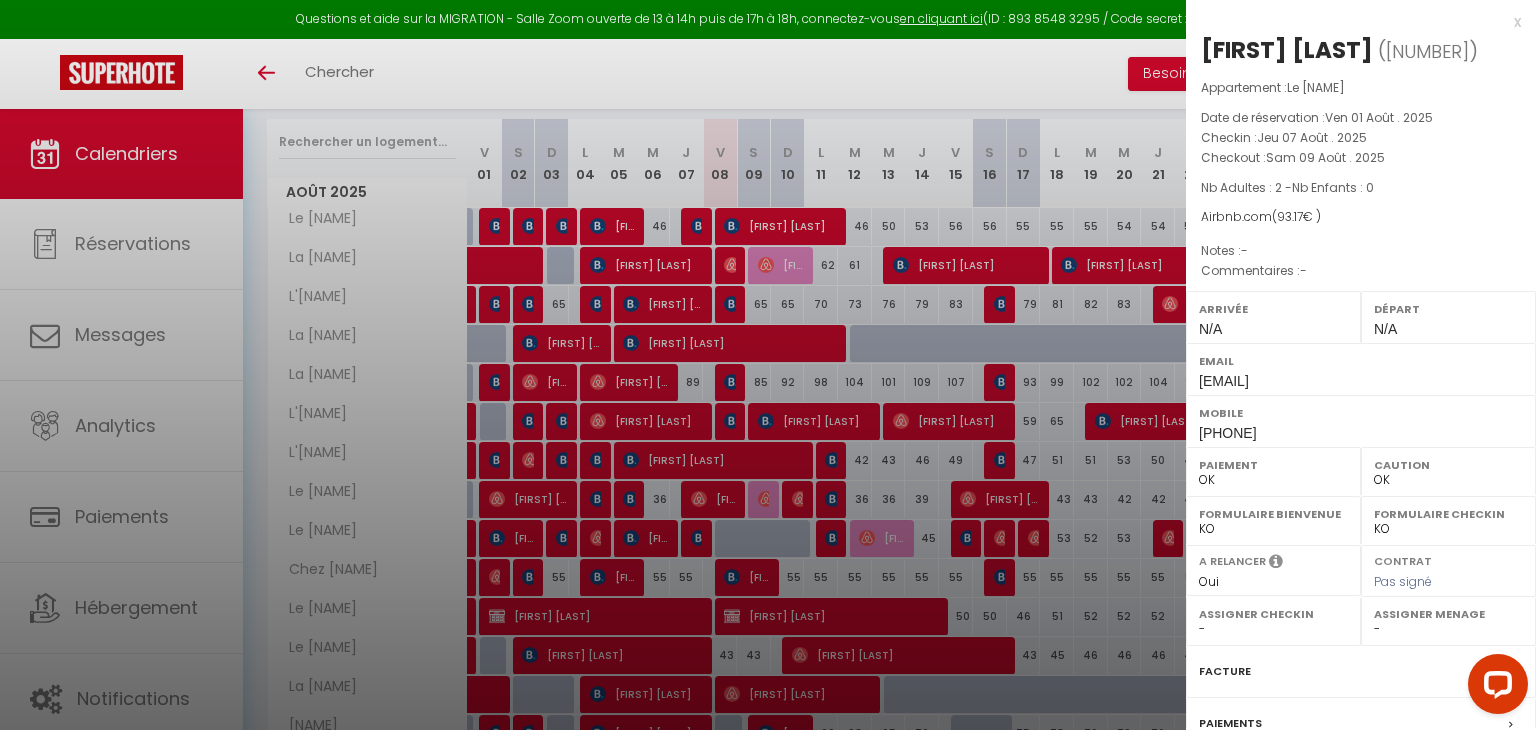 click at bounding box center [768, 365] 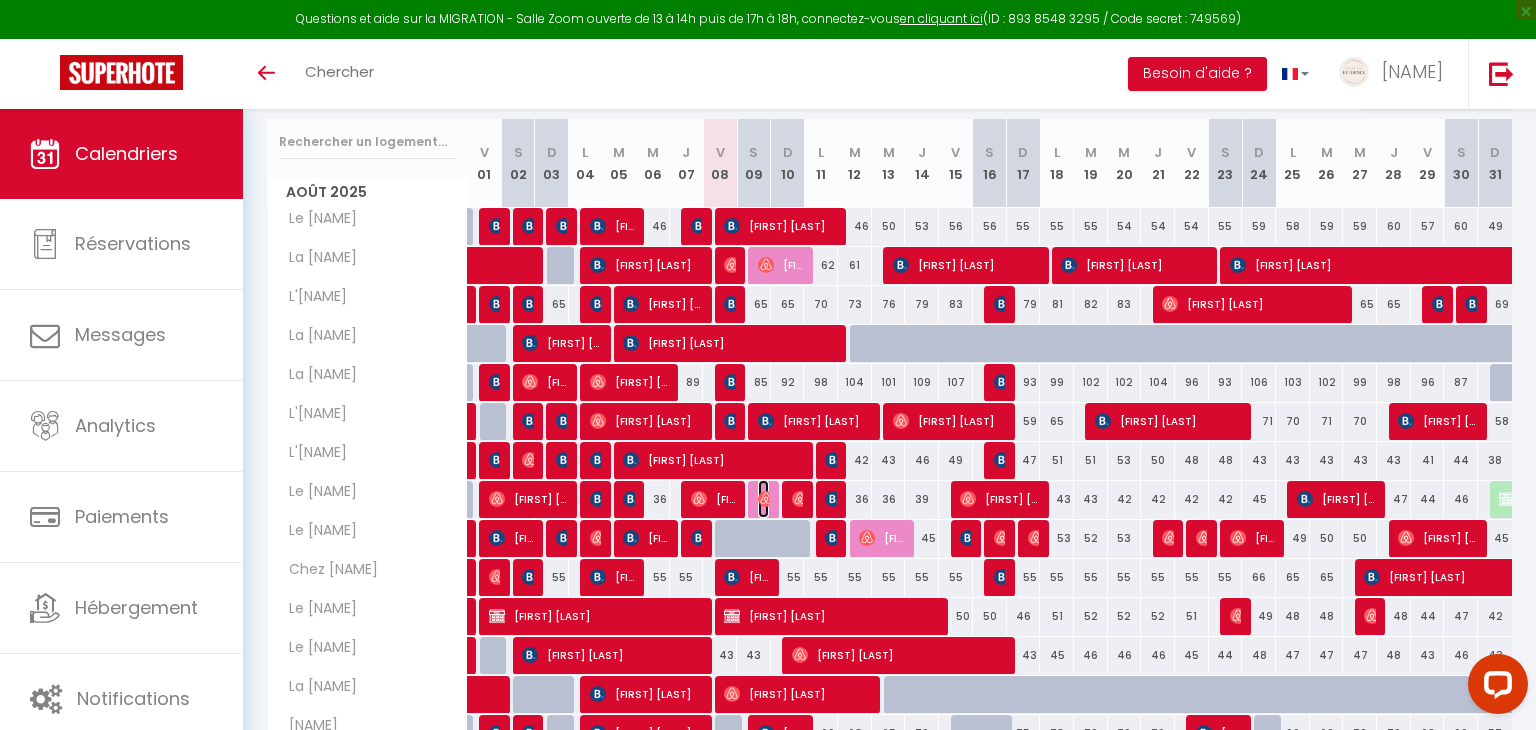 click at bounding box center (766, 499) 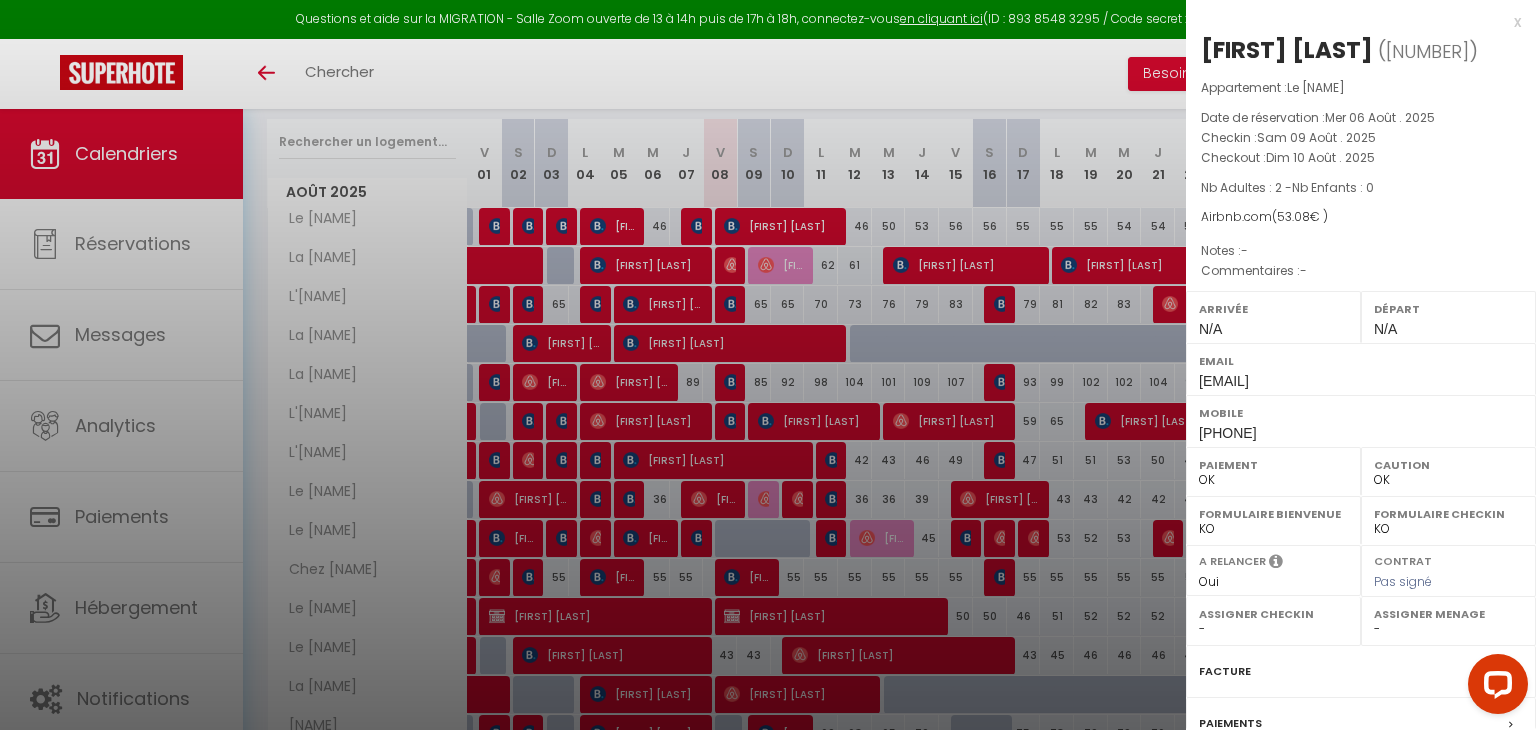 click at bounding box center [768, 365] 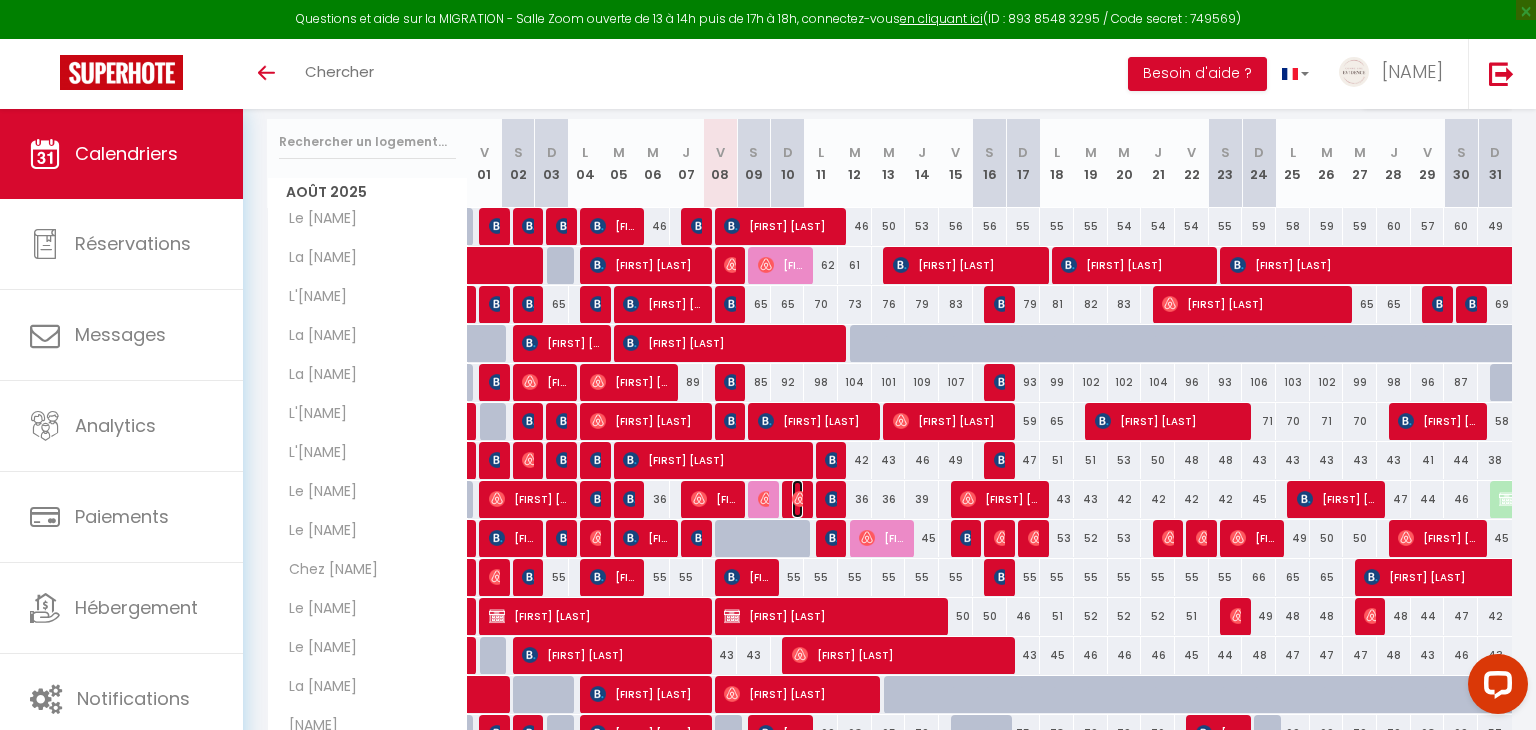 click at bounding box center [800, 499] 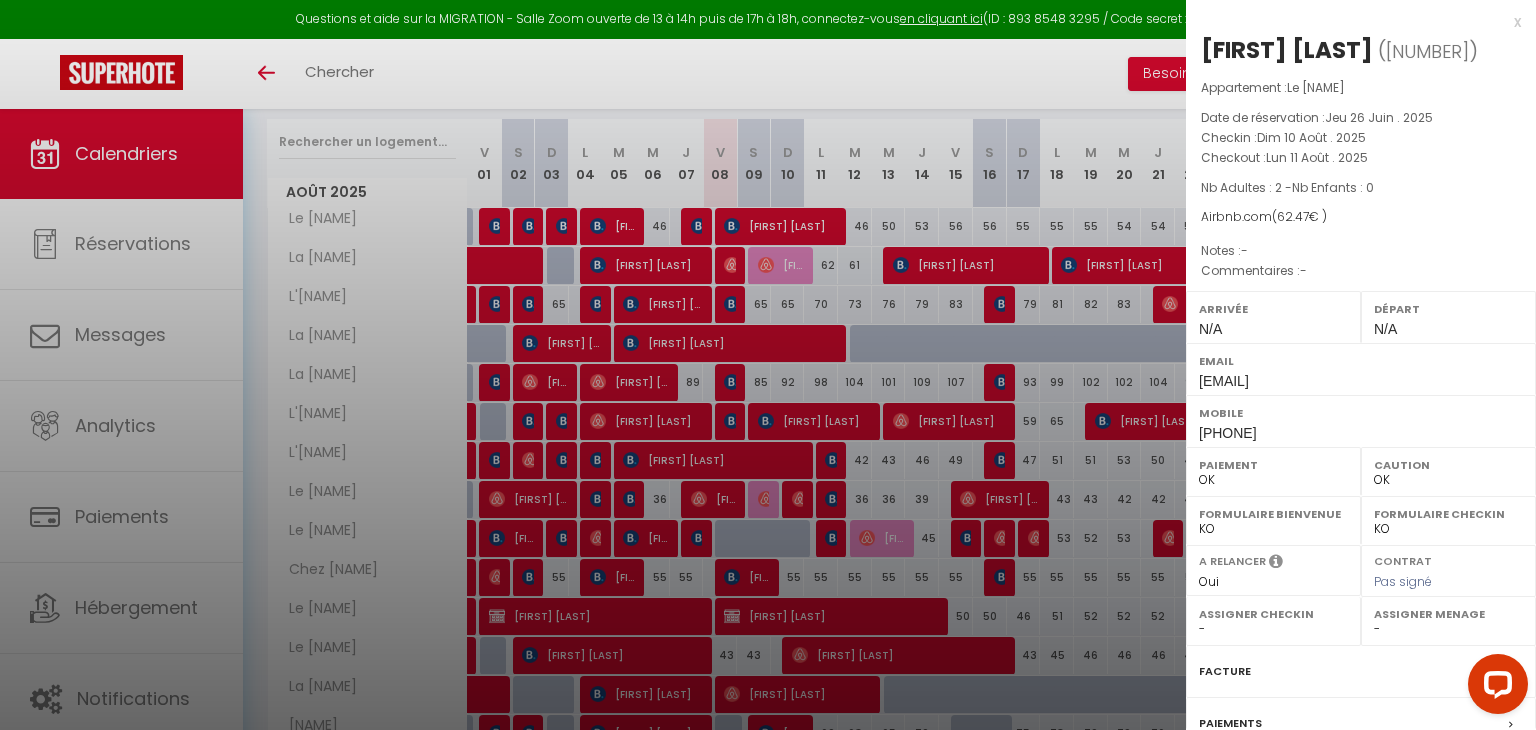 click at bounding box center [768, 365] 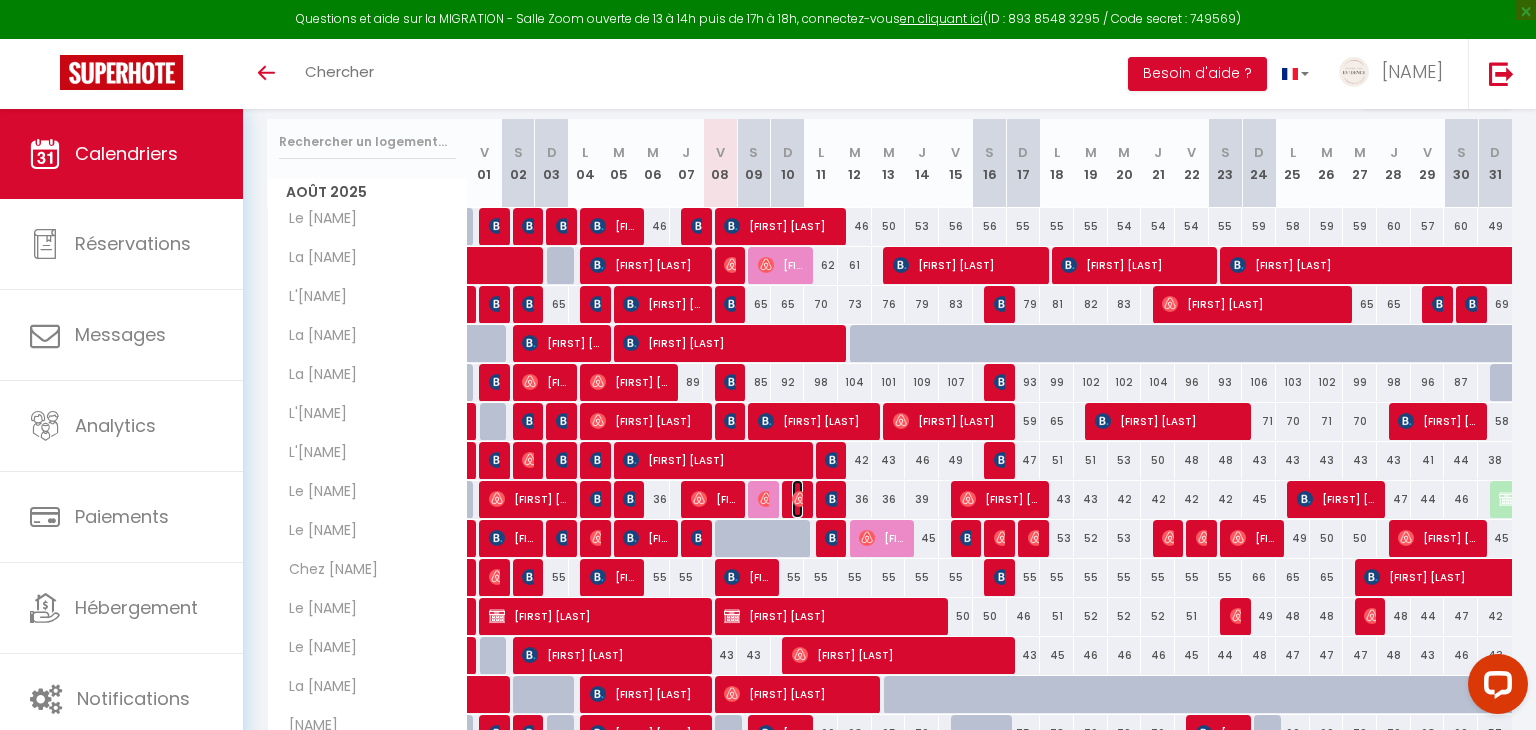 click at bounding box center (800, 499) 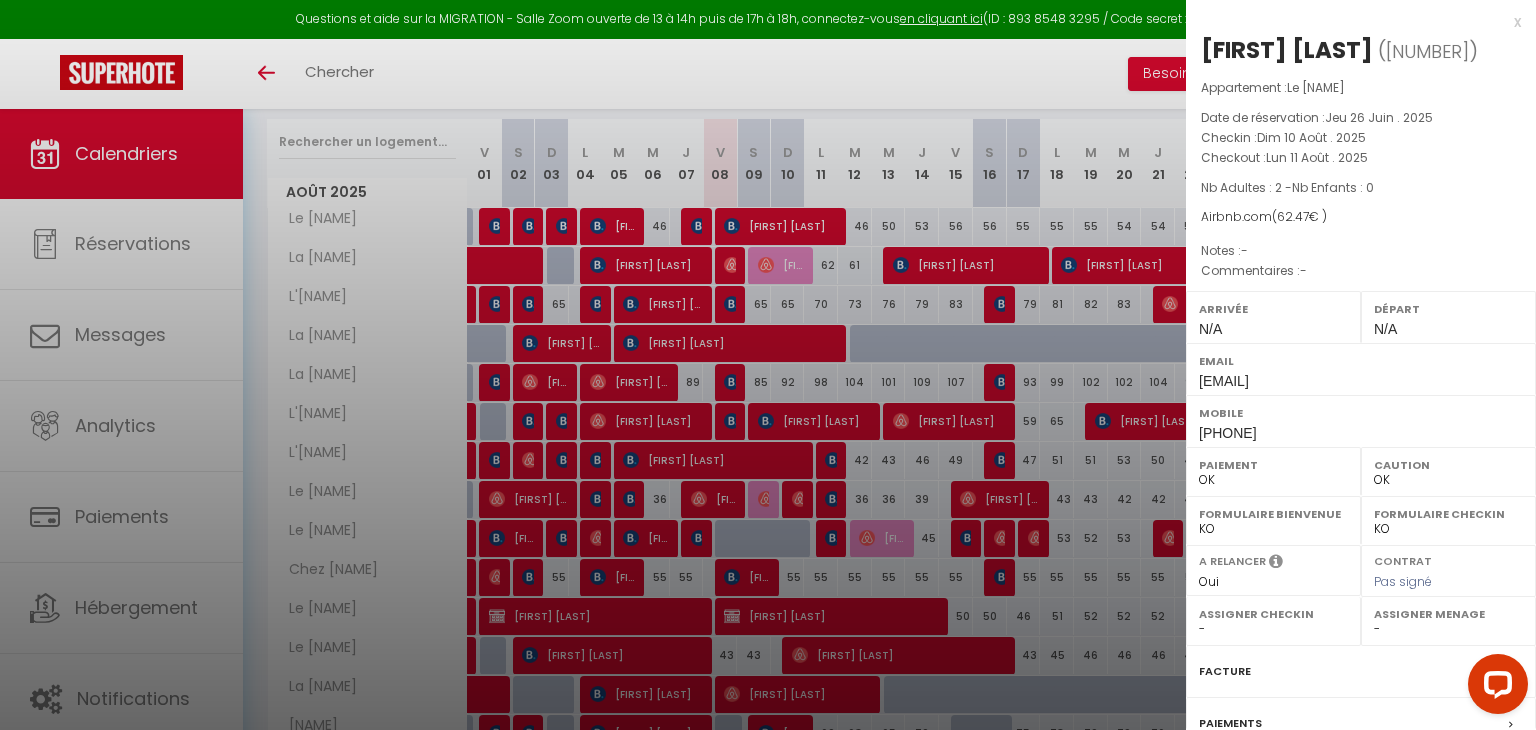 click at bounding box center (768, 365) 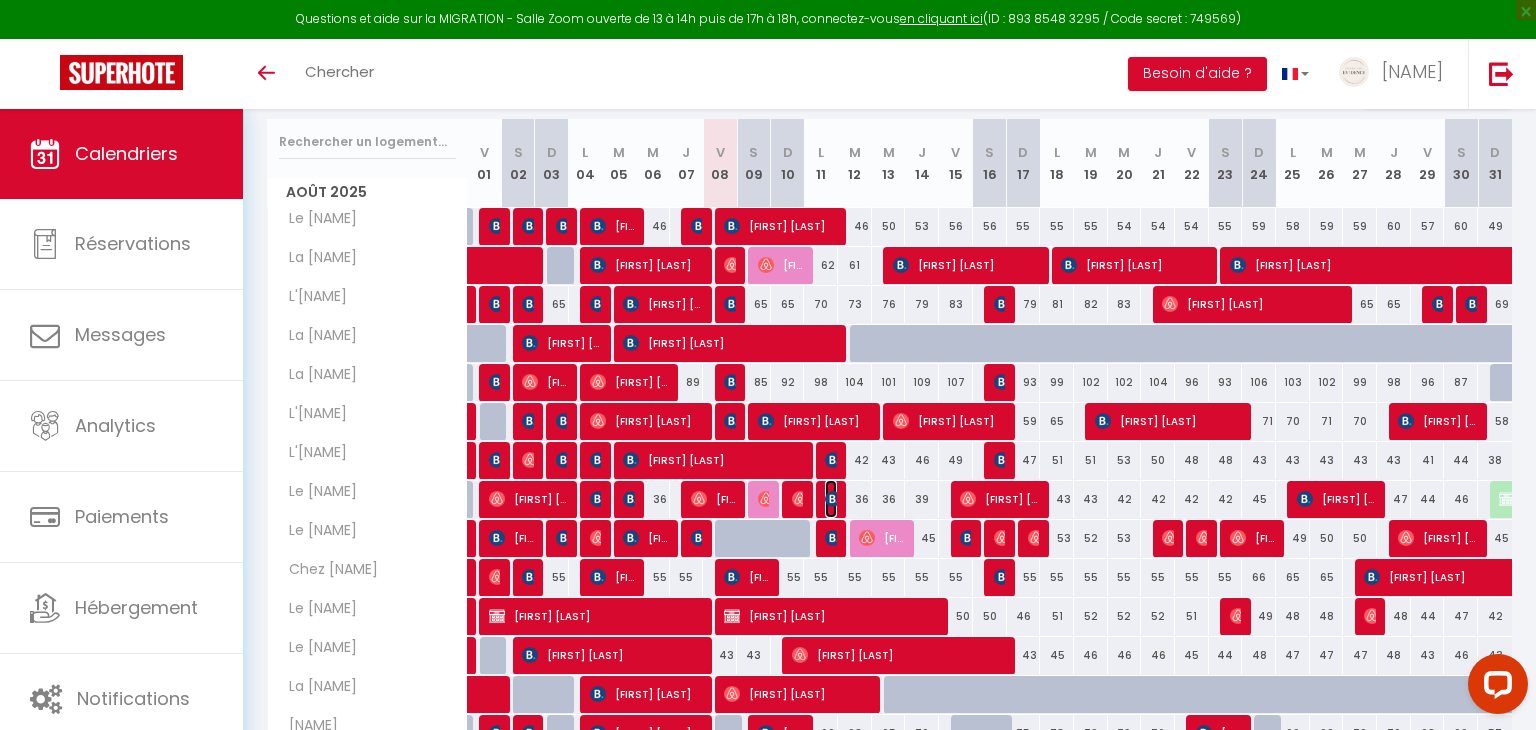 click at bounding box center [833, 499] 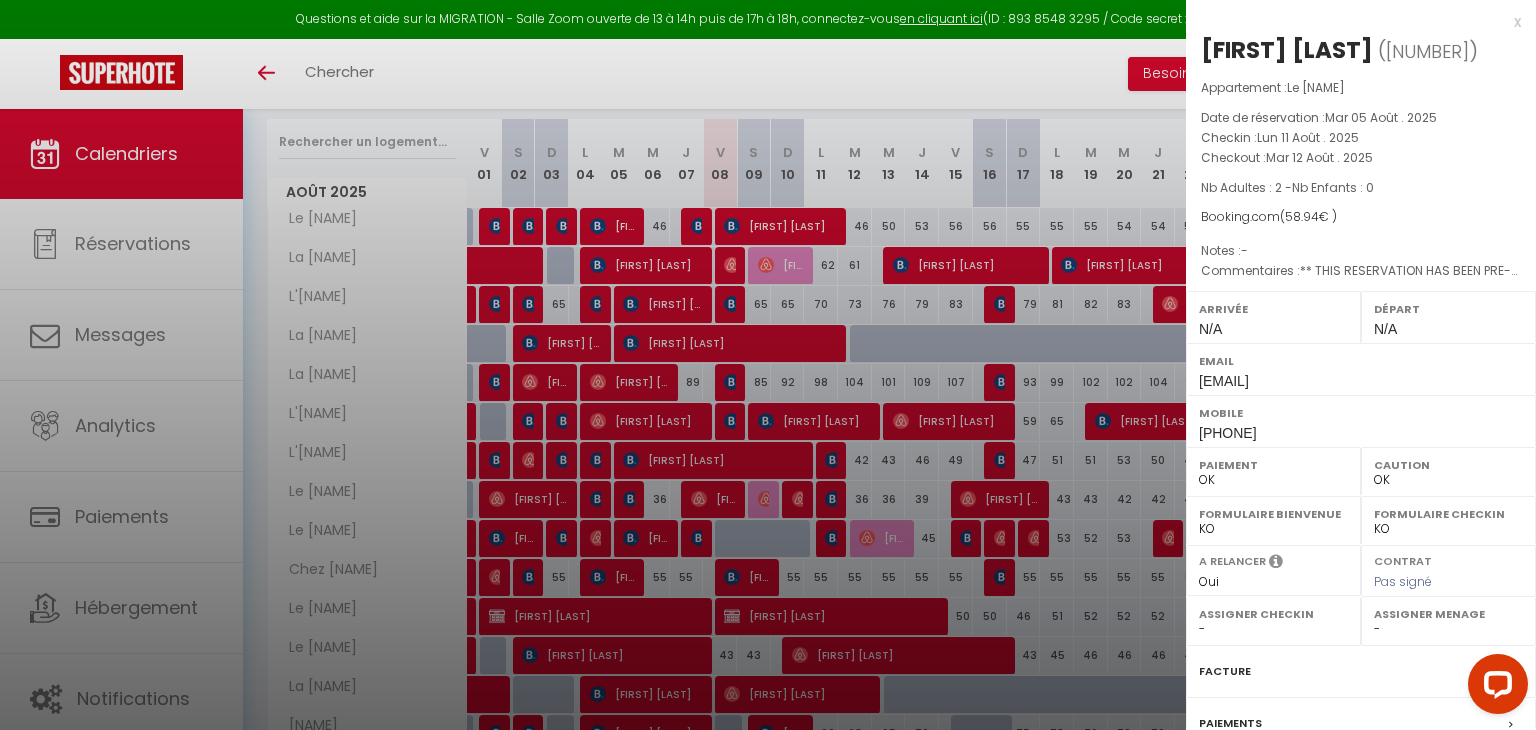 click at bounding box center (768, 365) 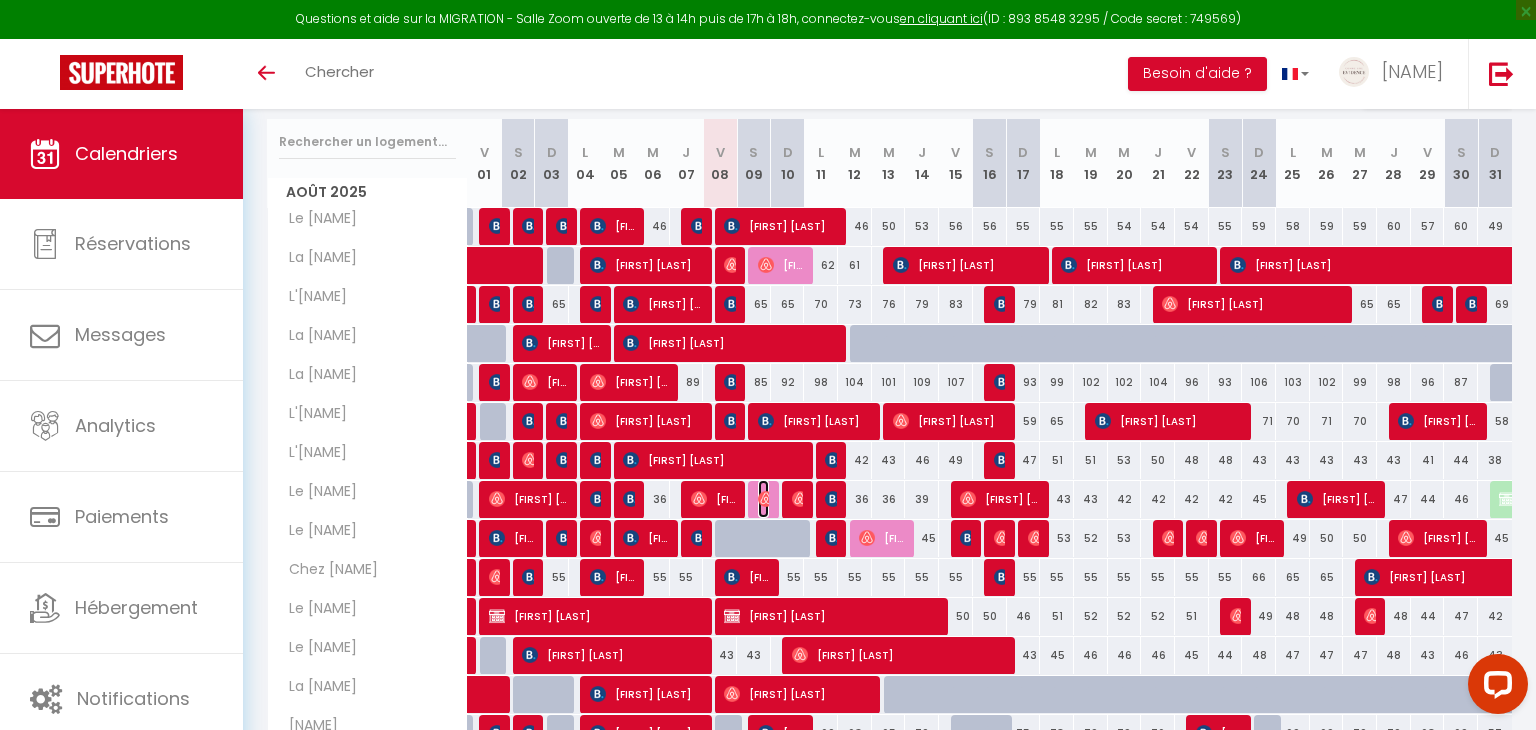 click at bounding box center (766, 499) 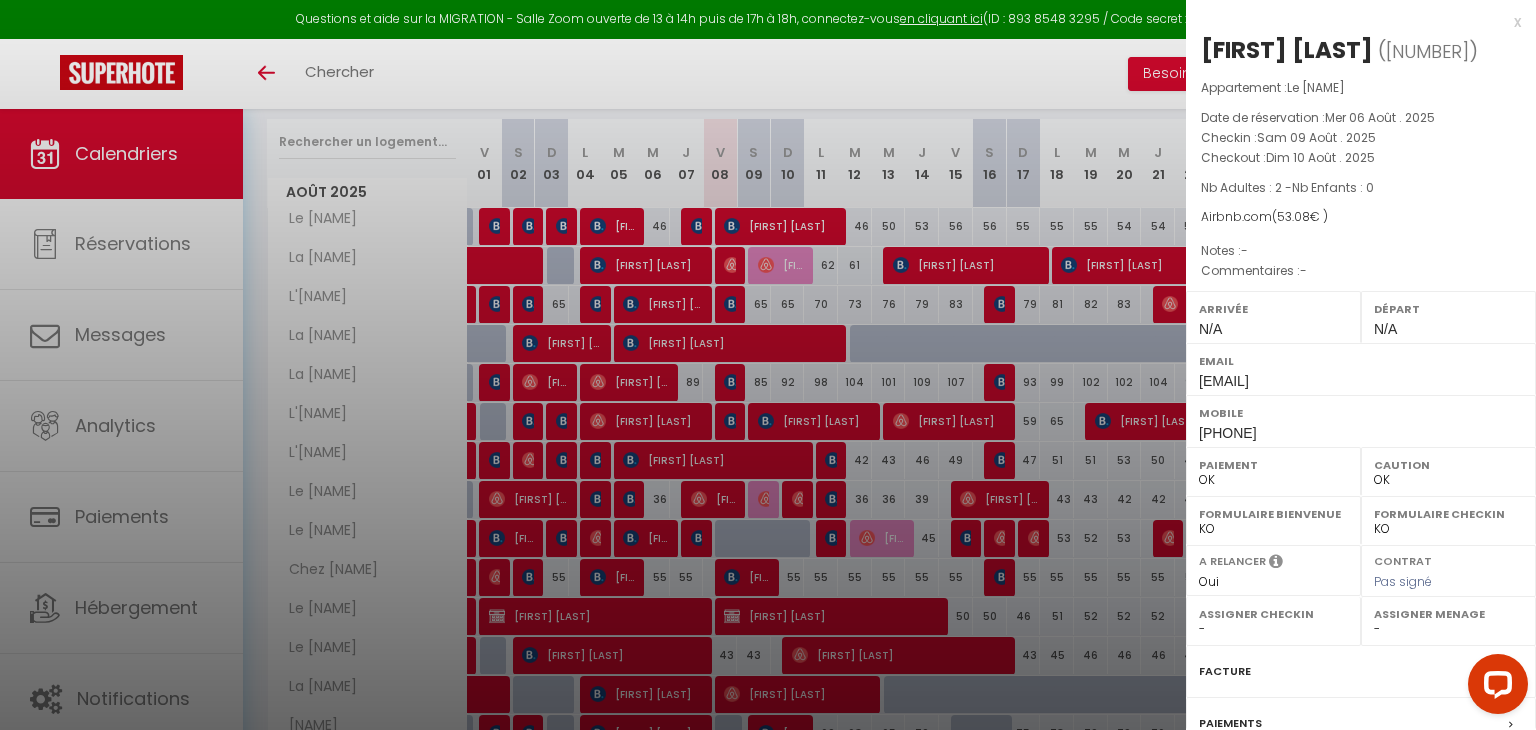 click at bounding box center (768, 365) 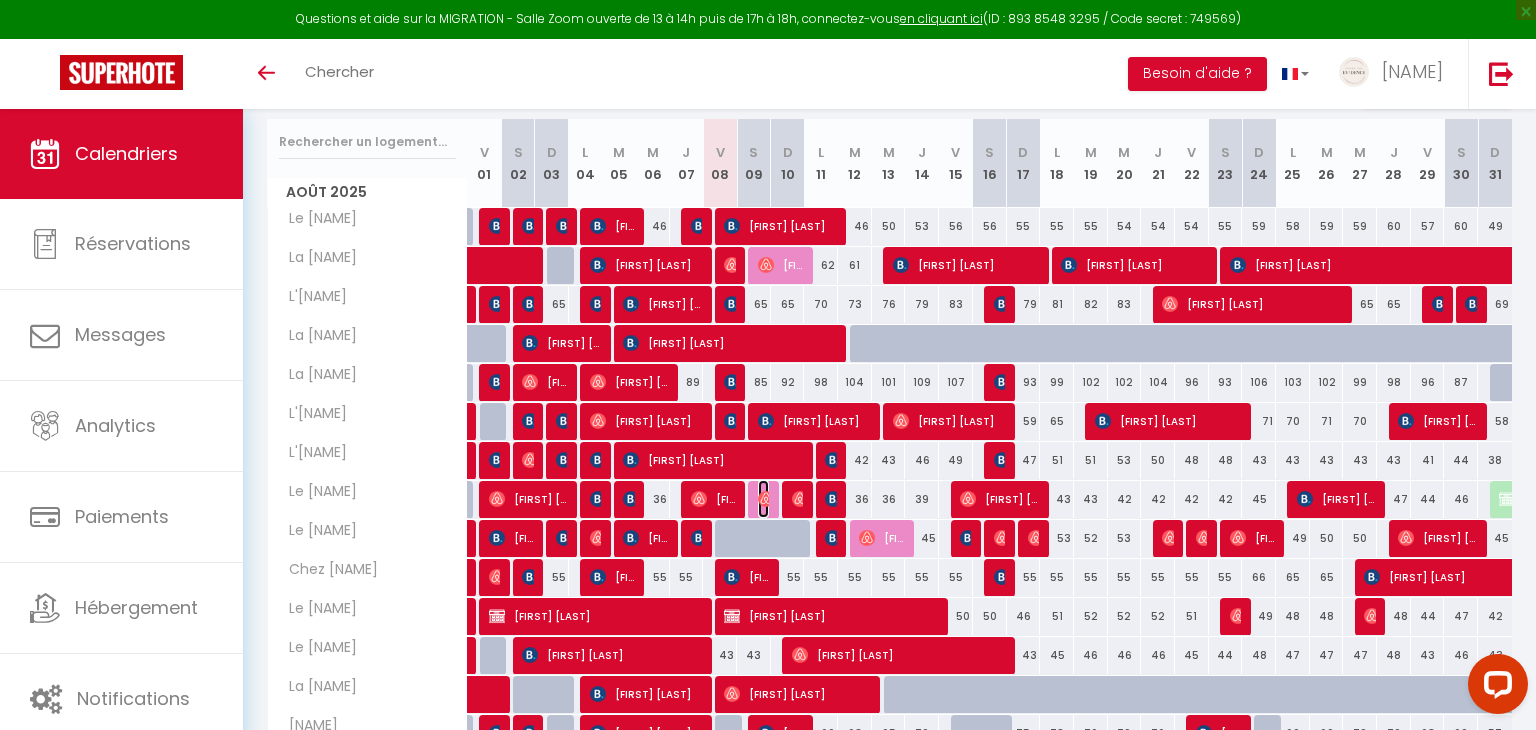 click at bounding box center (766, 499) 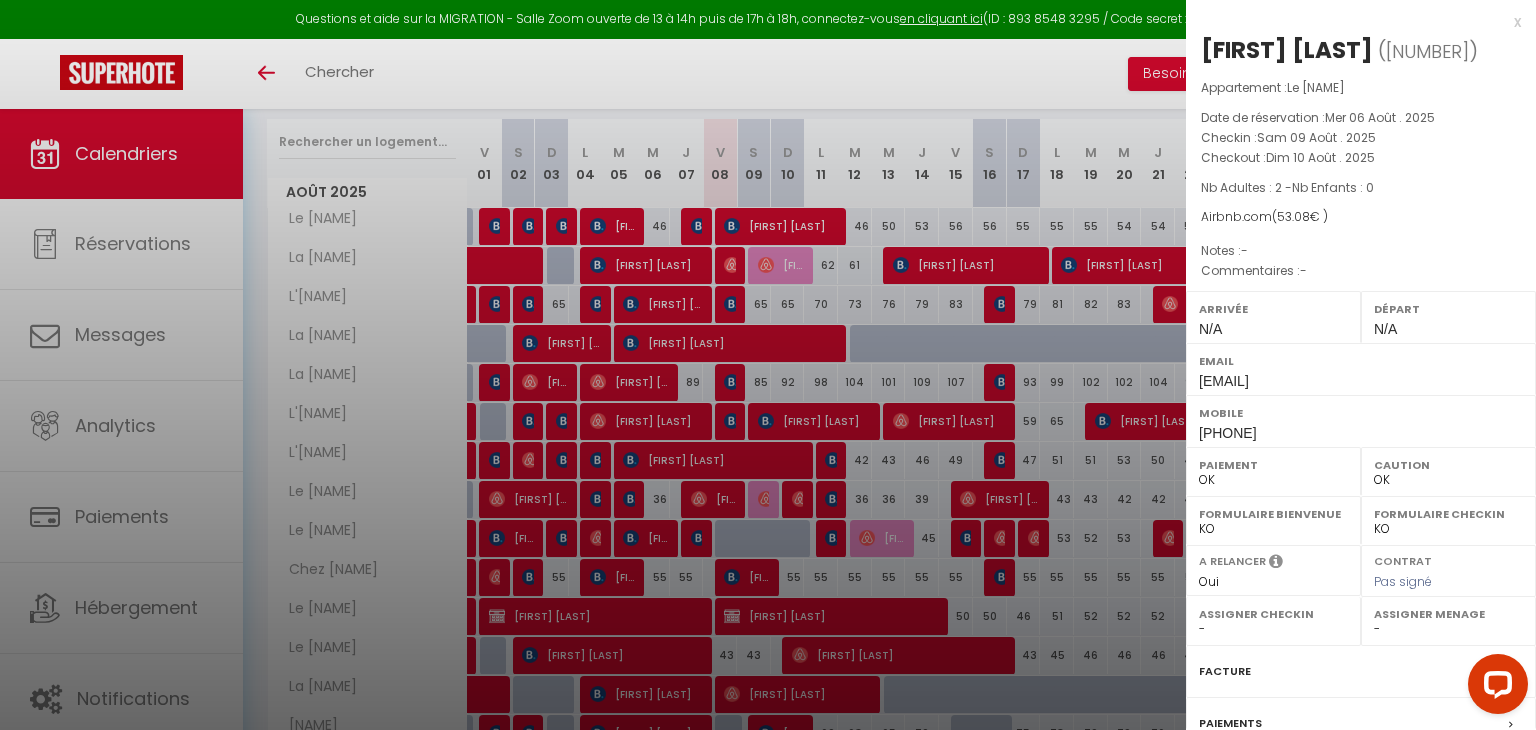click at bounding box center (768, 365) 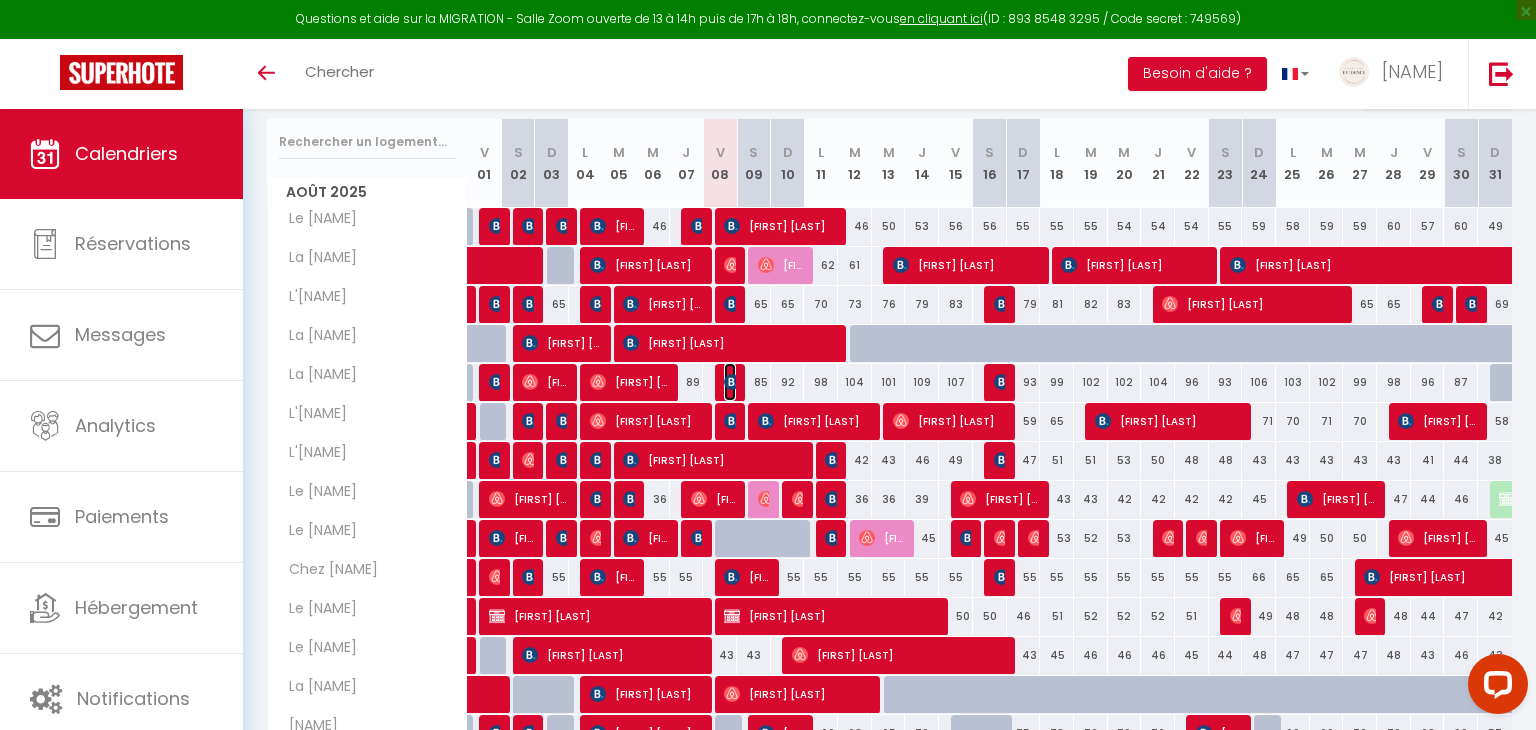 click at bounding box center (732, 382) 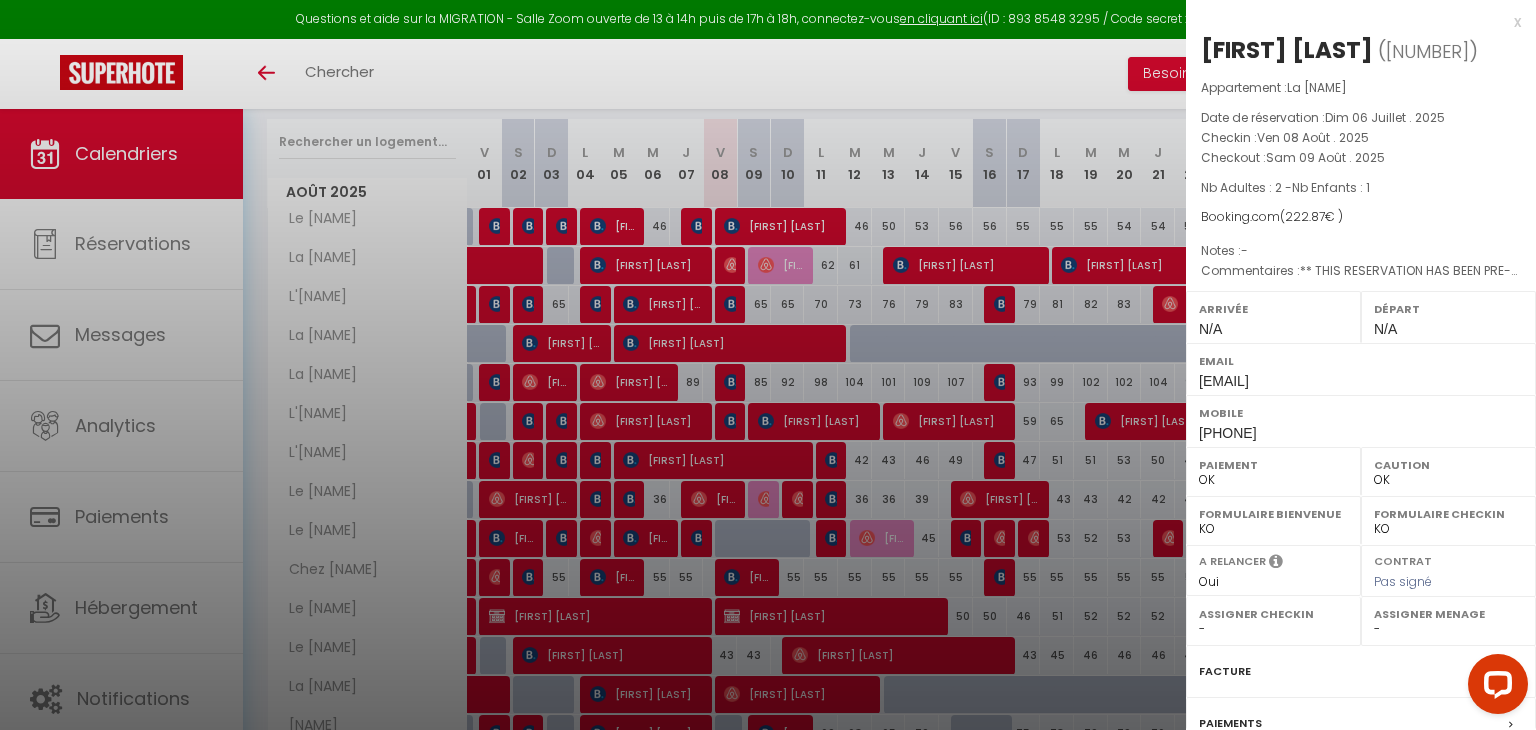 click at bounding box center [768, 365] 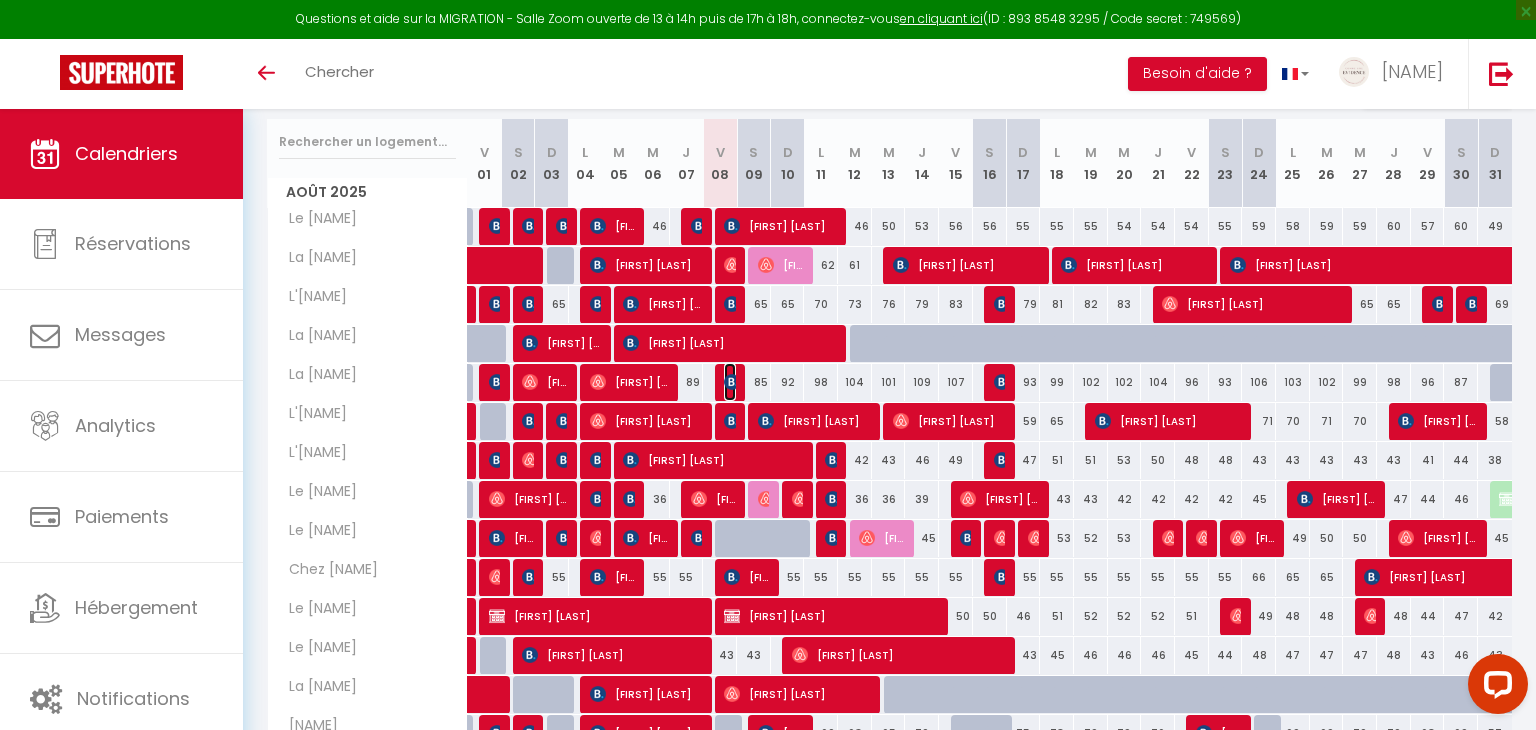 click at bounding box center (732, 382) 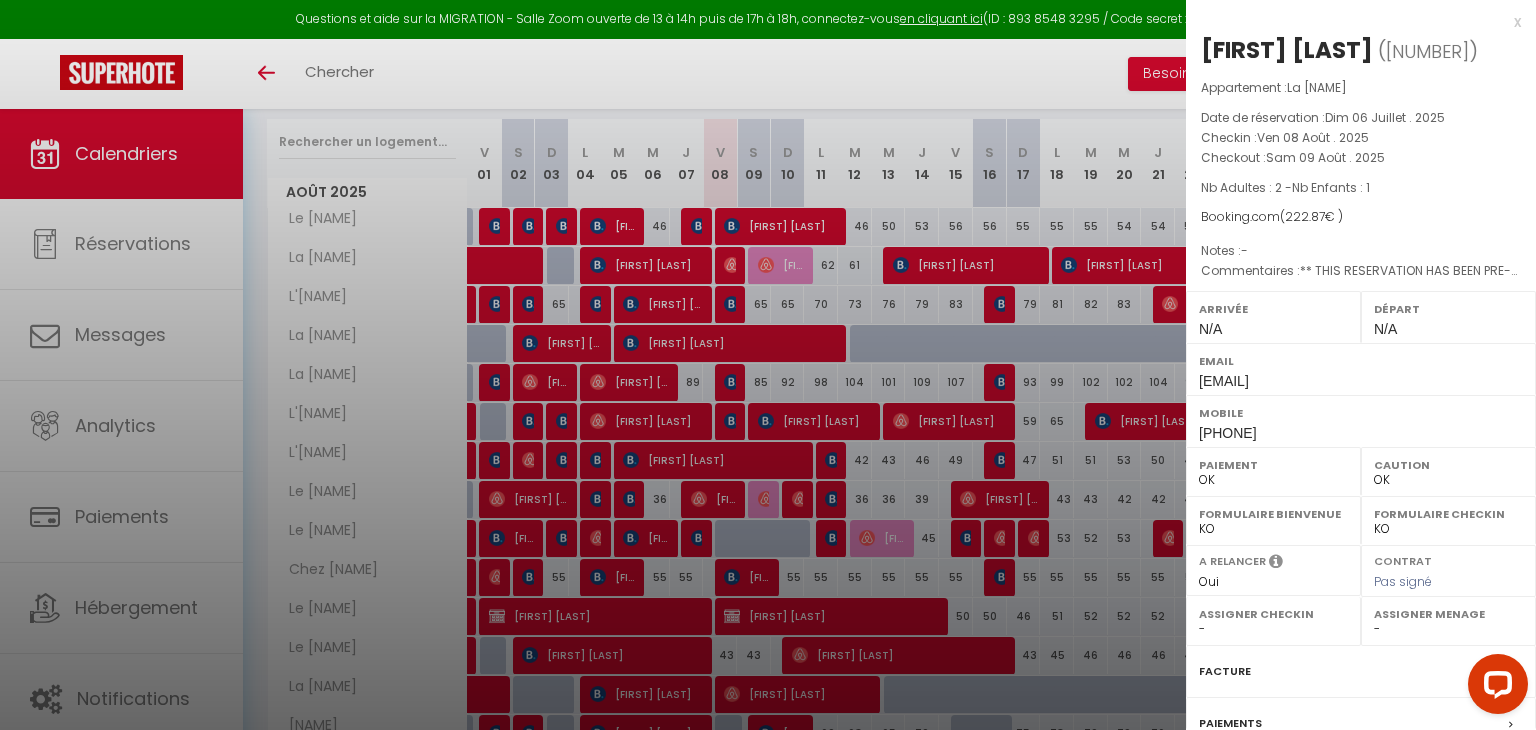 click at bounding box center (768, 365) 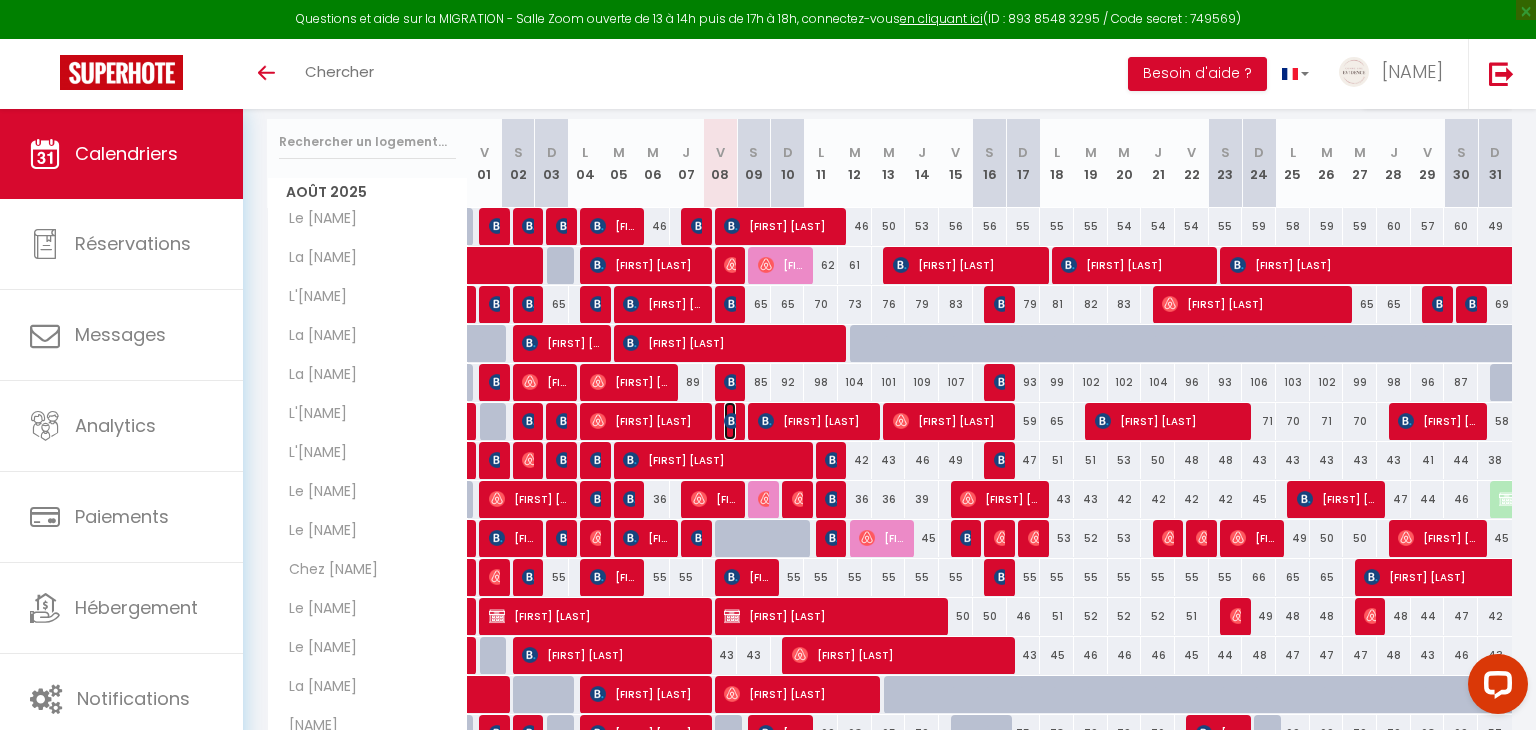 click at bounding box center [732, 421] 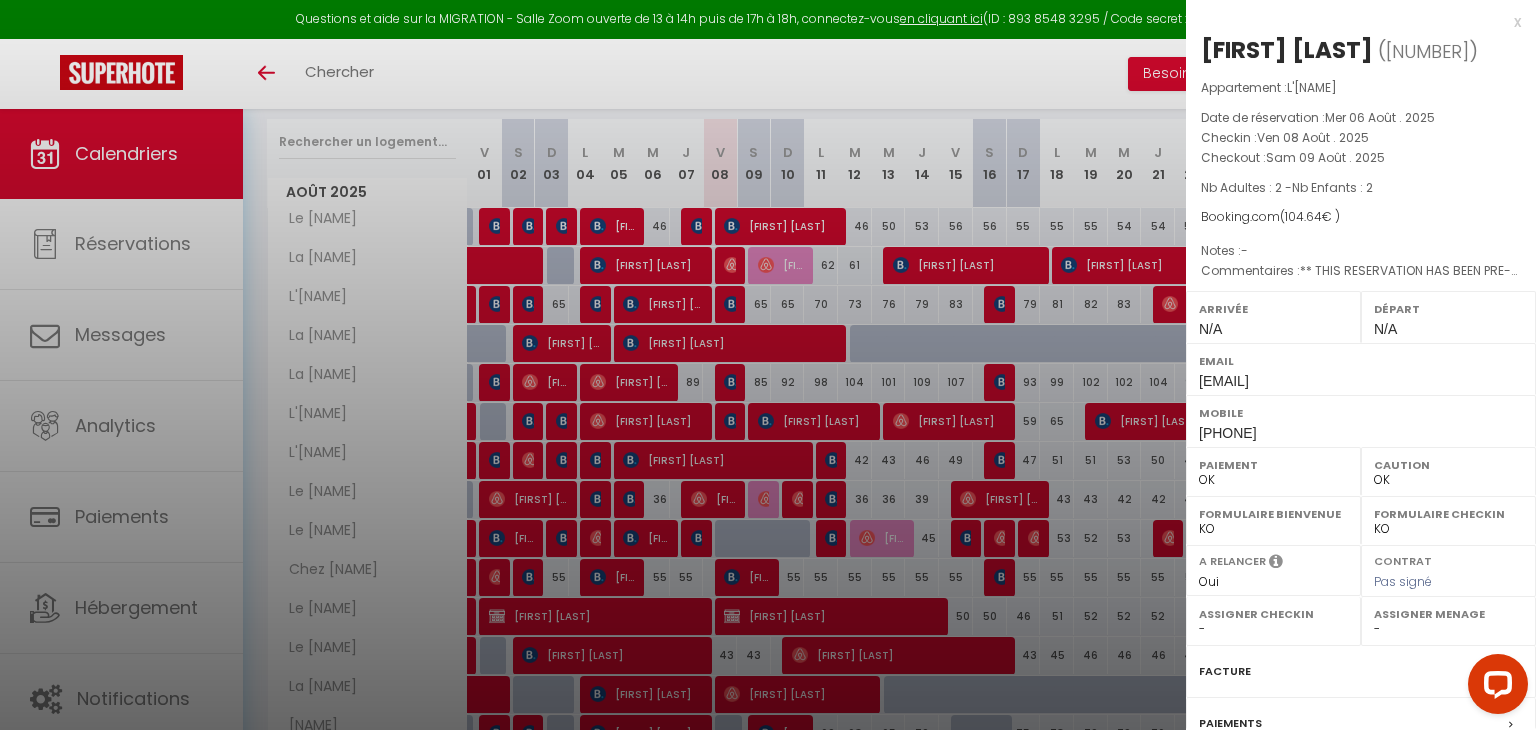 click at bounding box center (768, 365) 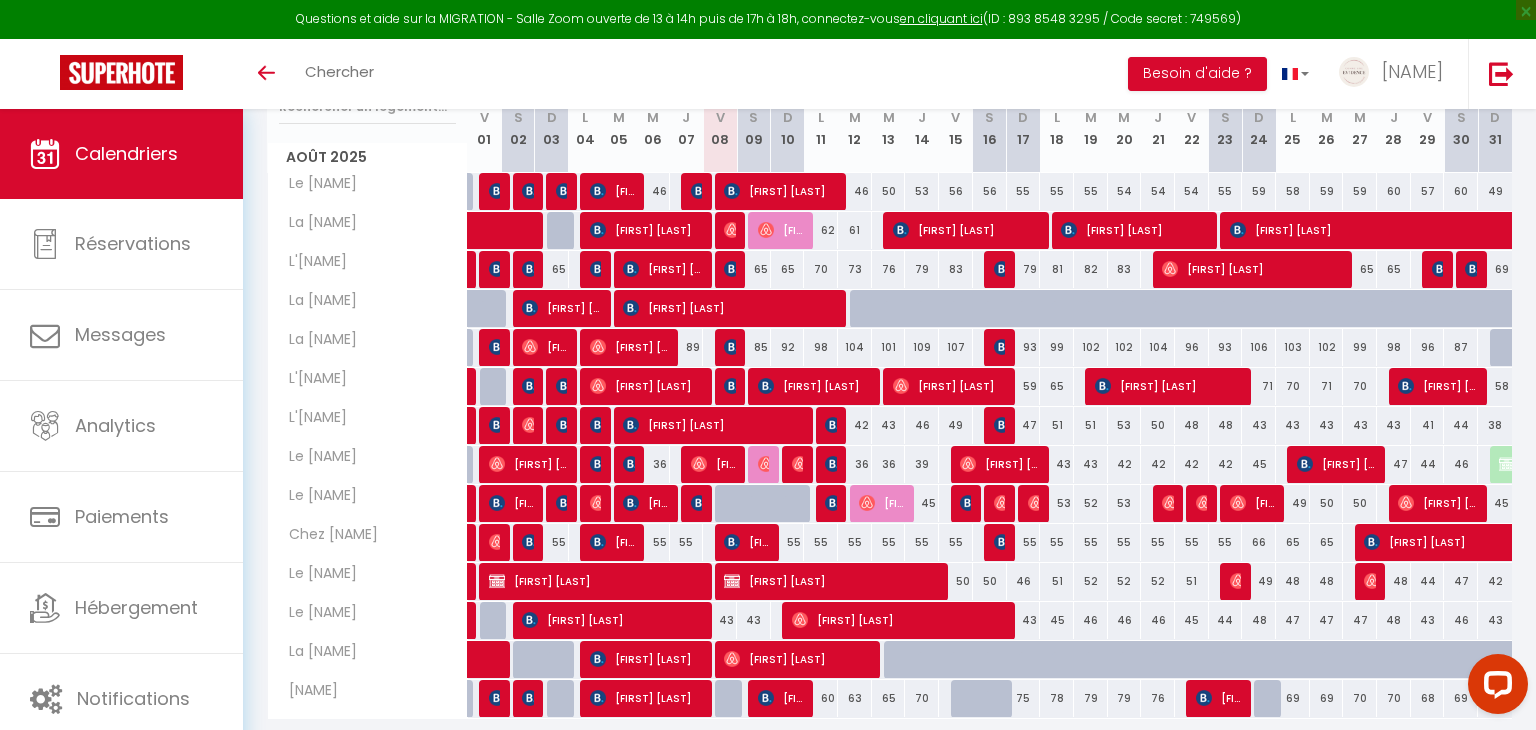 scroll, scrollTop: 284, scrollLeft: 0, axis: vertical 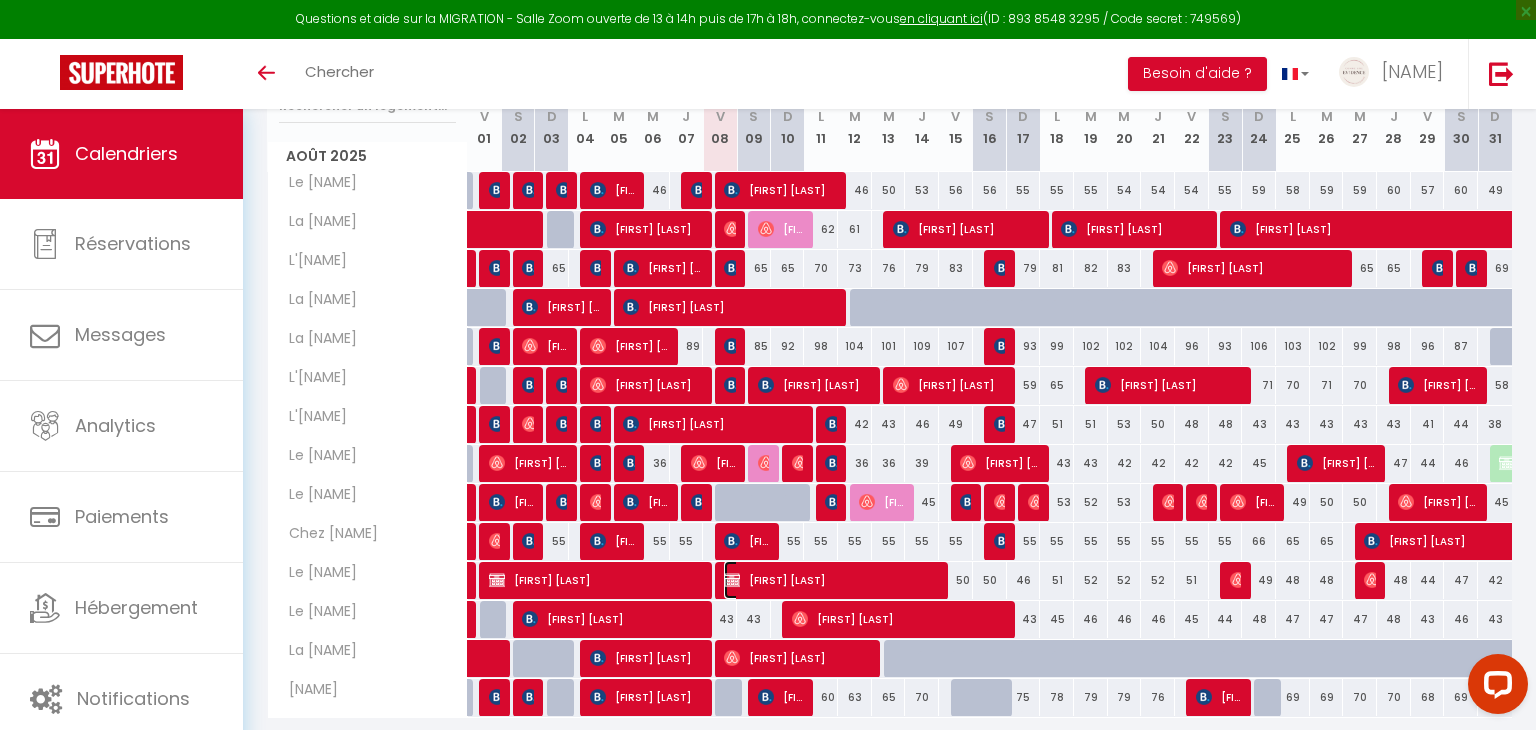 click on "[FIRST] [LAST]" at bounding box center (831, 580) 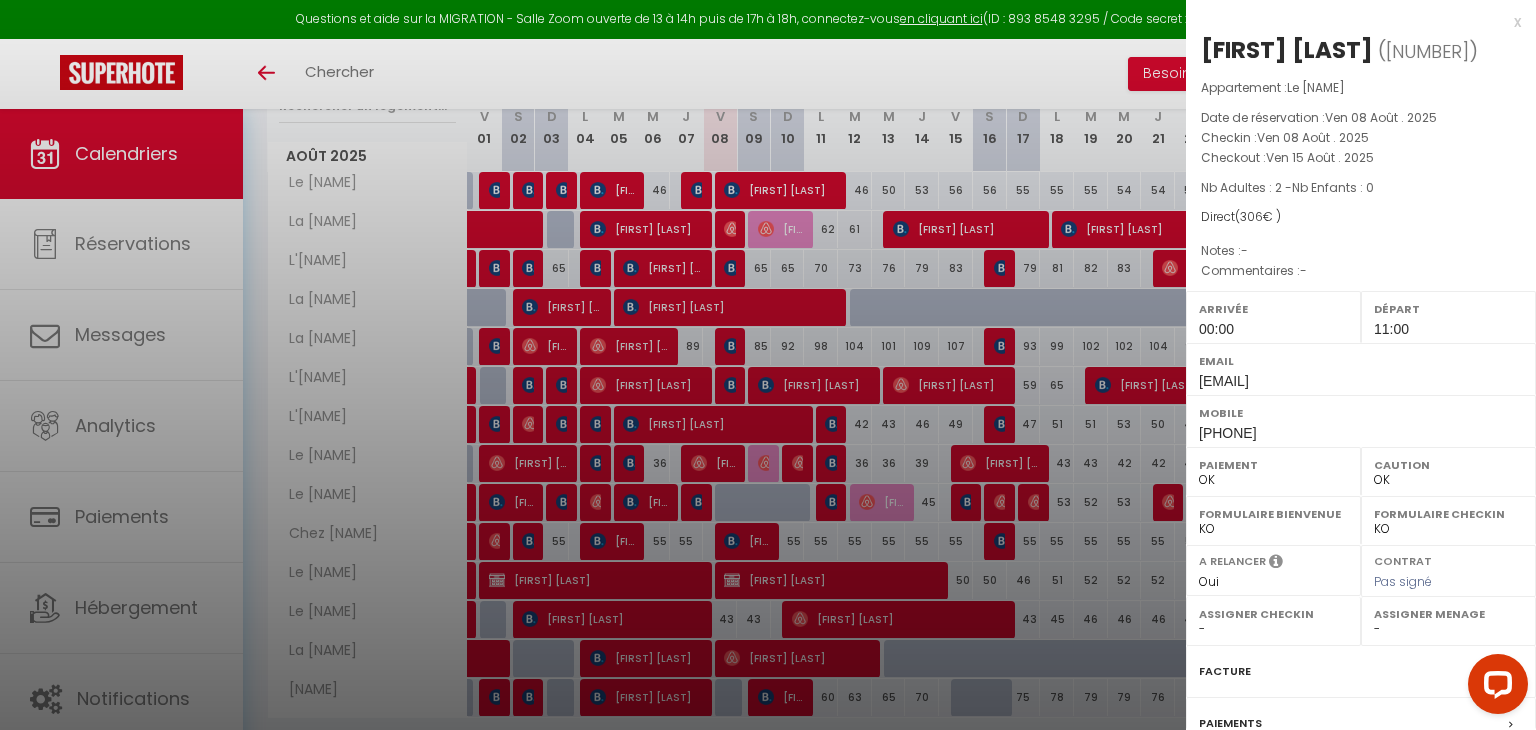click at bounding box center (768, 365) 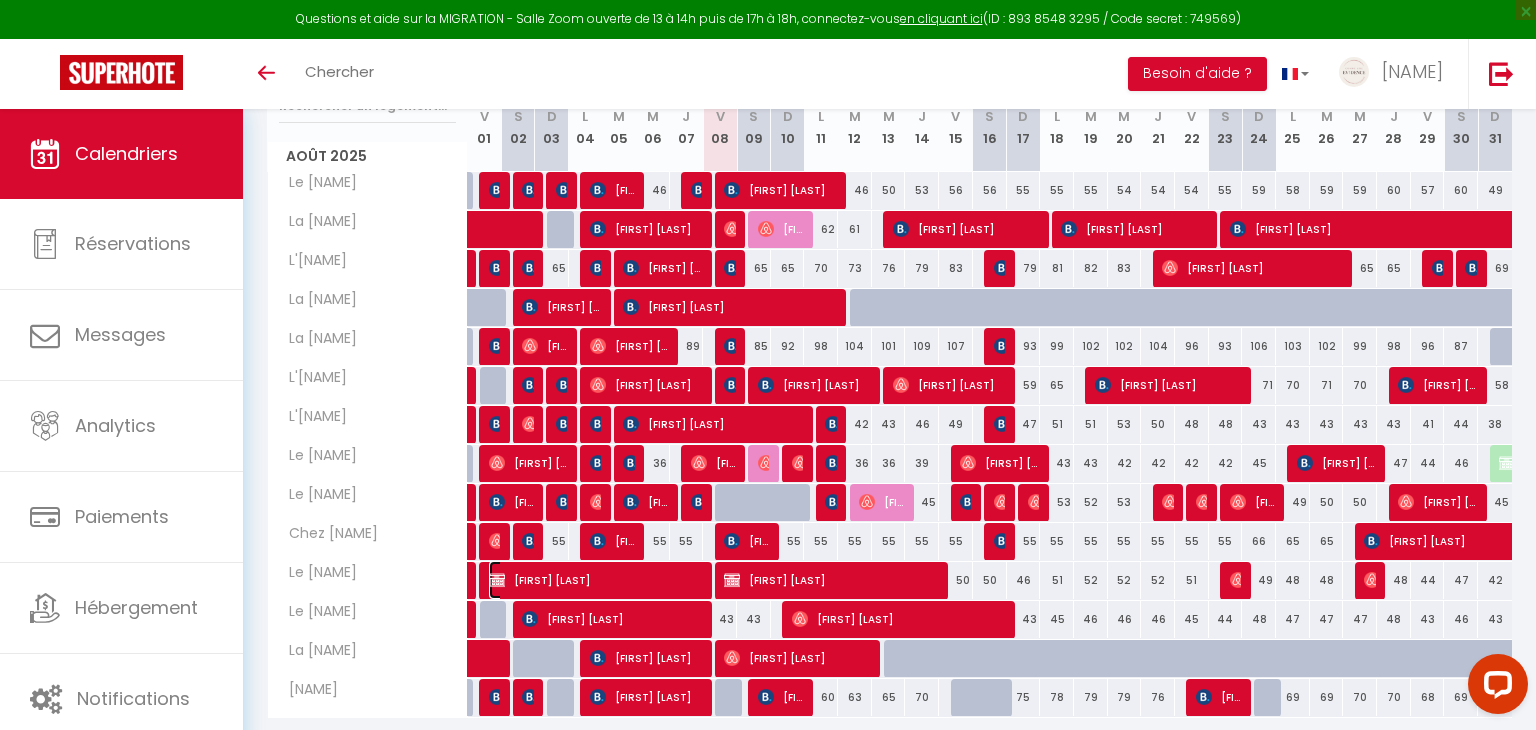 click on "[FIRST] [LAST]" at bounding box center (596, 580) 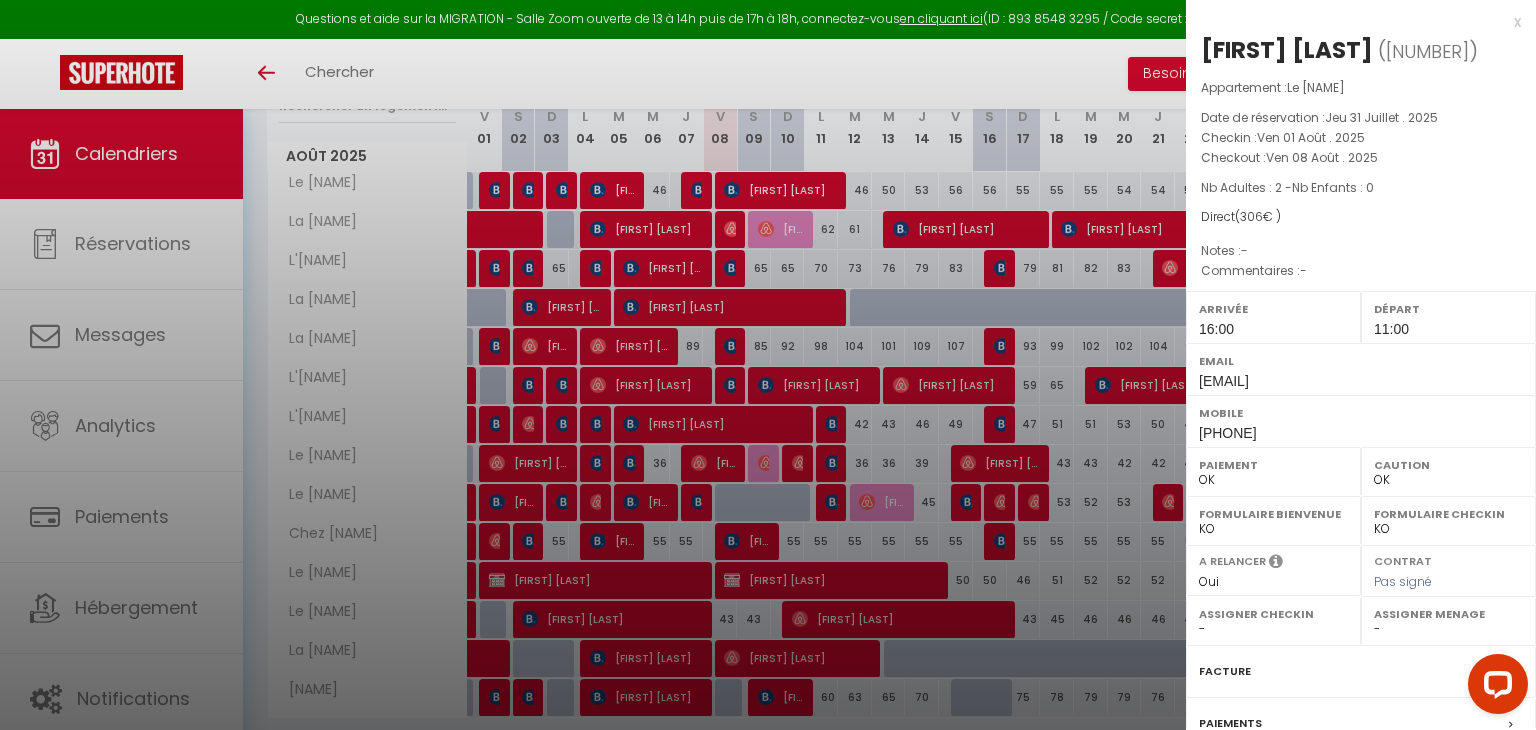 click at bounding box center (768, 365) 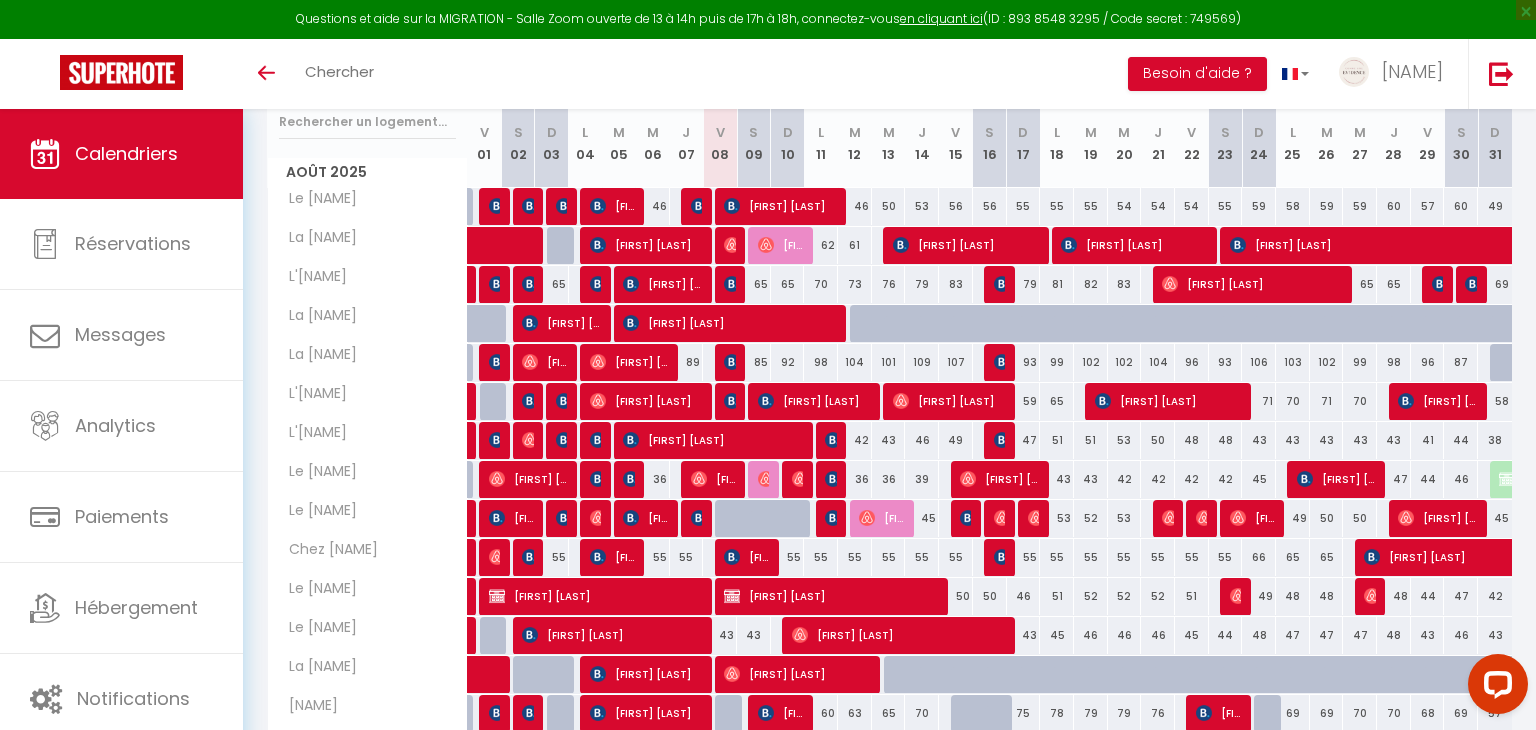 scroll, scrollTop: 261, scrollLeft: 0, axis: vertical 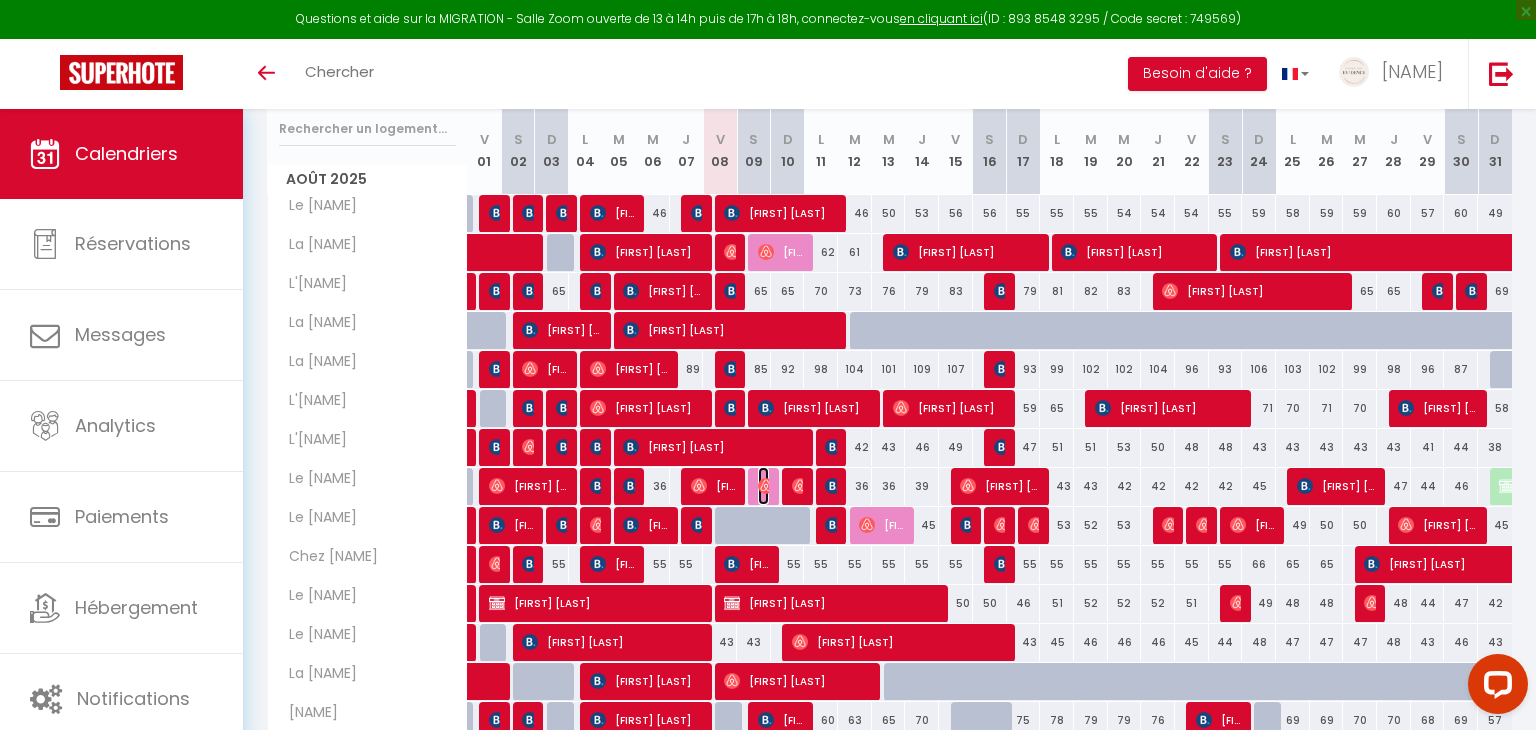 click at bounding box center (766, 486) 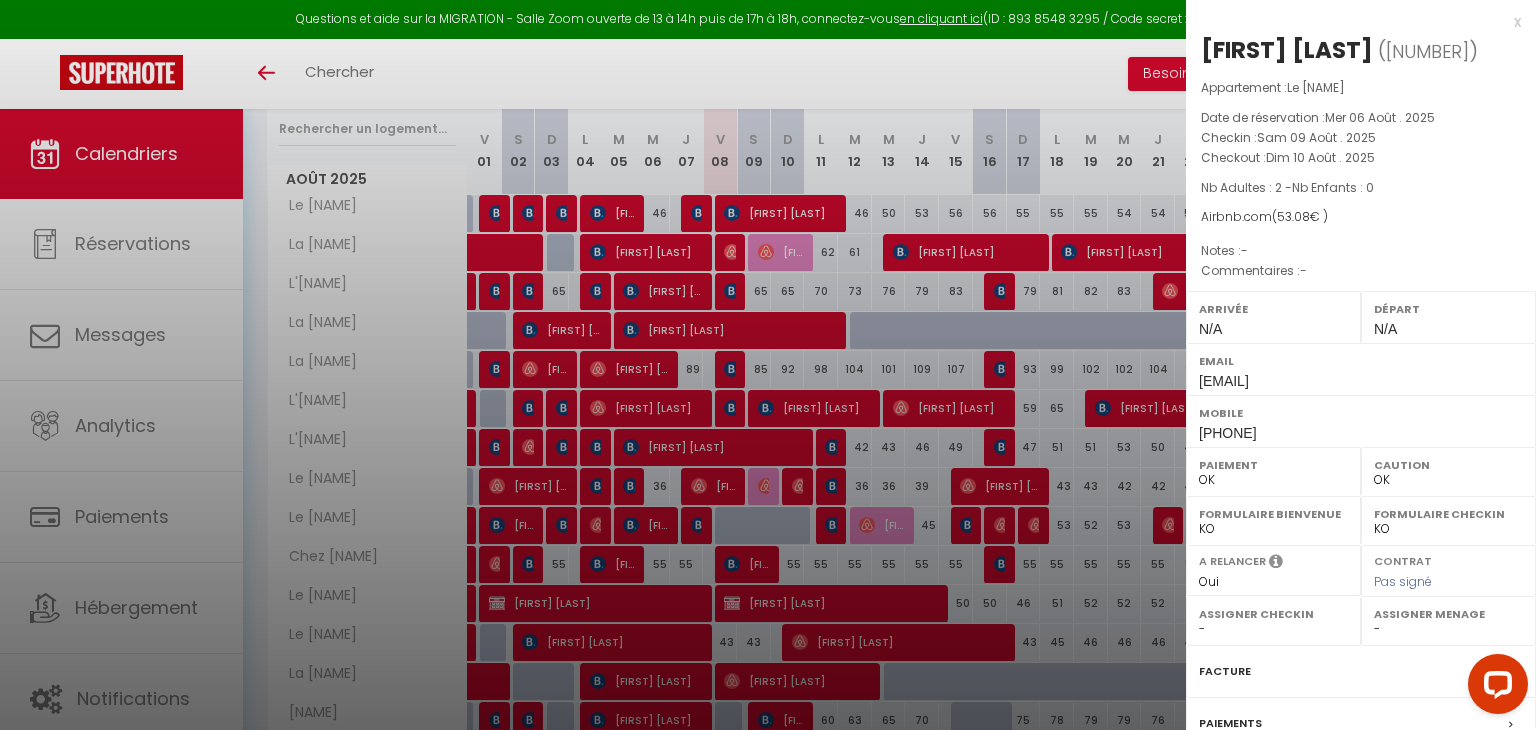 click at bounding box center [768, 365] 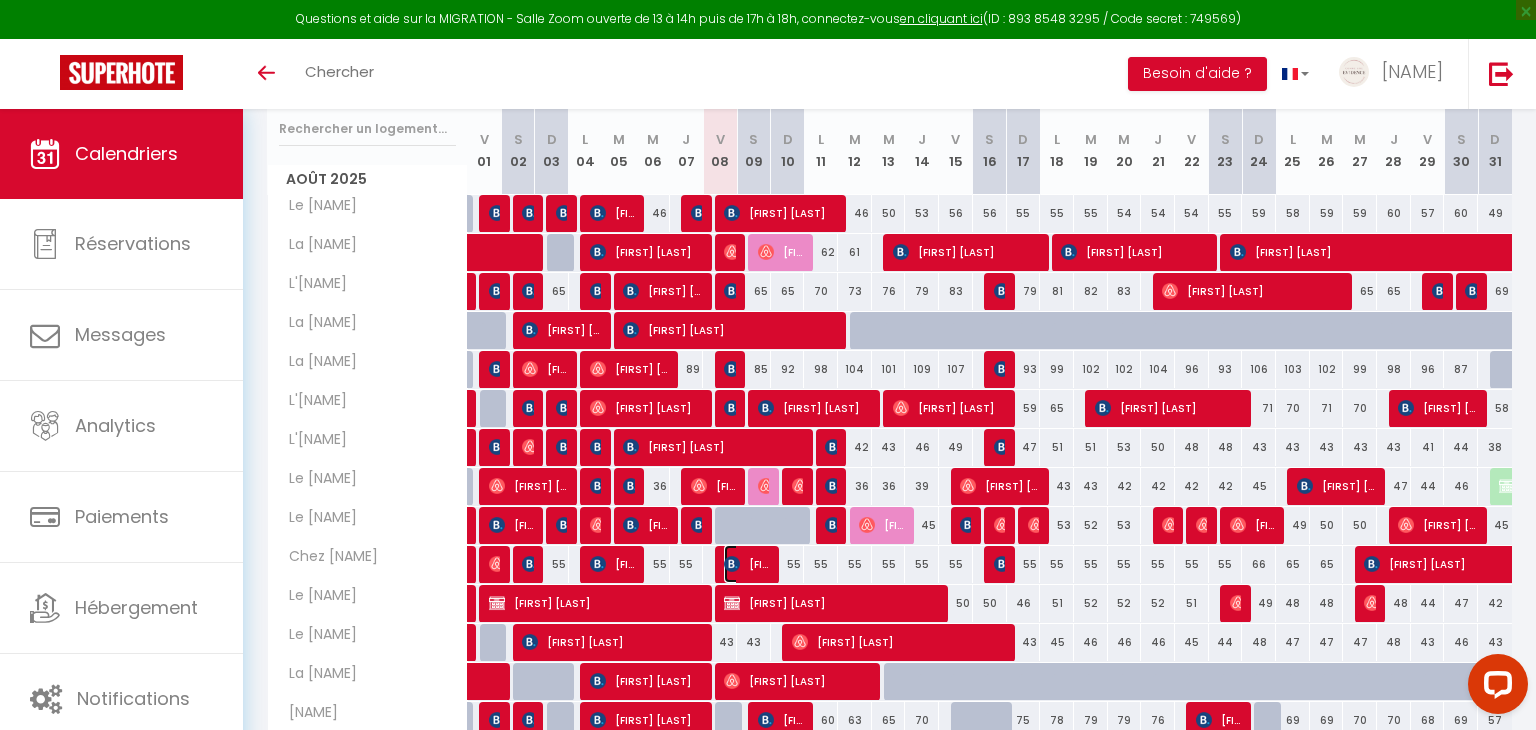 click on "[FIRST] [LAST]" at bounding box center [746, 564] 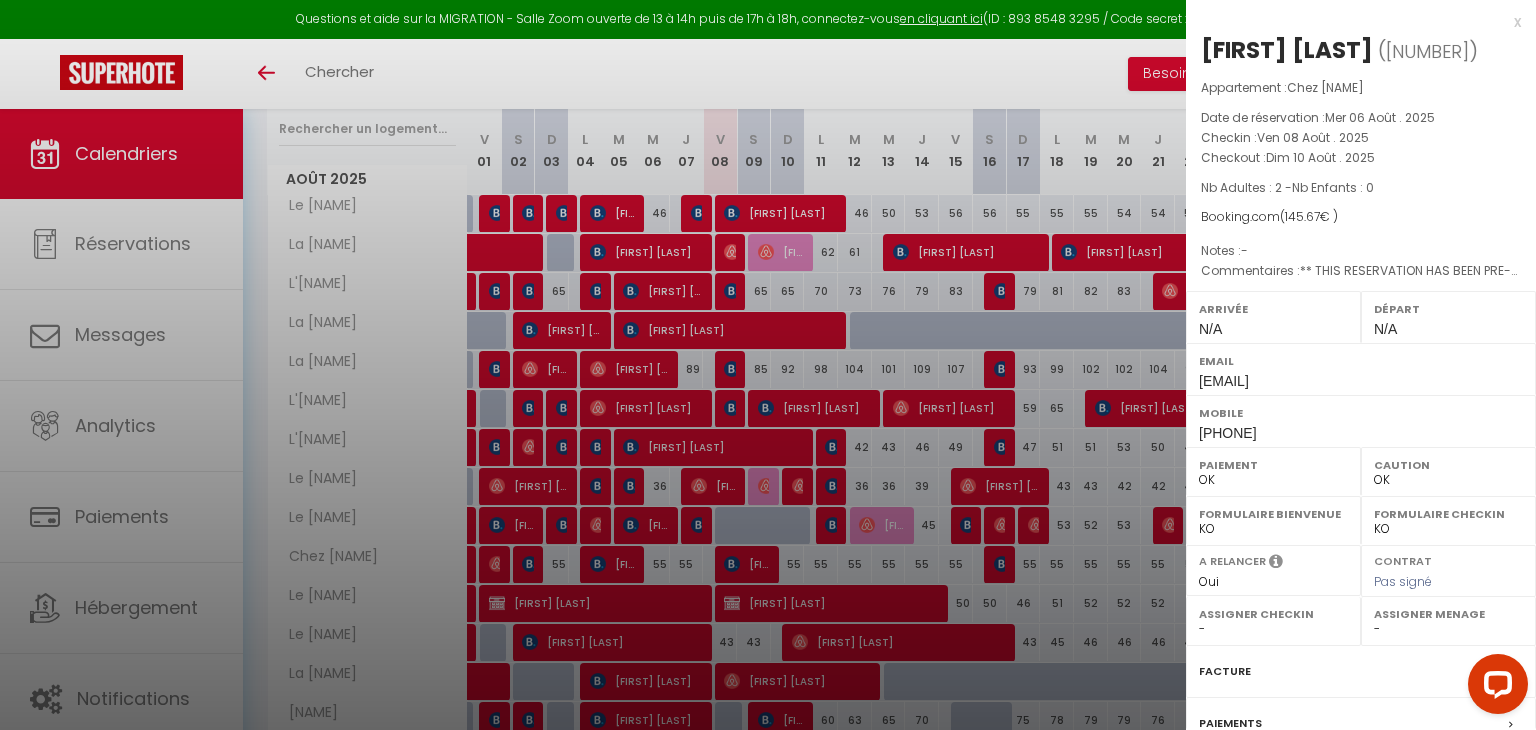 click at bounding box center (768, 365) 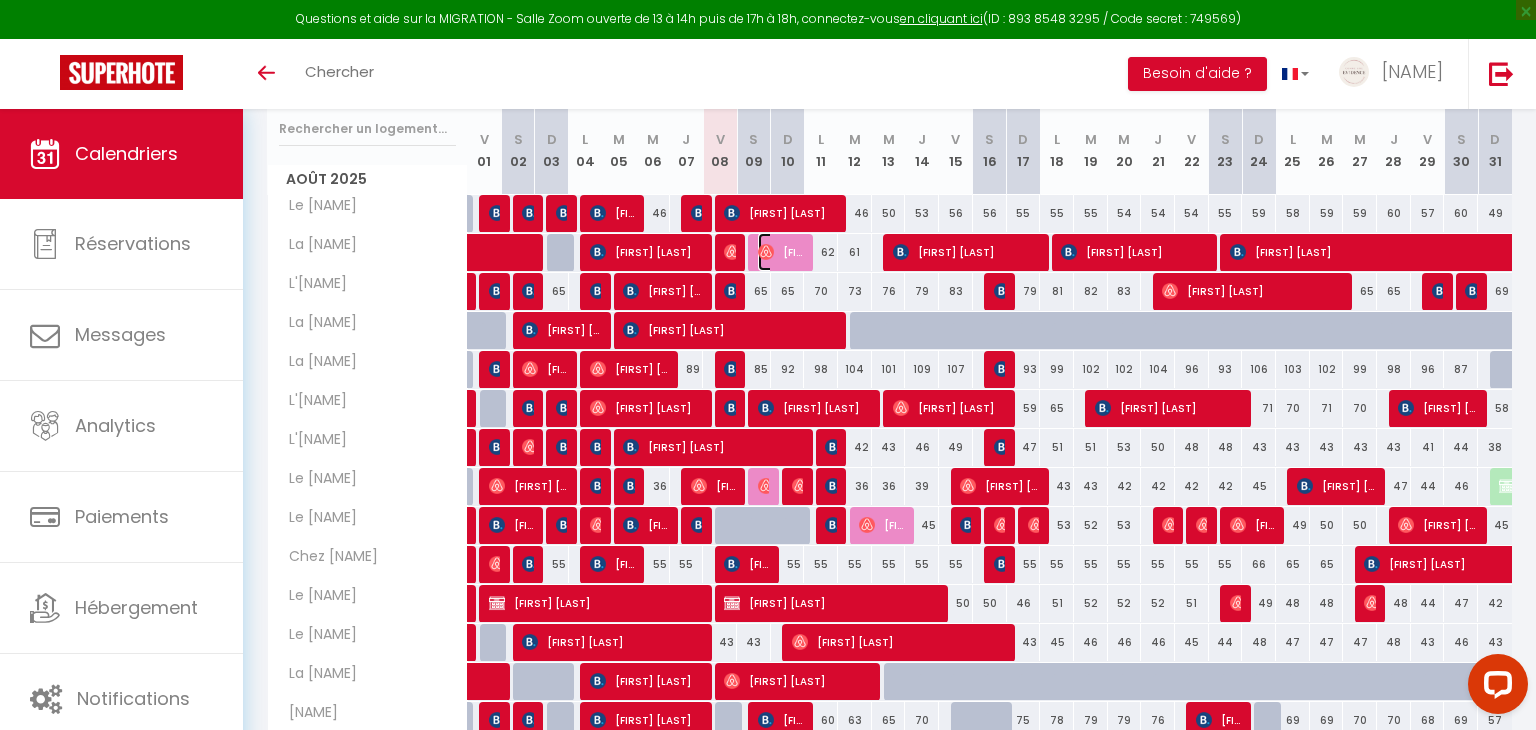 click on "[FIRST] [LAST]" at bounding box center [780, 252] 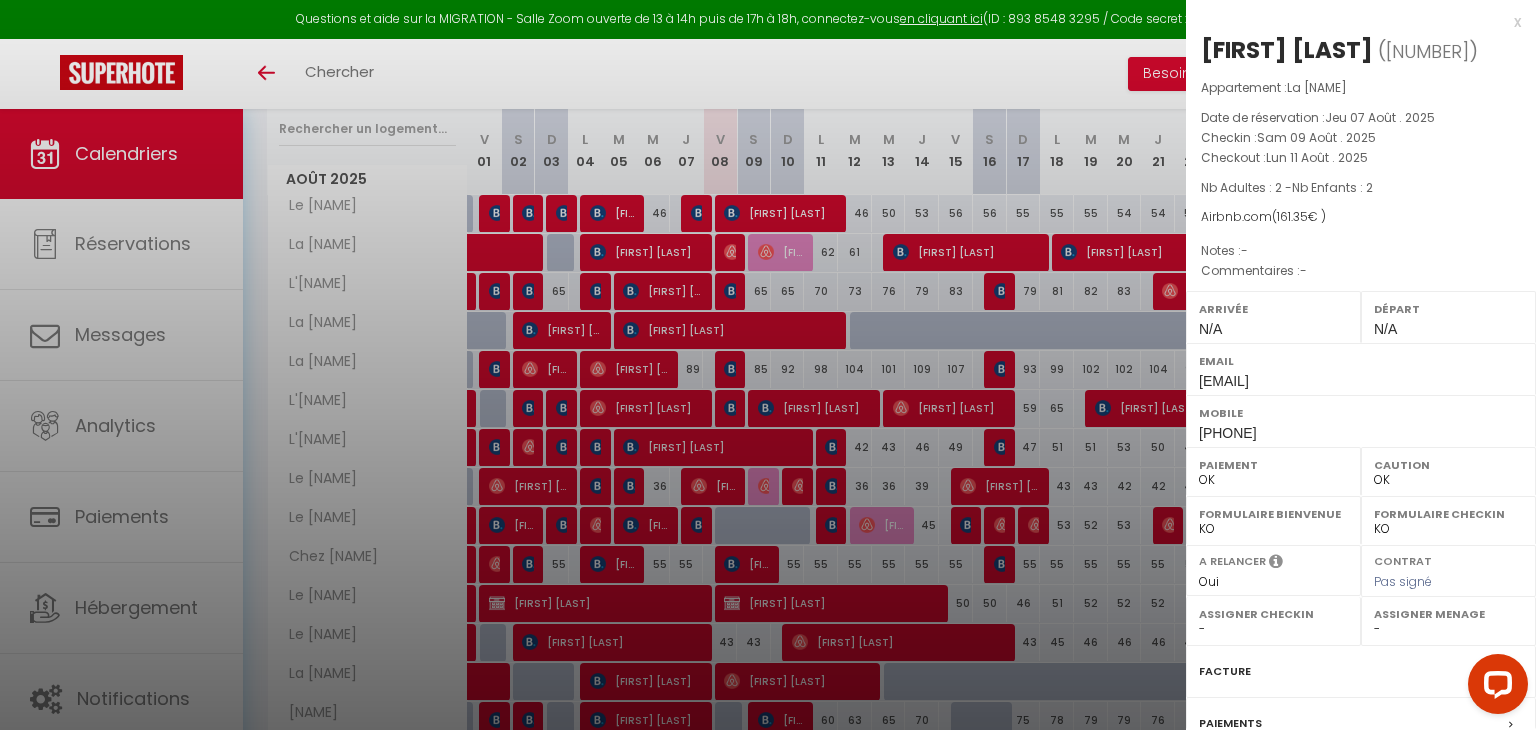 click at bounding box center [768, 365] 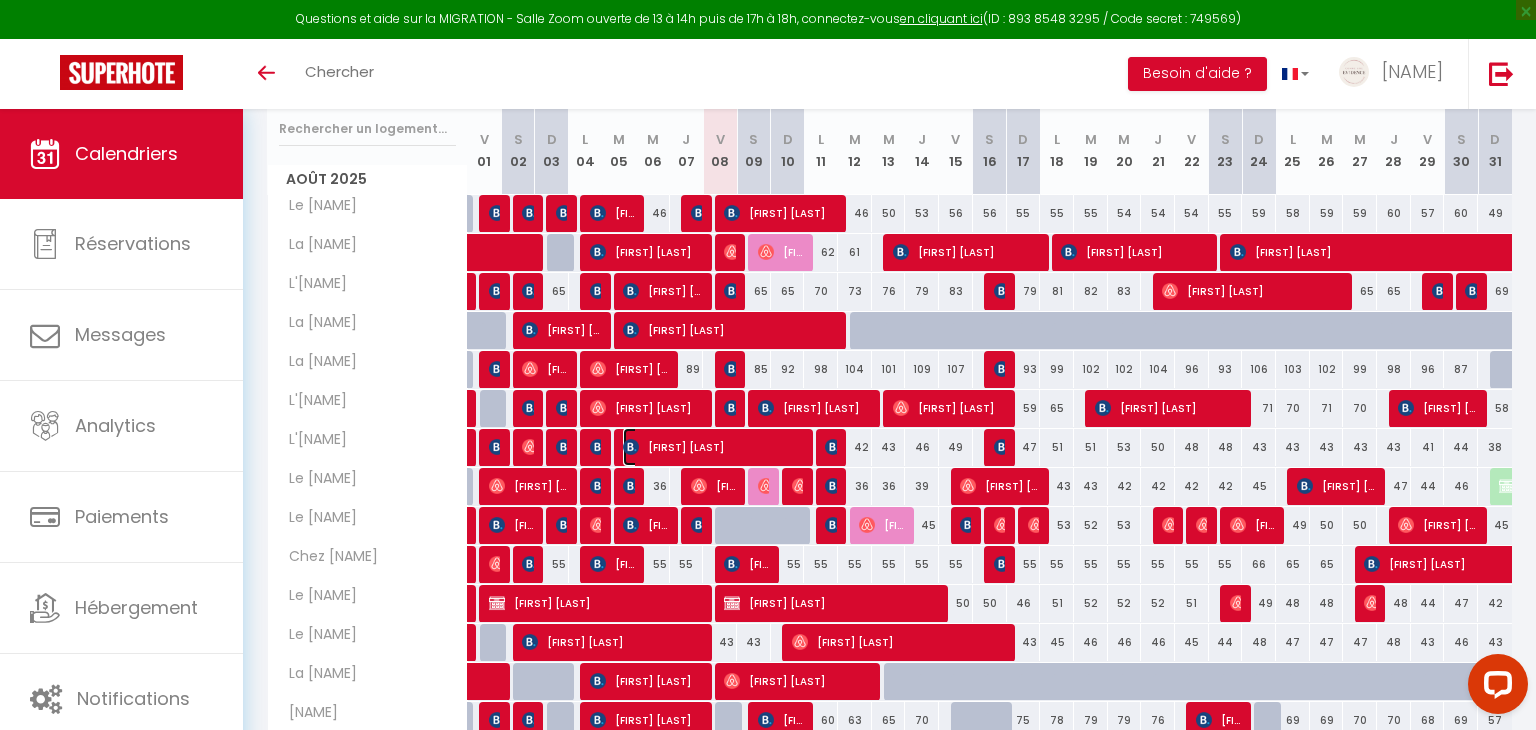 click on "[FIRST] [LAST]" at bounding box center (713, 447) 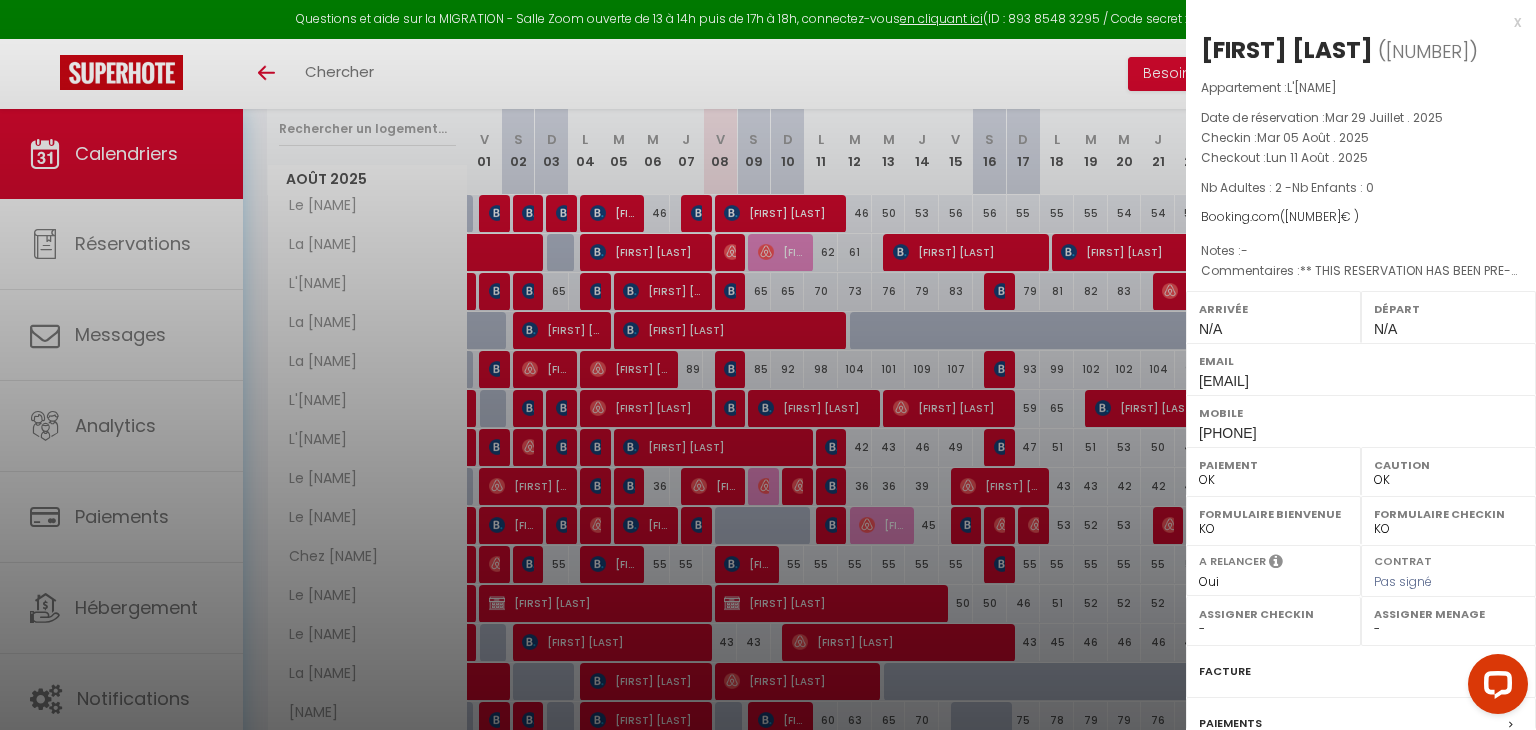 click at bounding box center (768, 365) 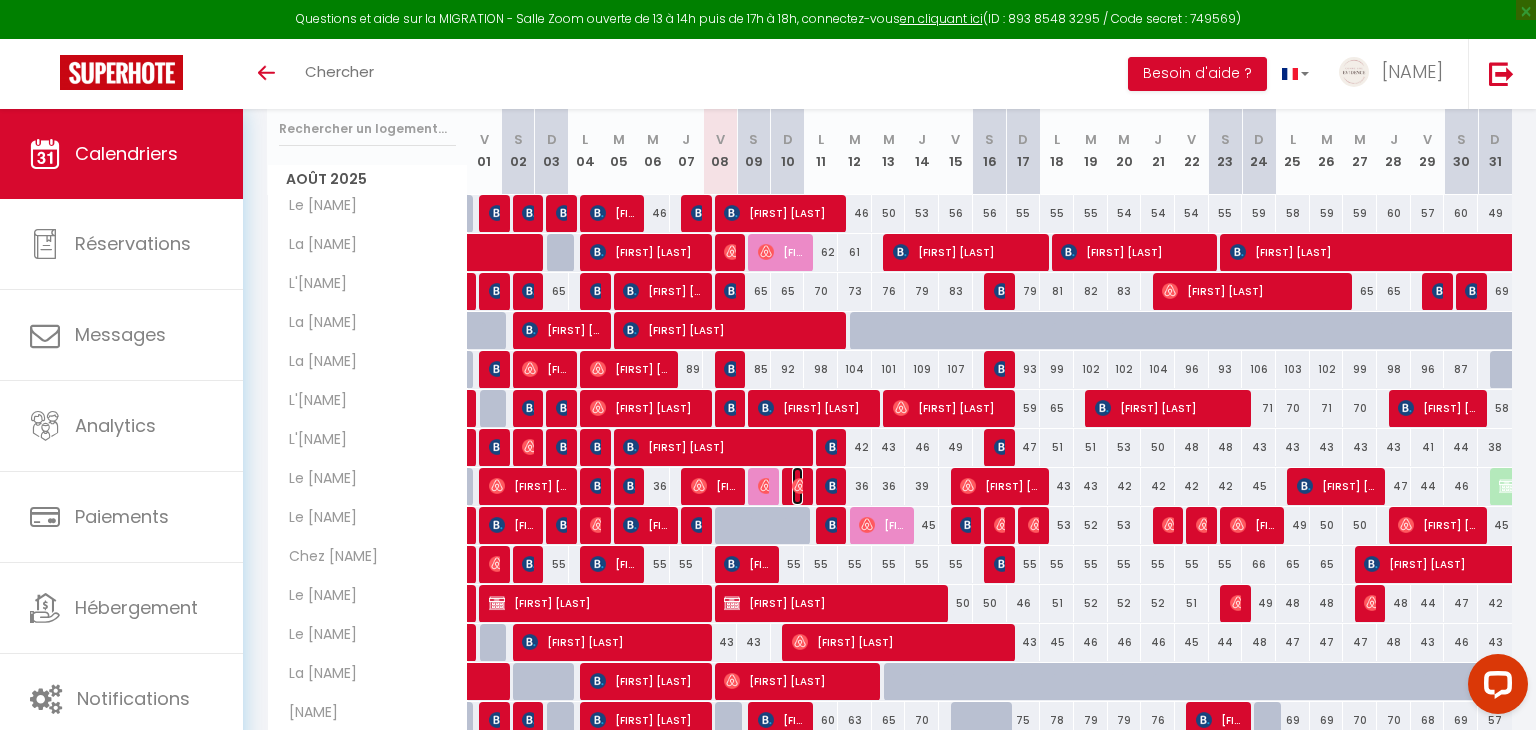 click at bounding box center [800, 486] 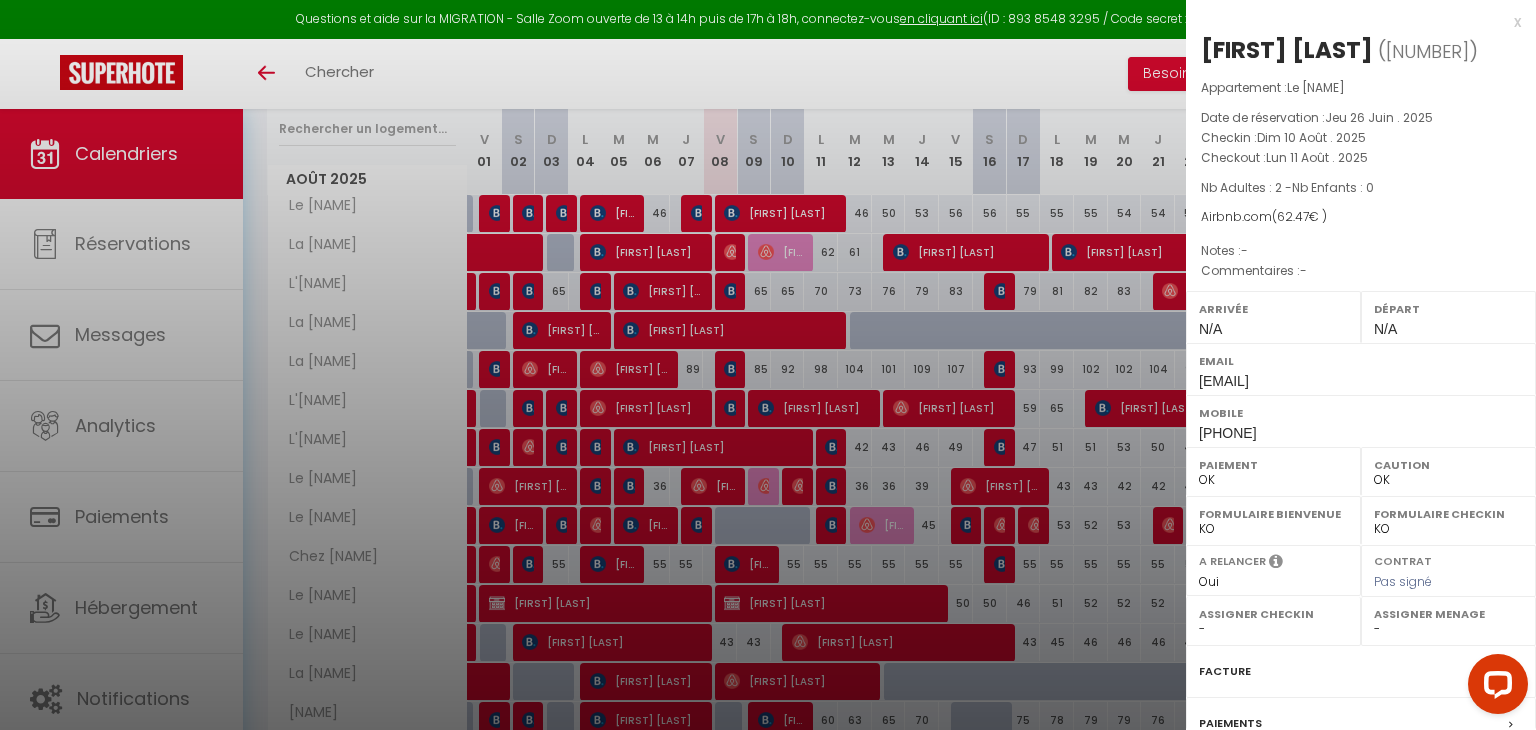 click at bounding box center [768, 365] 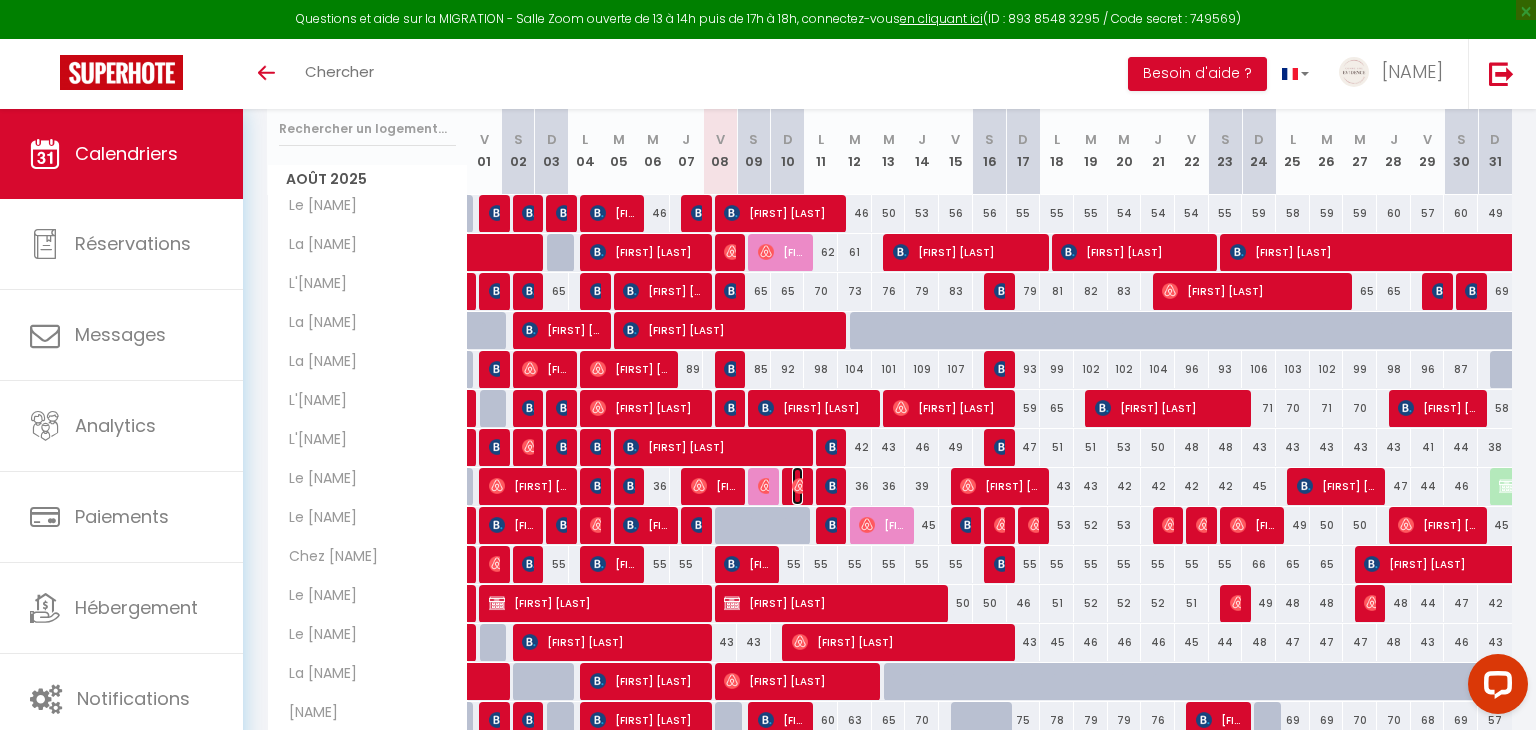 click at bounding box center [800, 486] 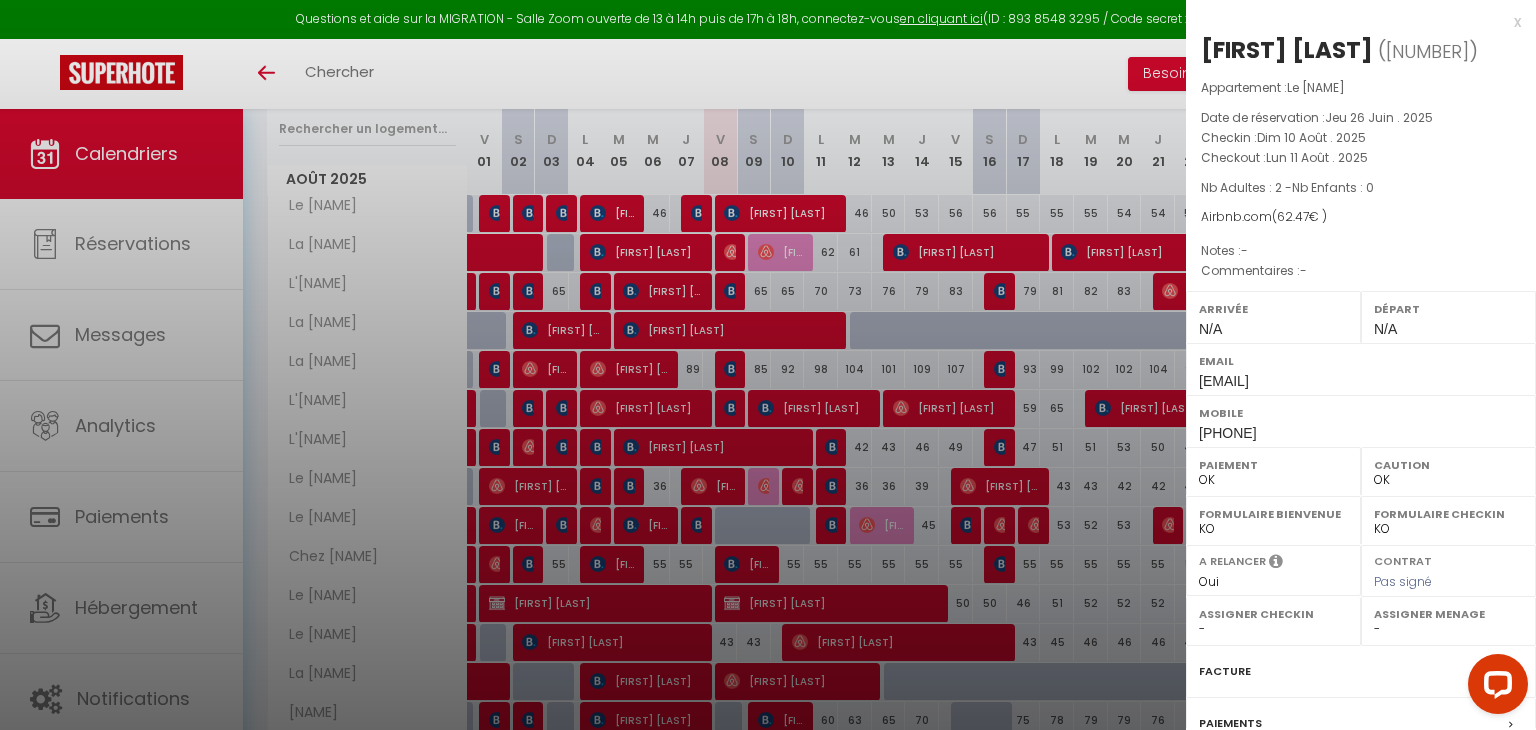 click at bounding box center [768, 365] 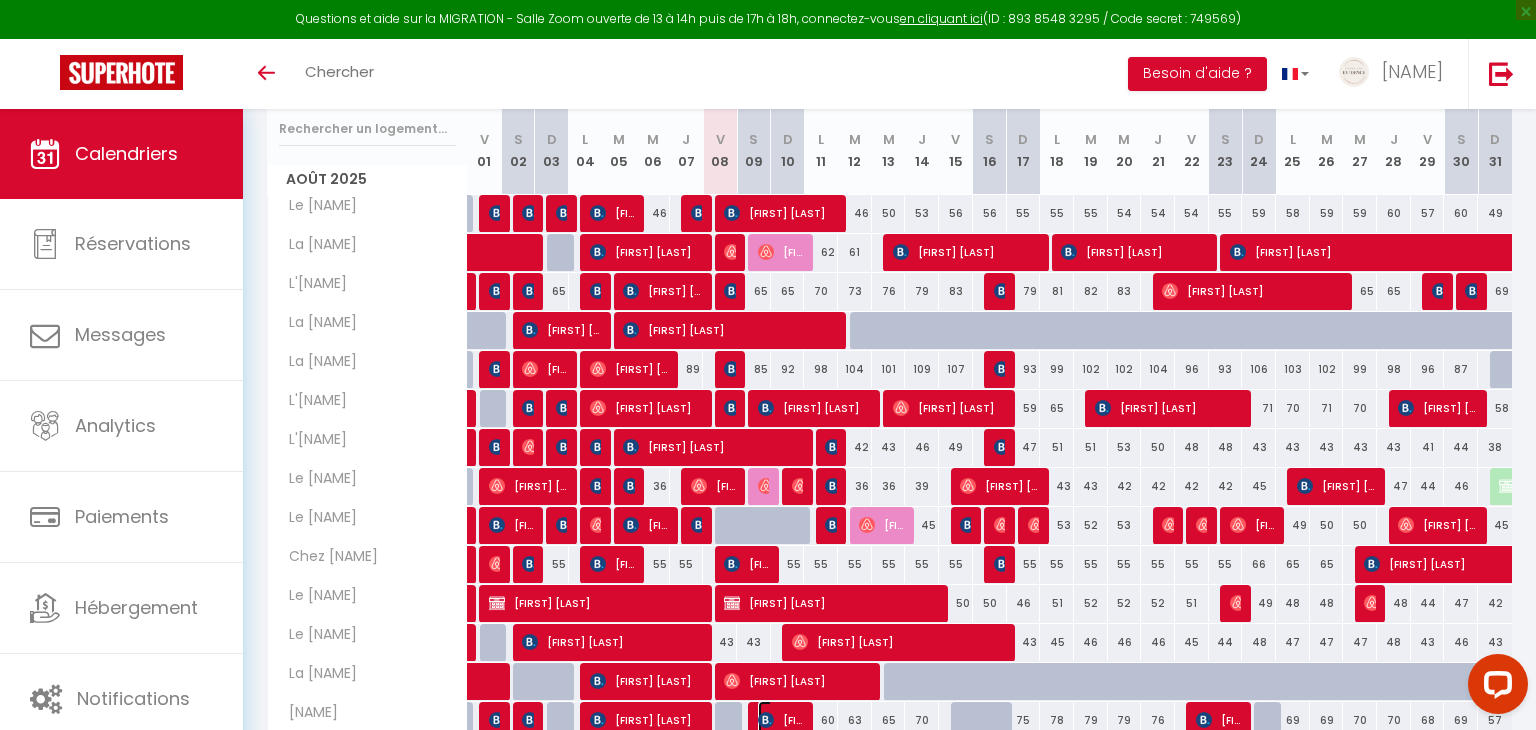 click on "[FIRST] [LAST]" at bounding box center [780, 720] 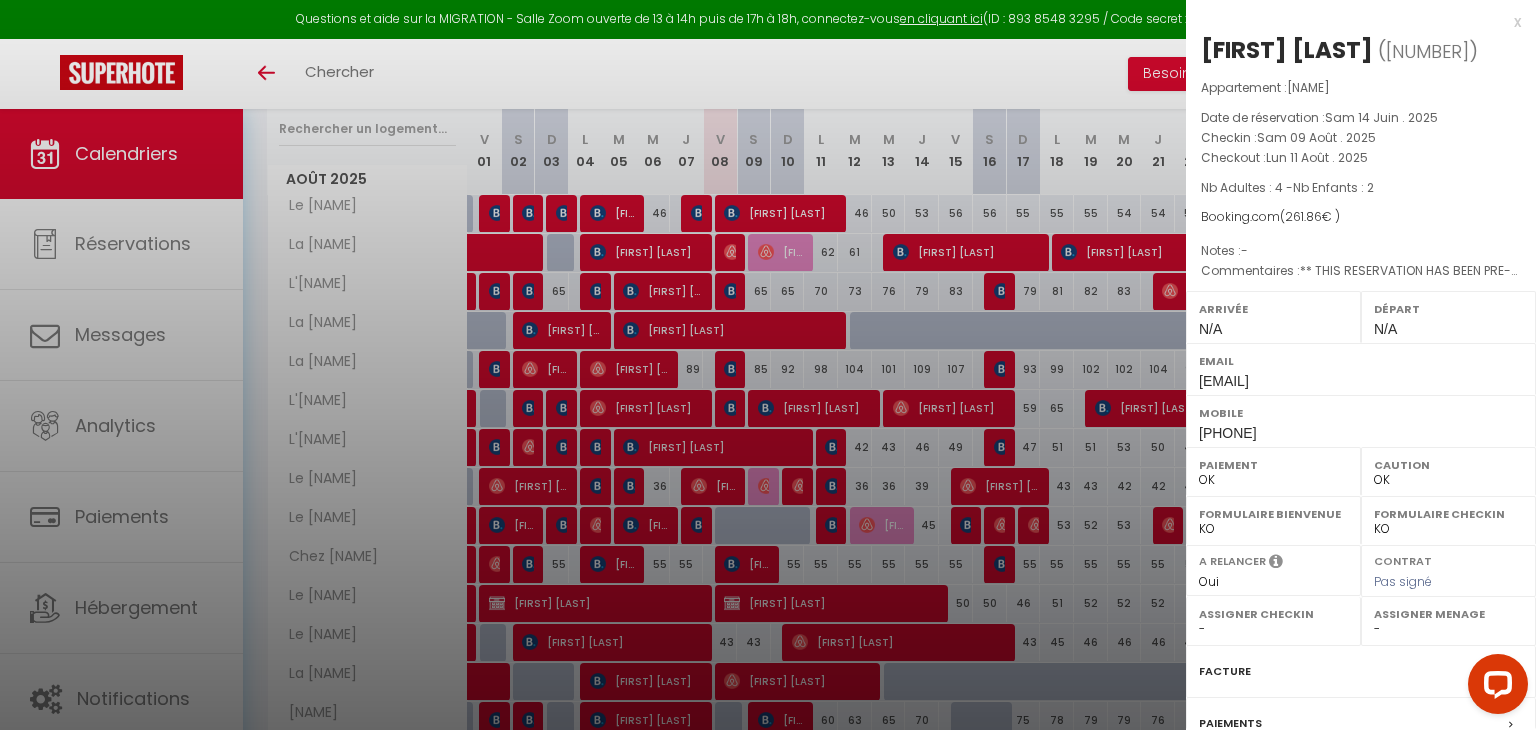 click at bounding box center [768, 365] 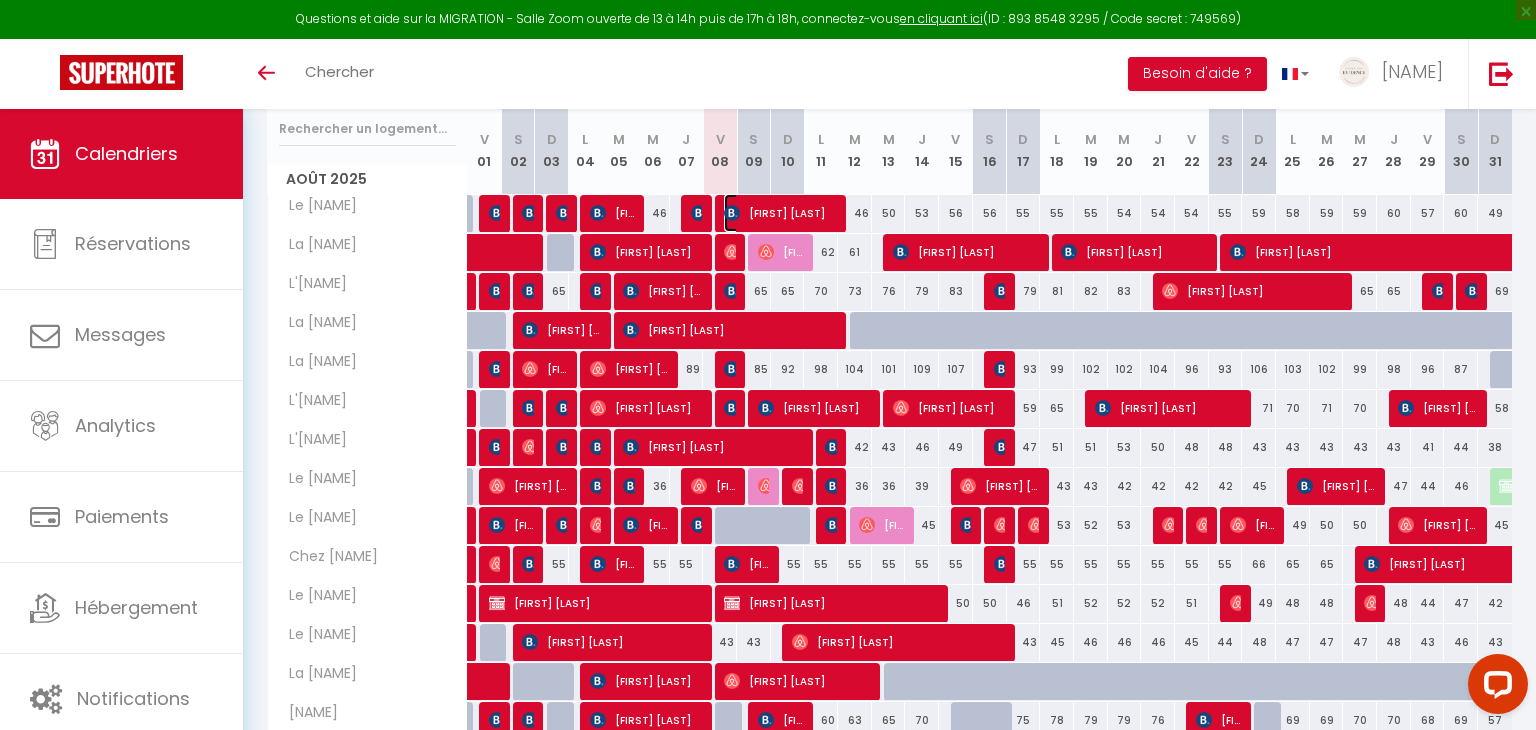 click on "[FIRST] [LAST]" at bounding box center [780, 213] 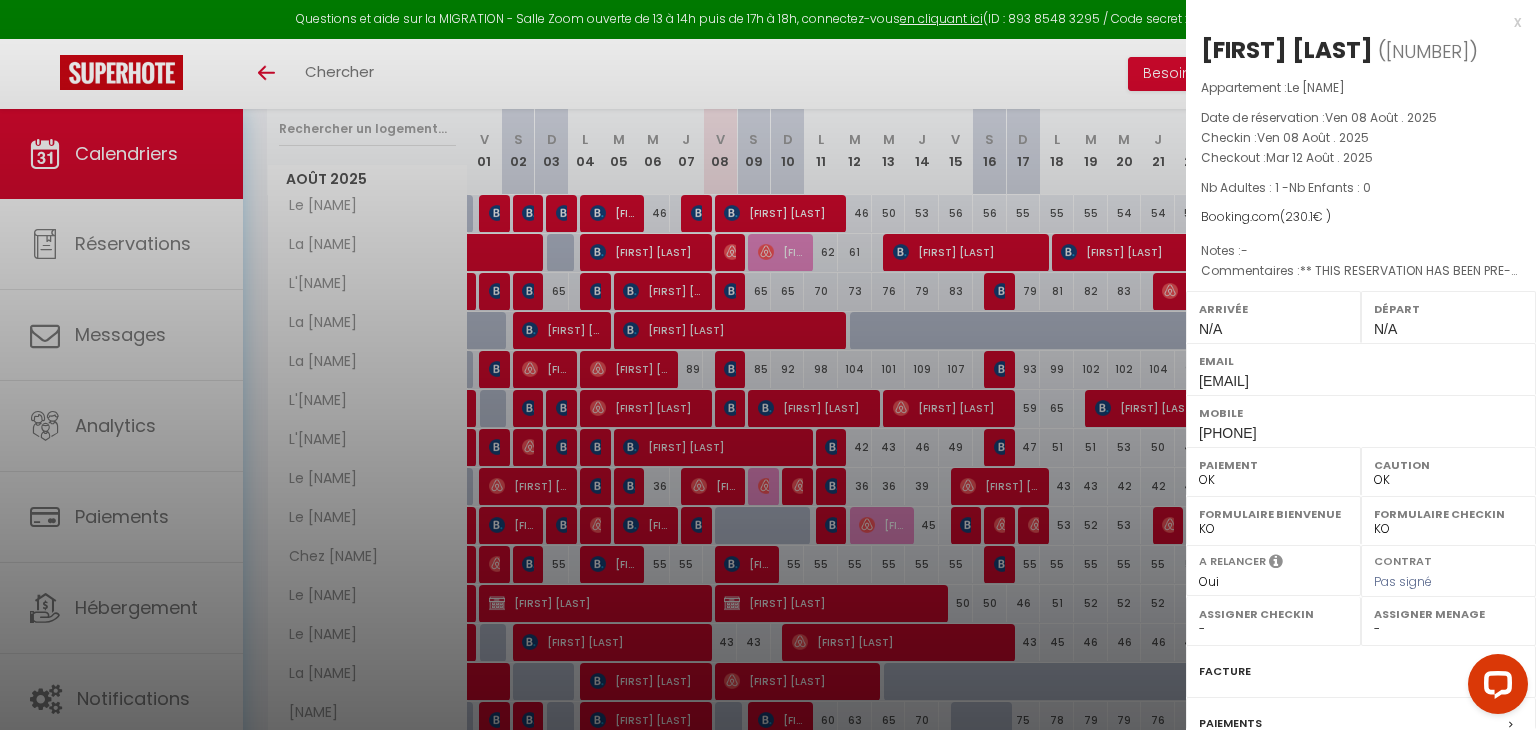 click at bounding box center [768, 365] 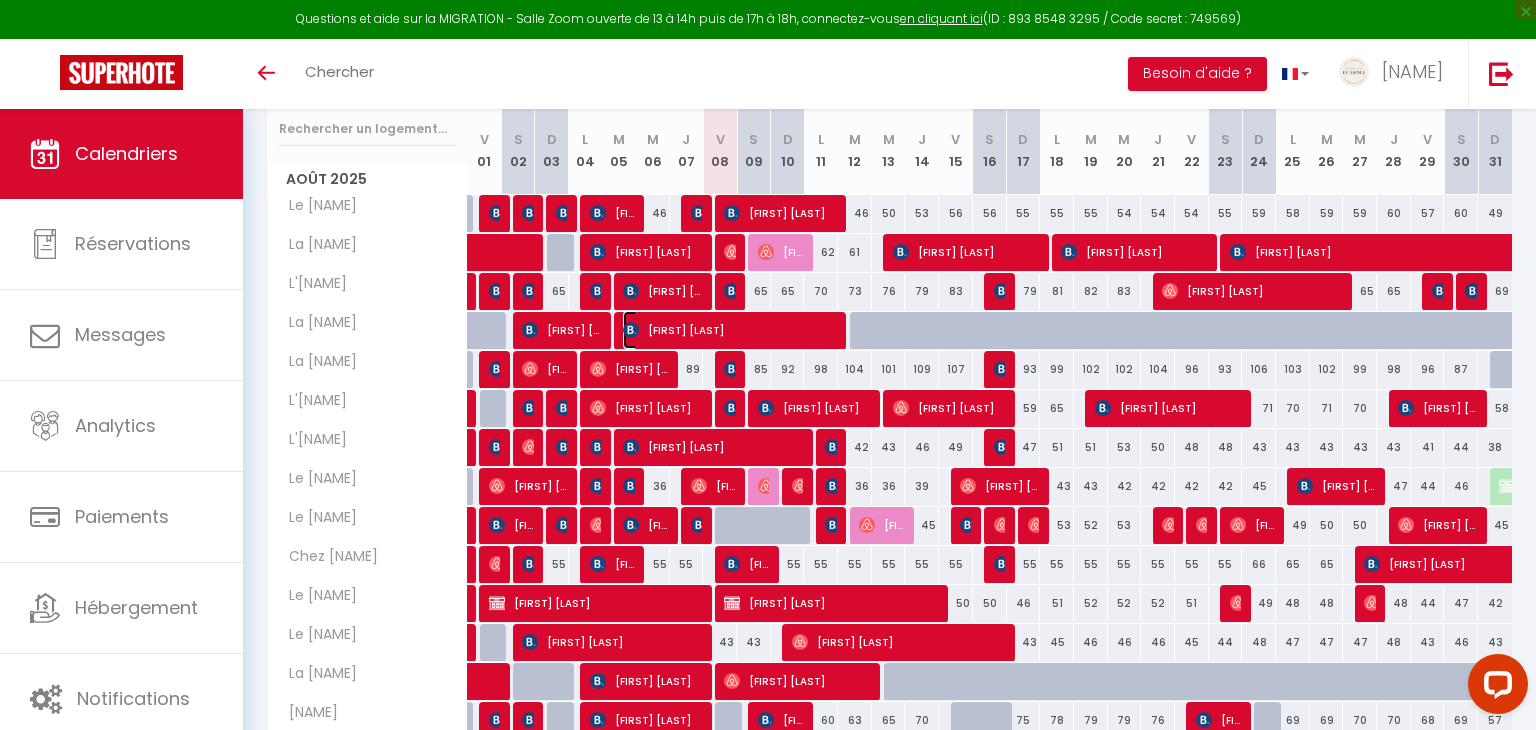 click on "[FIRST] [LAST]" at bounding box center [730, 330] 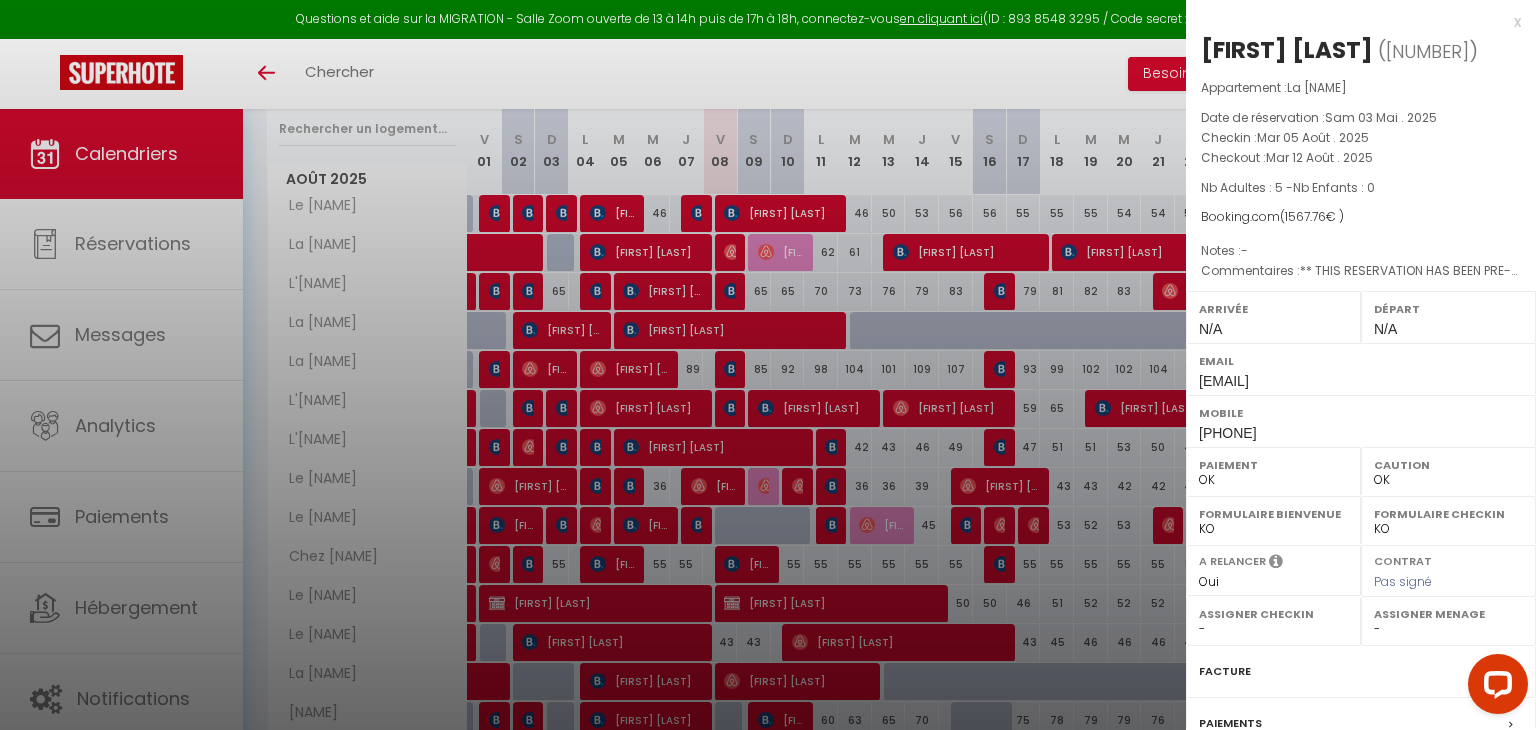 click at bounding box center [768, 365] 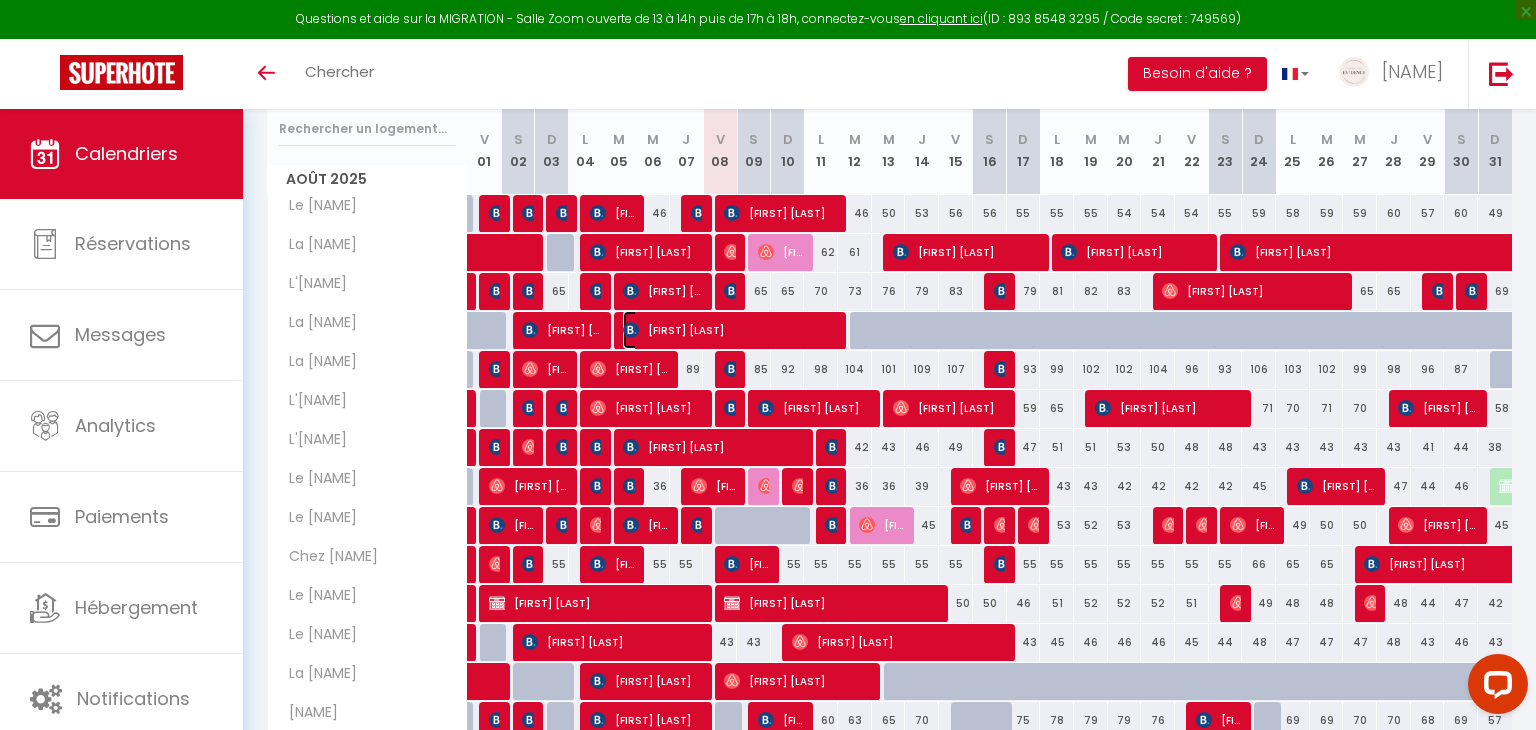 click on "[FIRST] [LAST]" at bounding box center [730, 330] 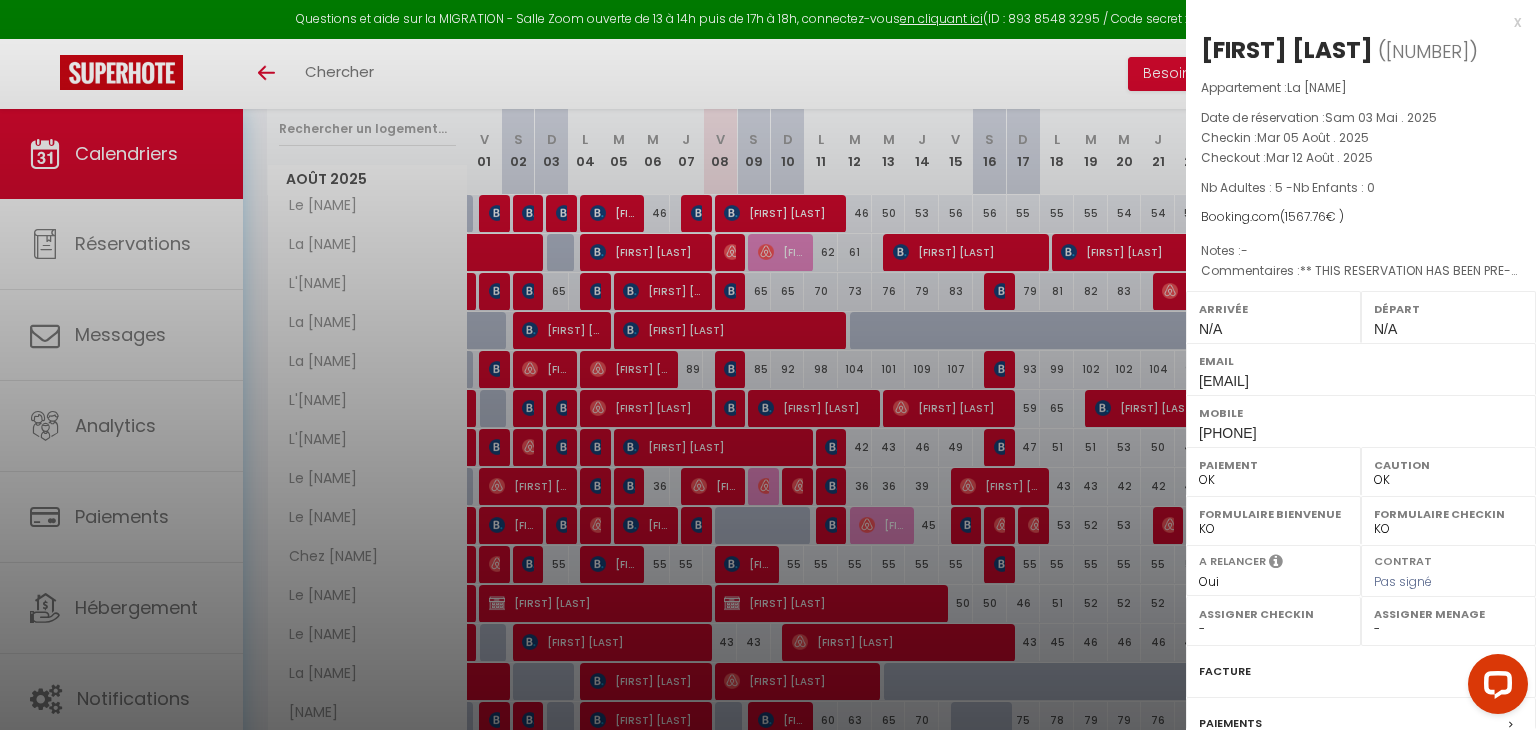 click at bounding box center (768, 365) 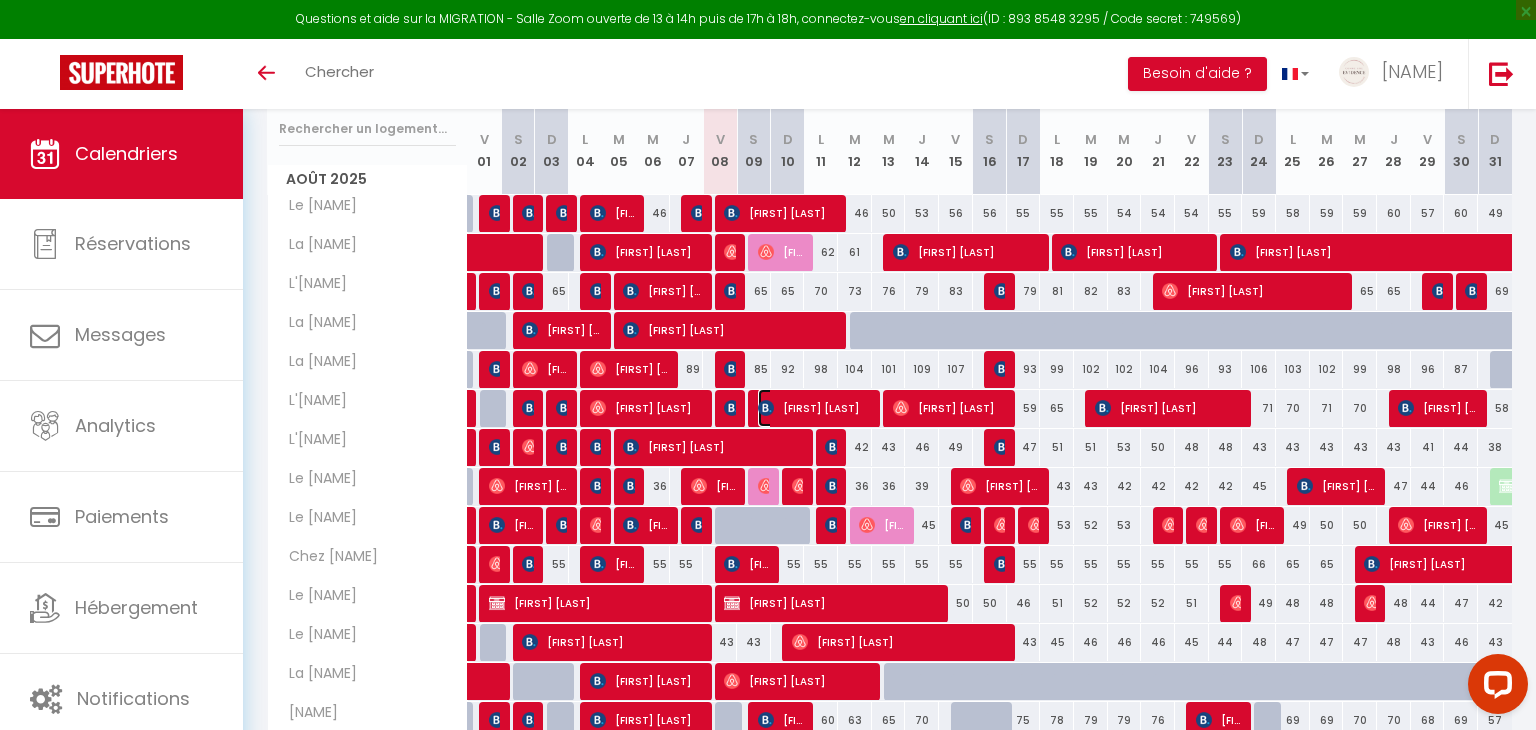 click on "[FIRST] [LAST]" at bounding box center [814, 408] 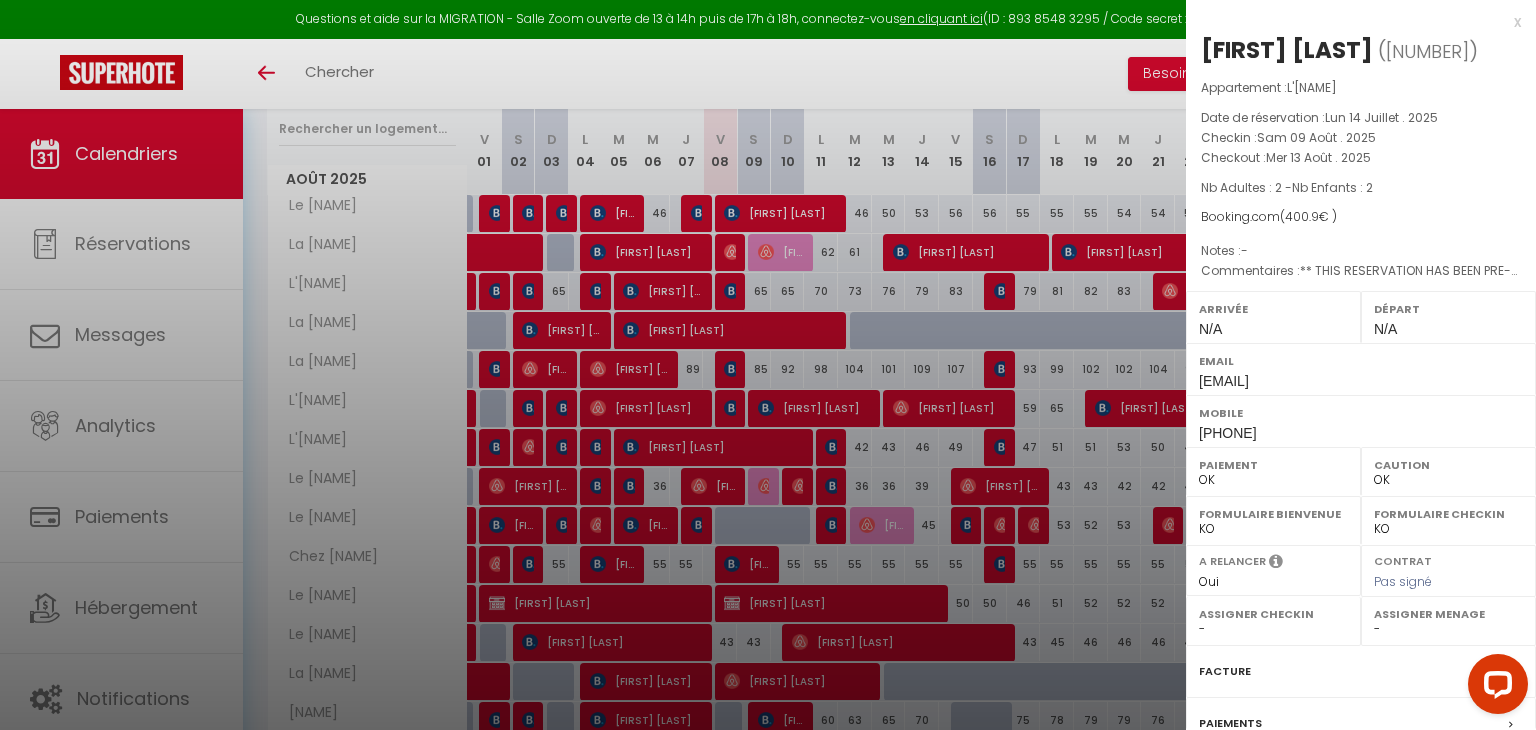 click at bounding box center [768, 365] 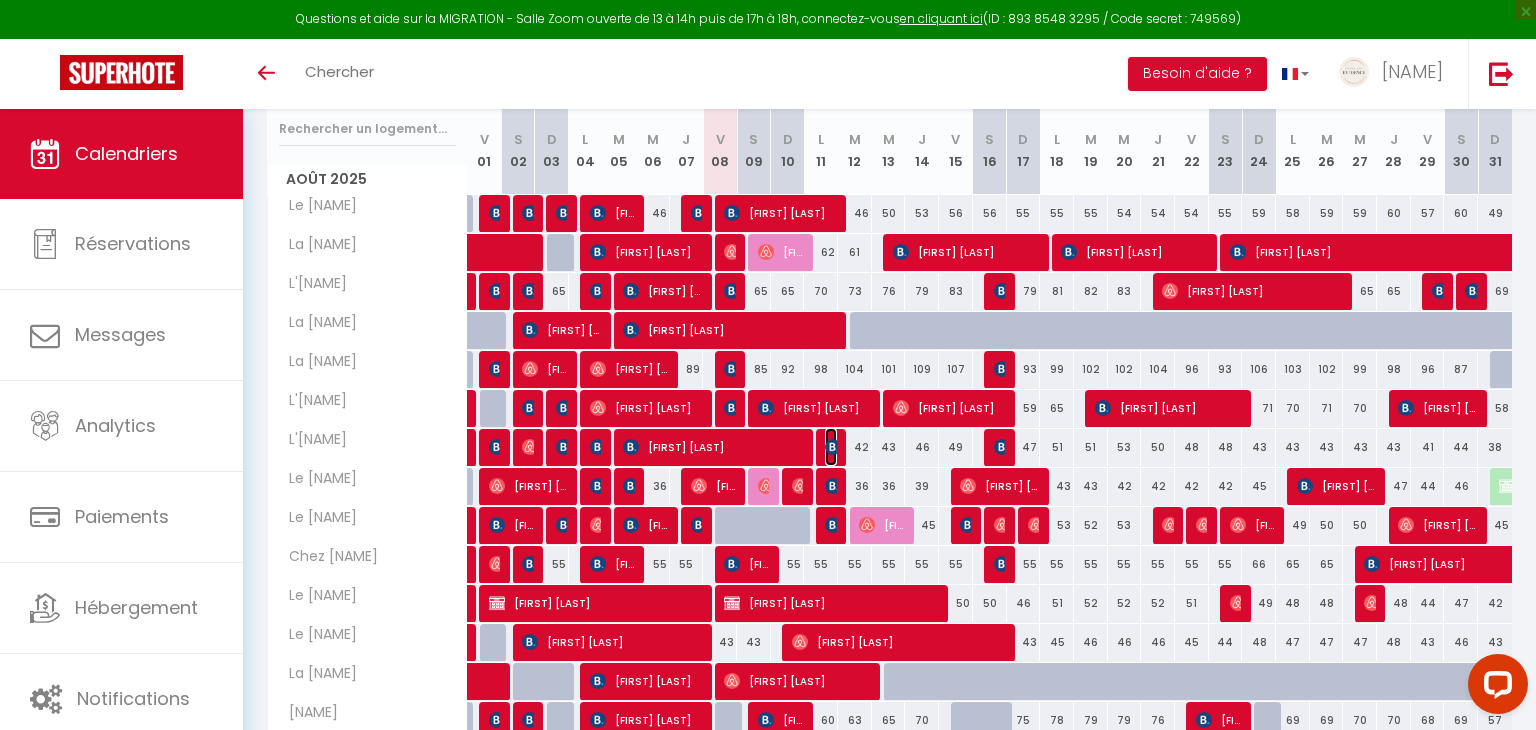 click at bounding box center (833, 447) 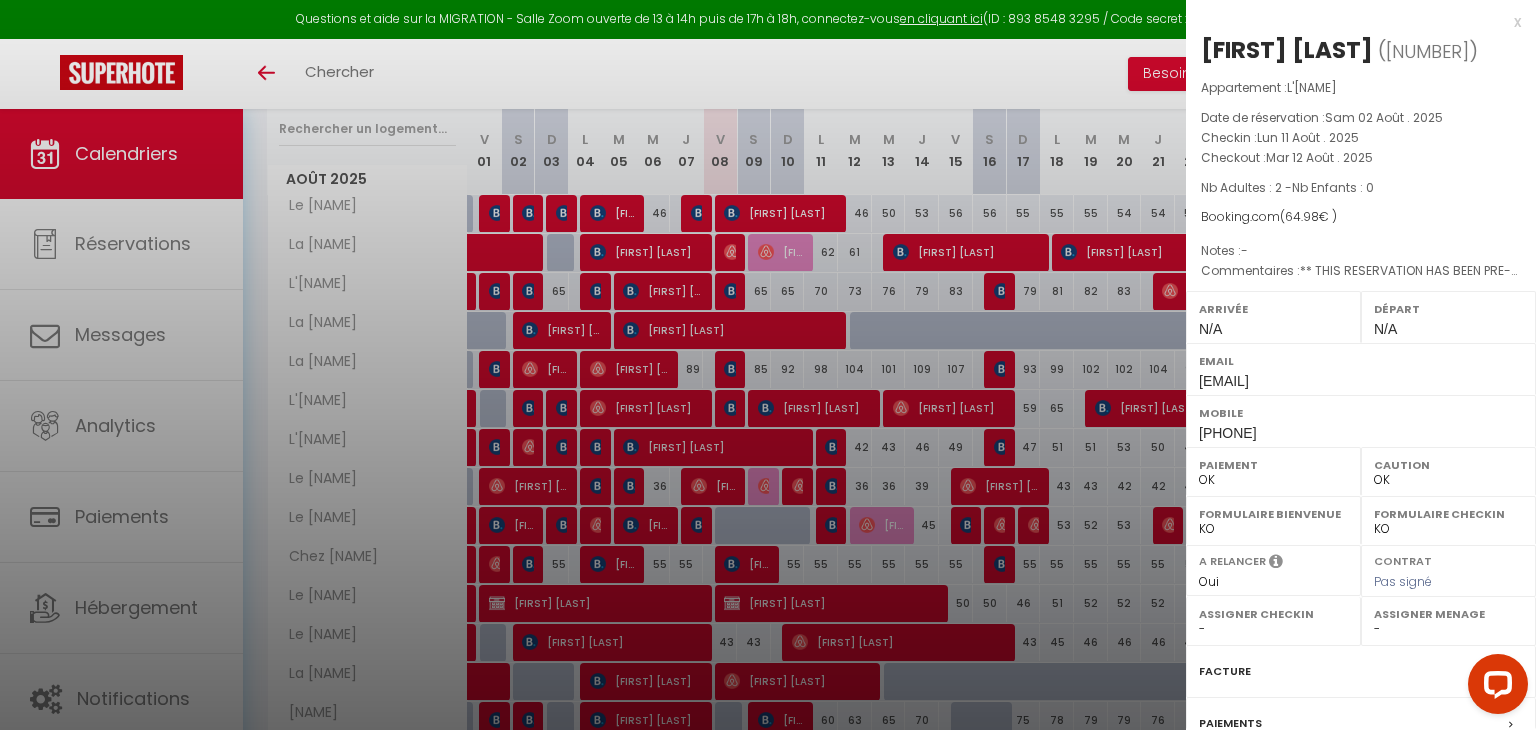 click at bounding box center [768, 365] 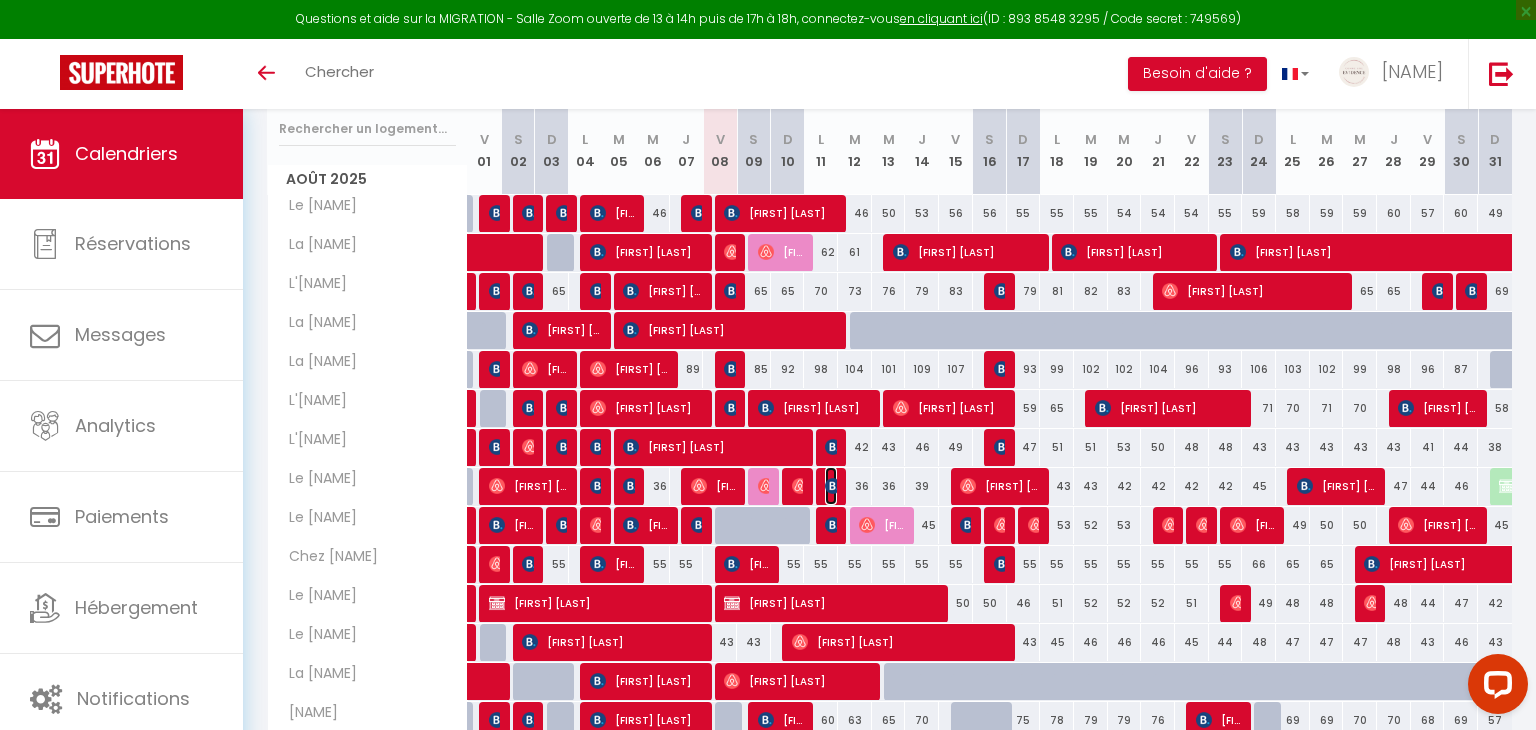 click at bounding box center (833, 486) 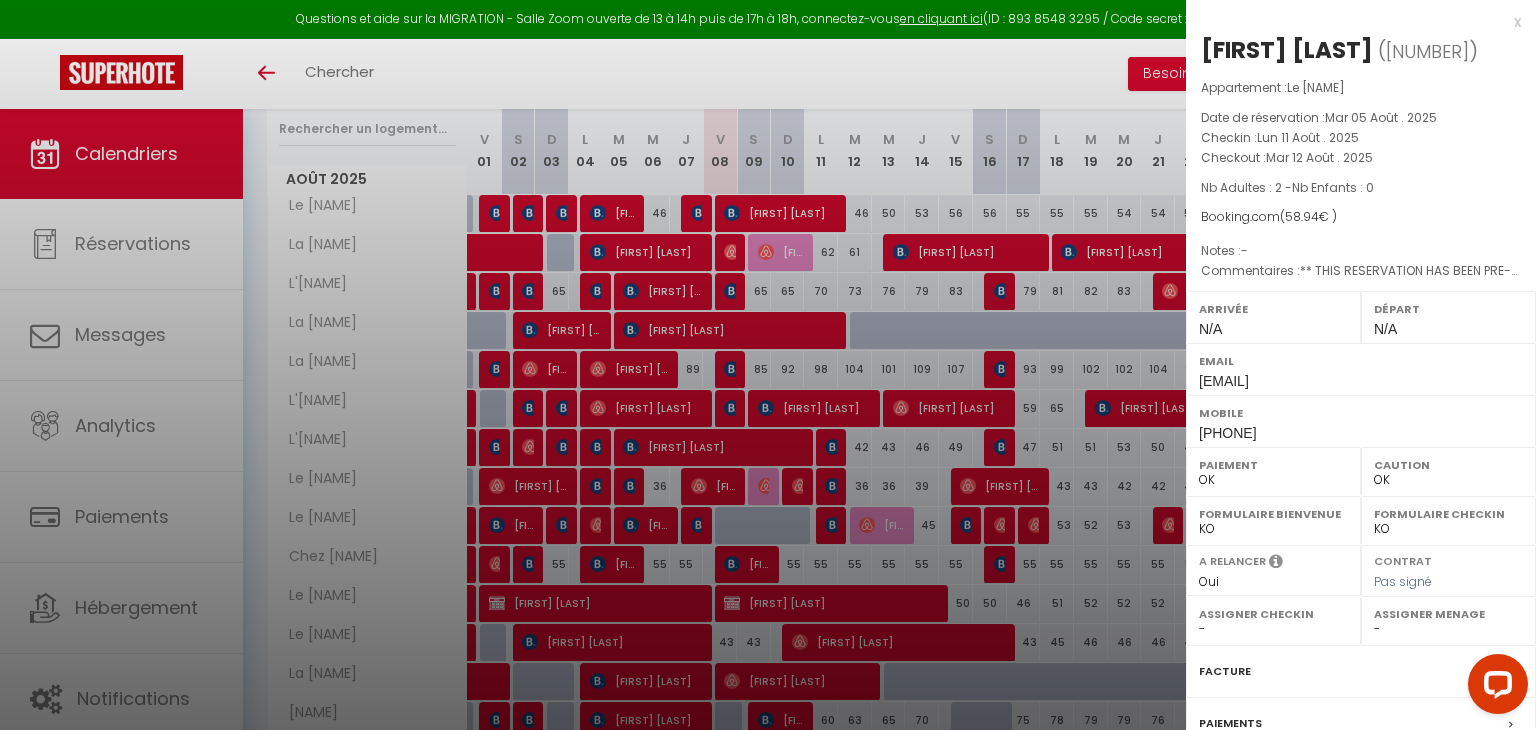 click at bounding box center [768, 365] 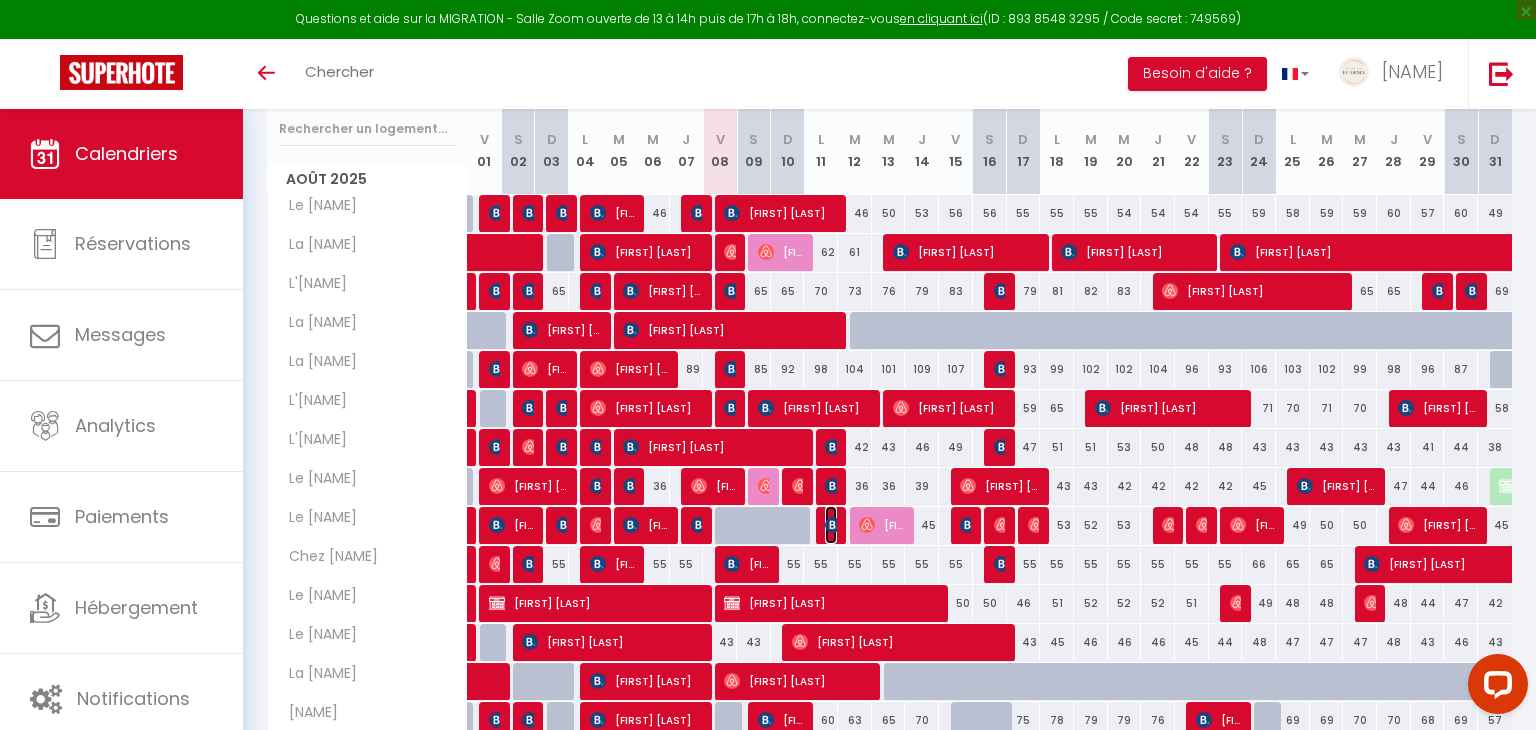 click at bounding box center (833, 525) 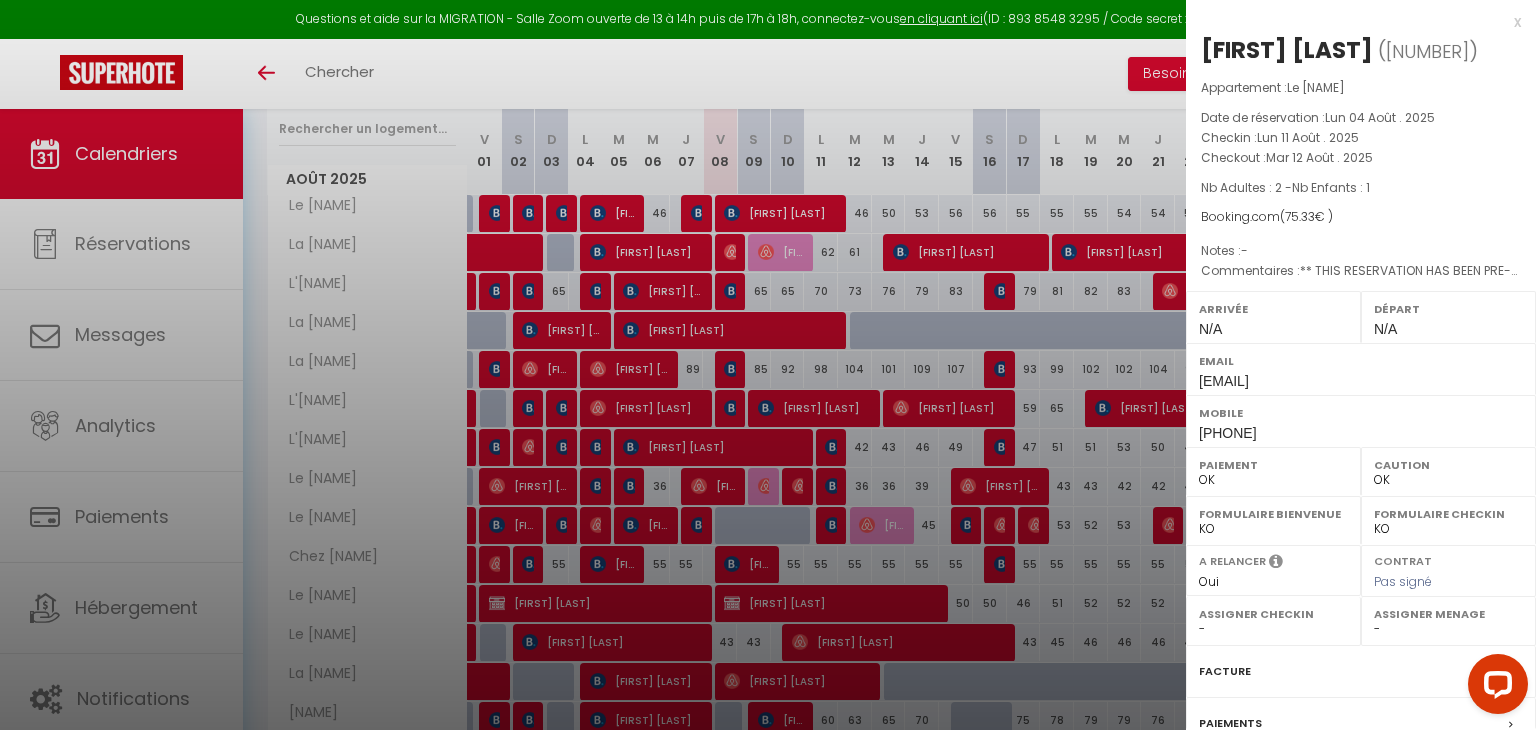 click at bounding box center [768, 365] 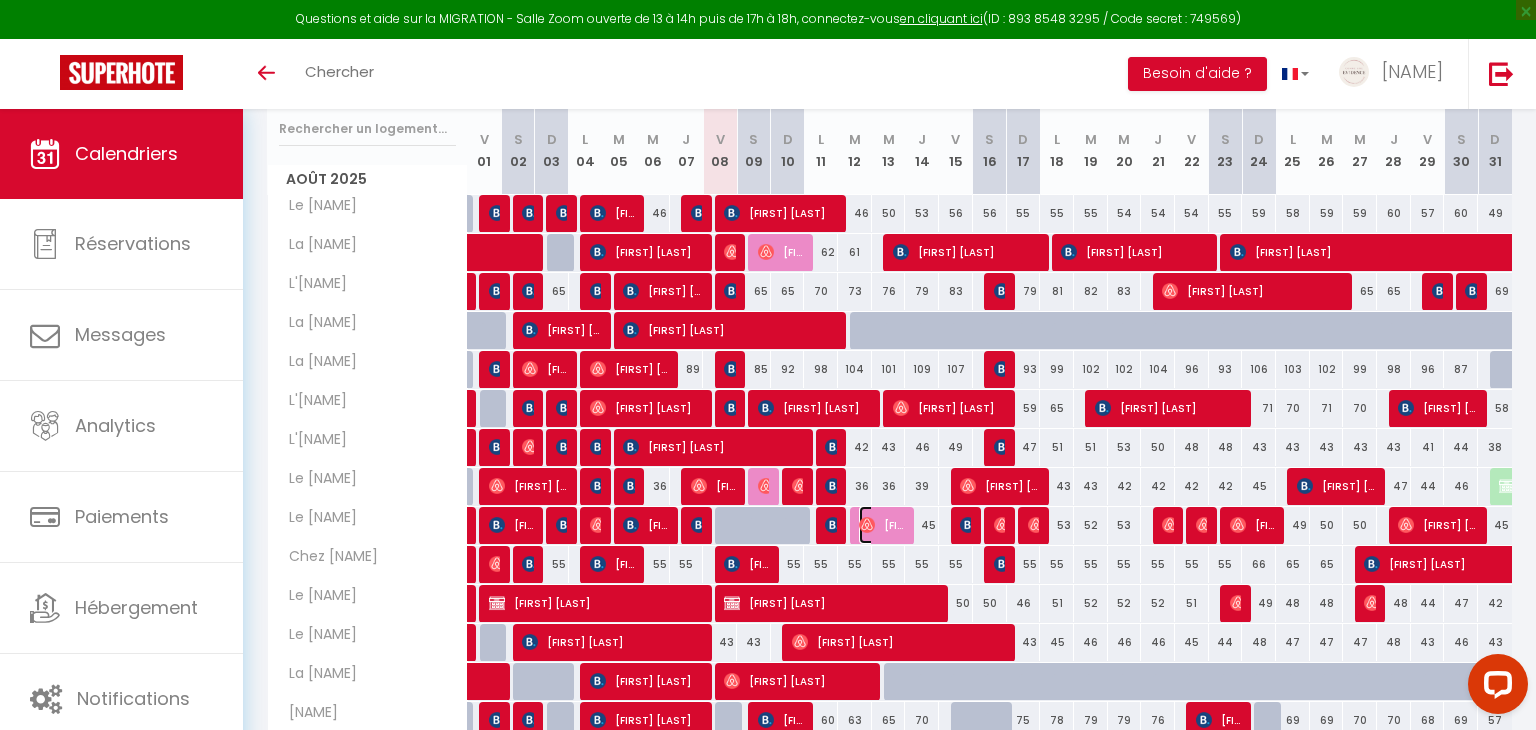 click at bounding box center (867, 525) 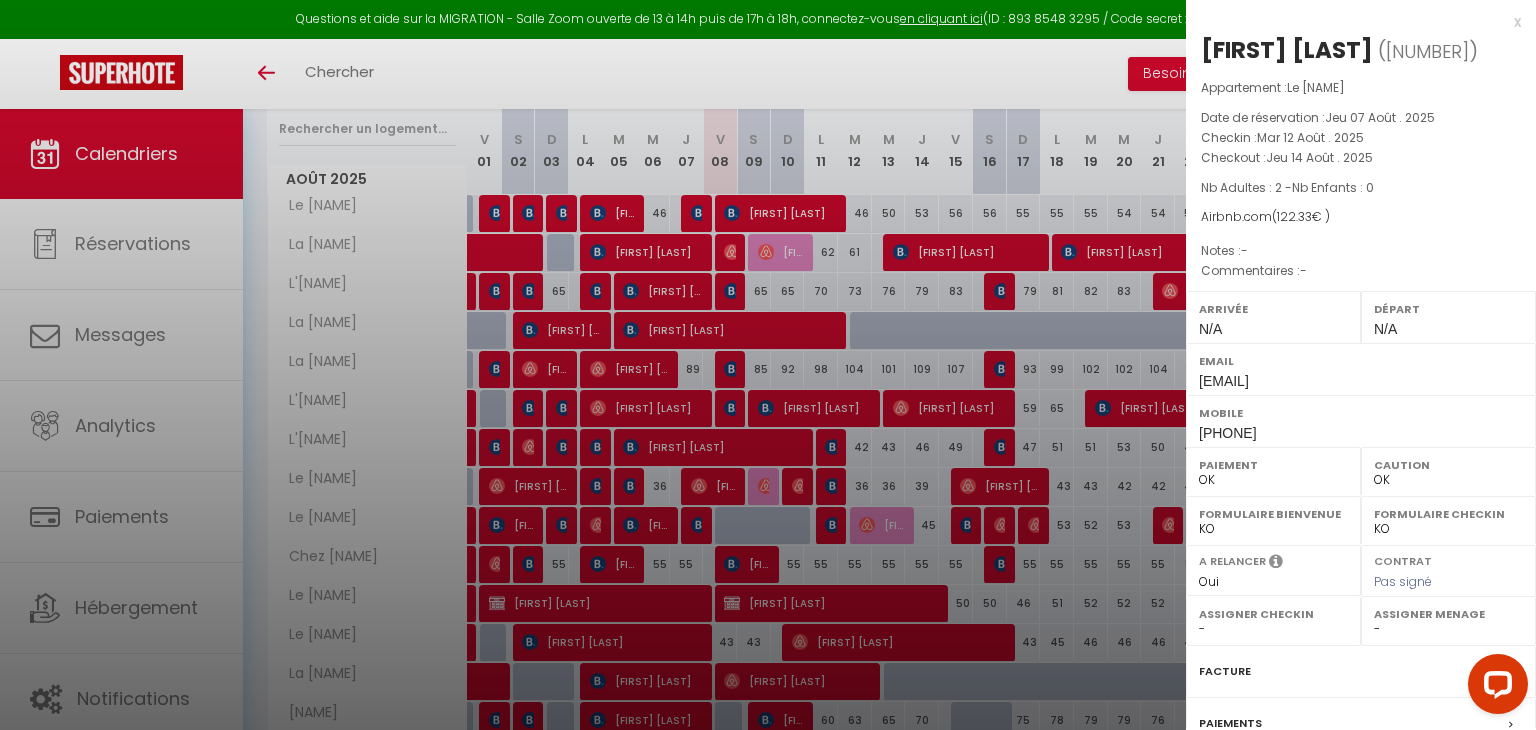 click at bounding box center [768, 365] 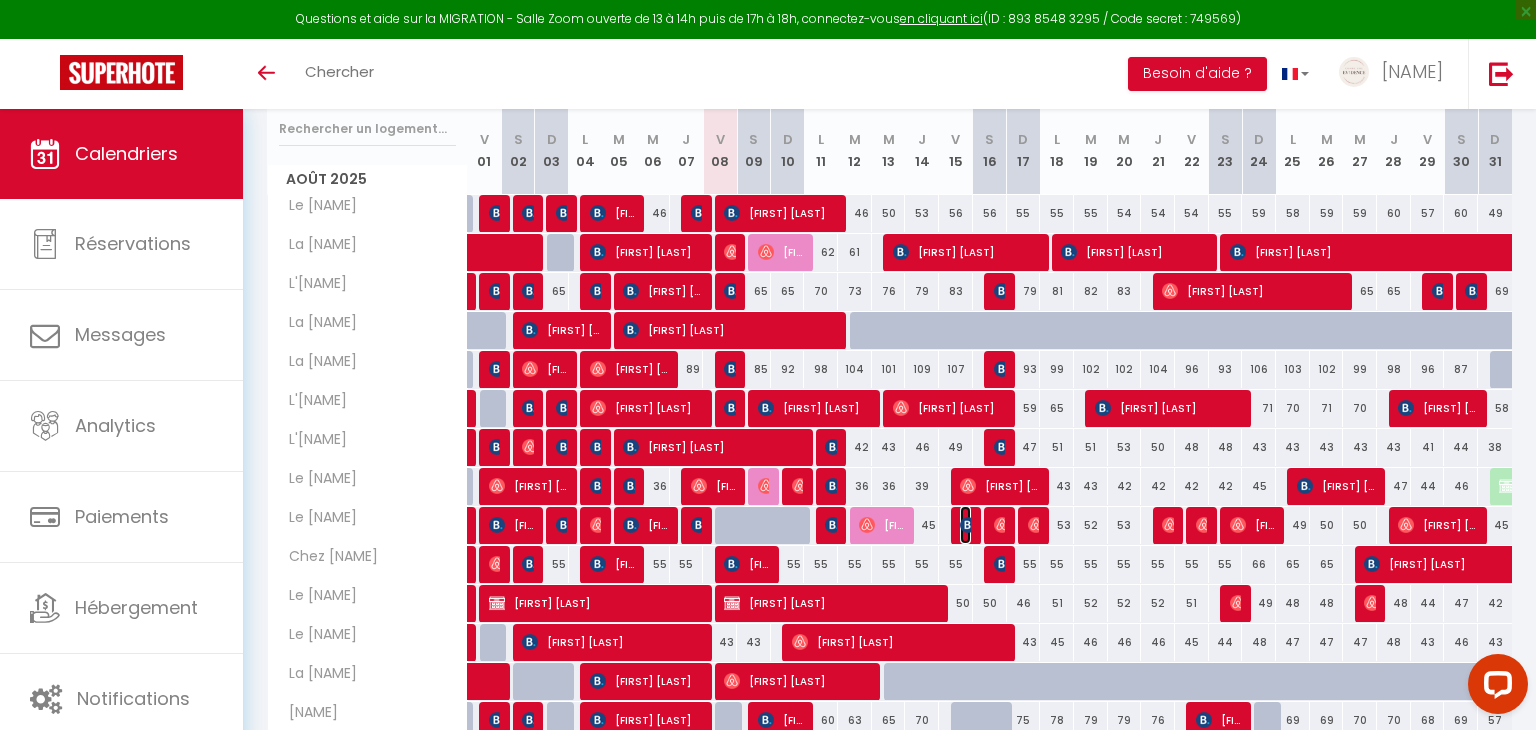 click at bounding box center (968, 525) 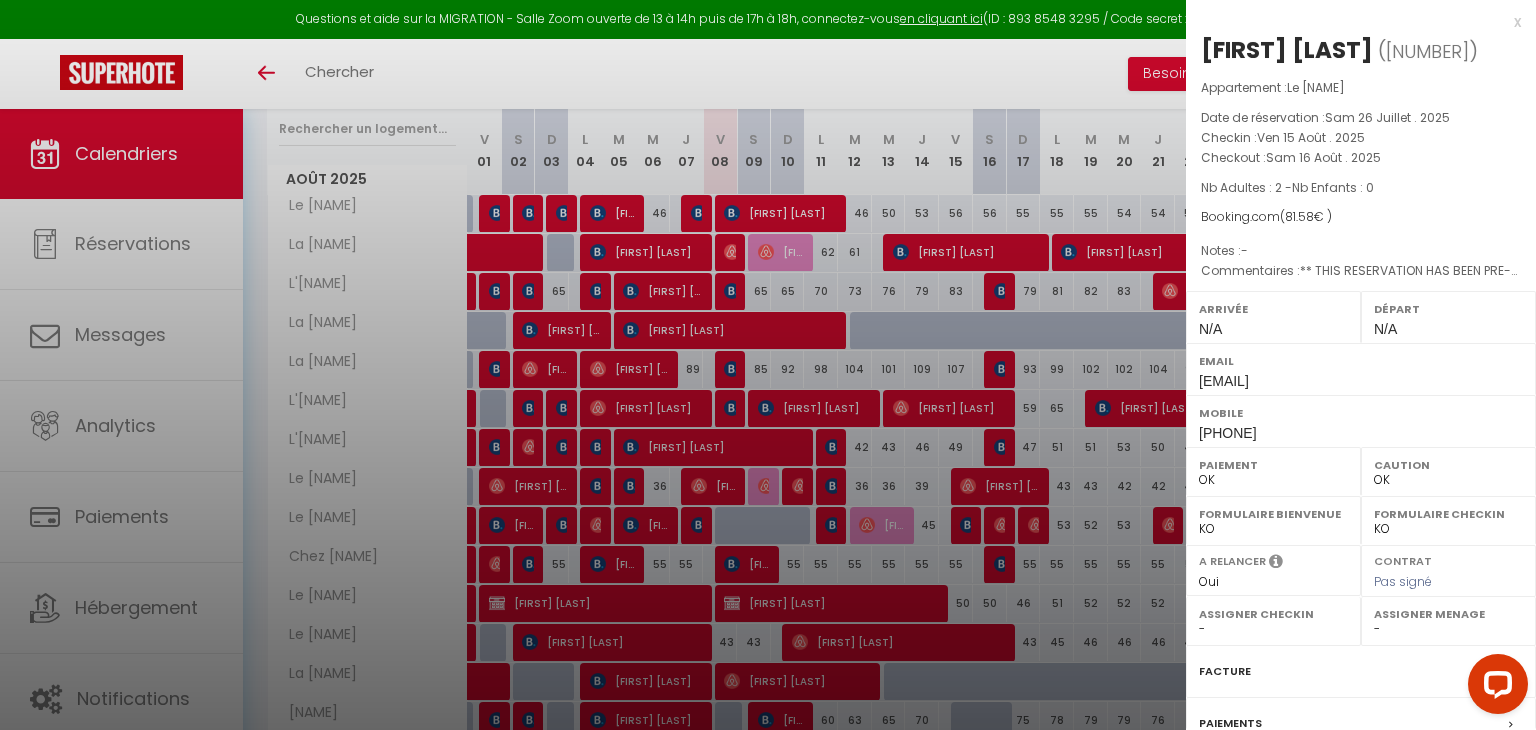 click at bounding box center (768, 365) 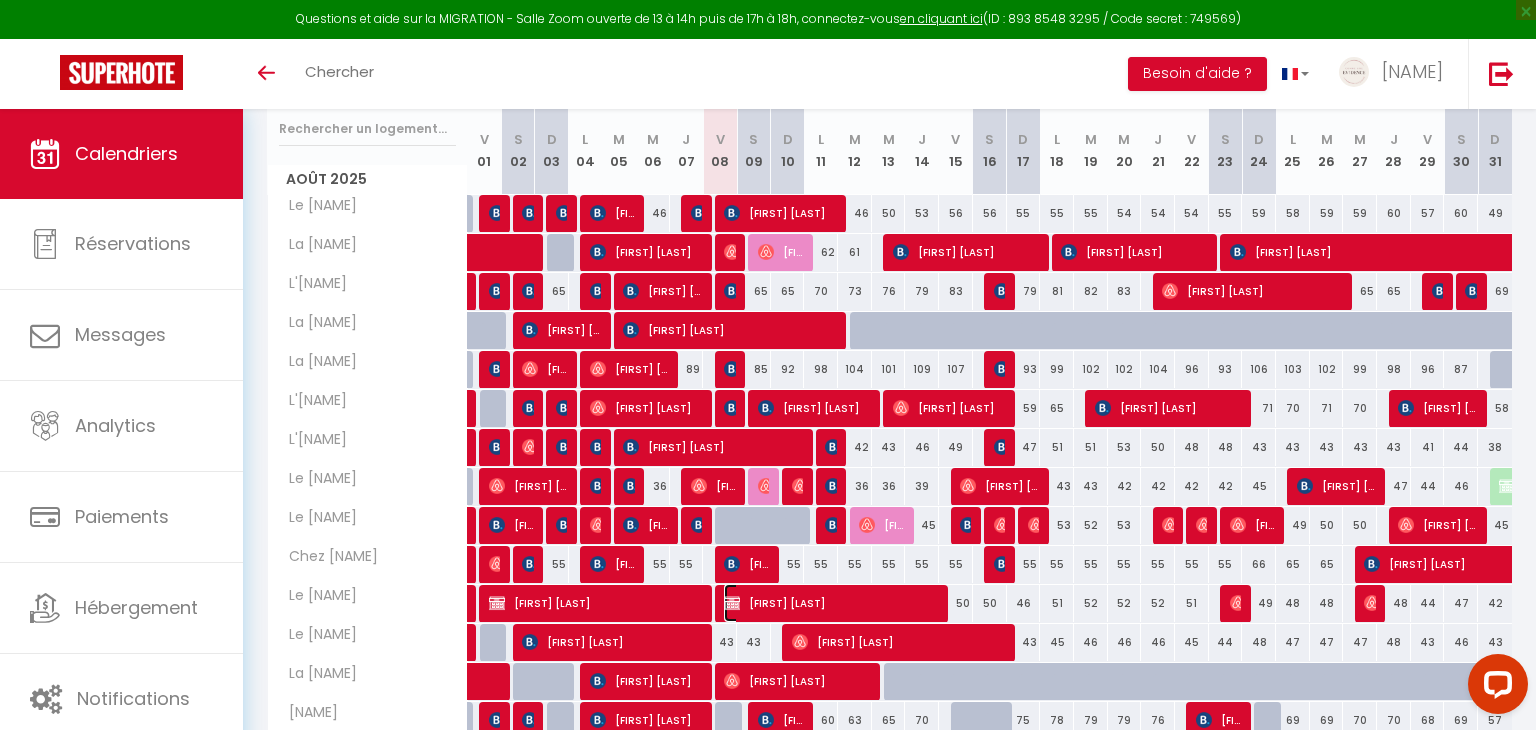 click on "[FIRST] [LAST]" at bounding box center (831, 603) 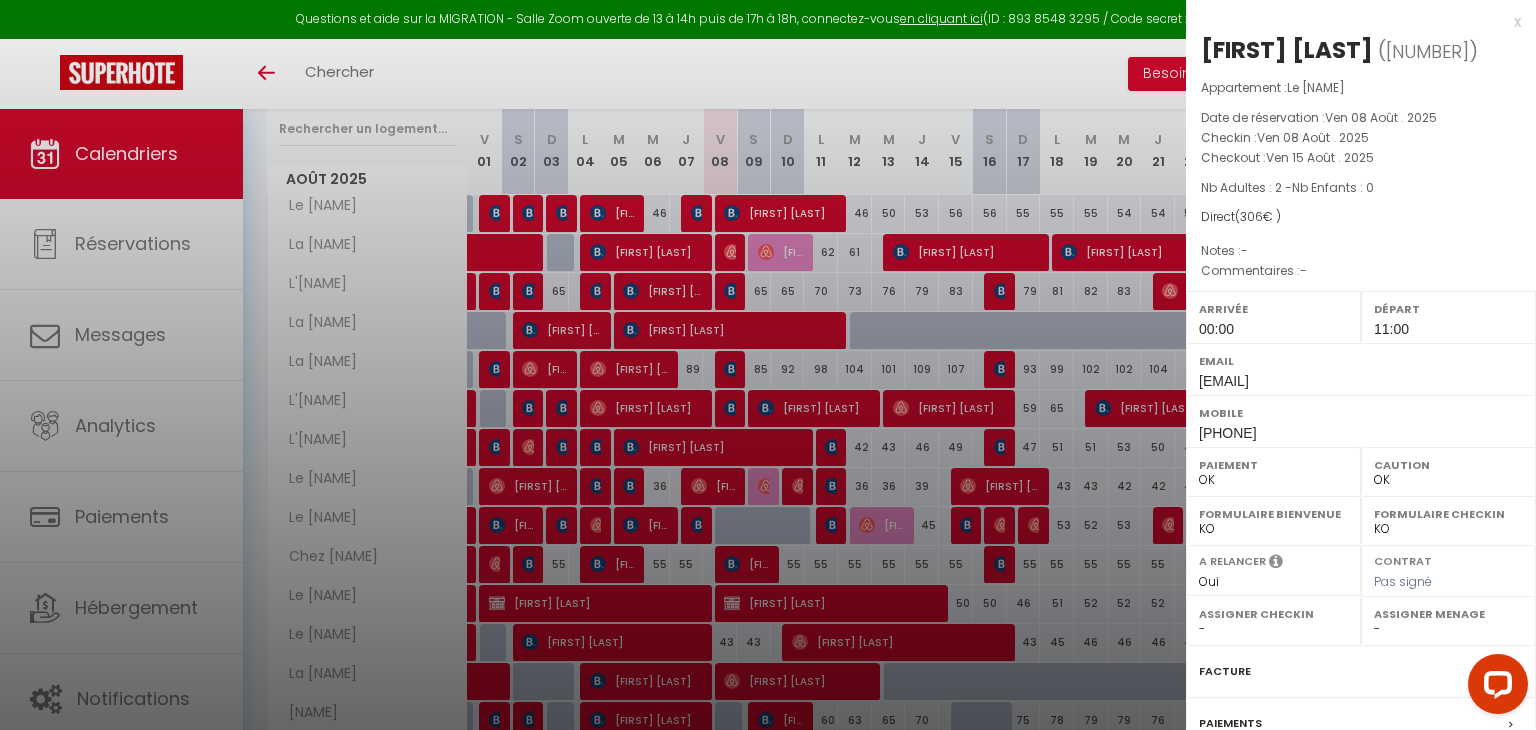 click at bounding box center (768, 365) 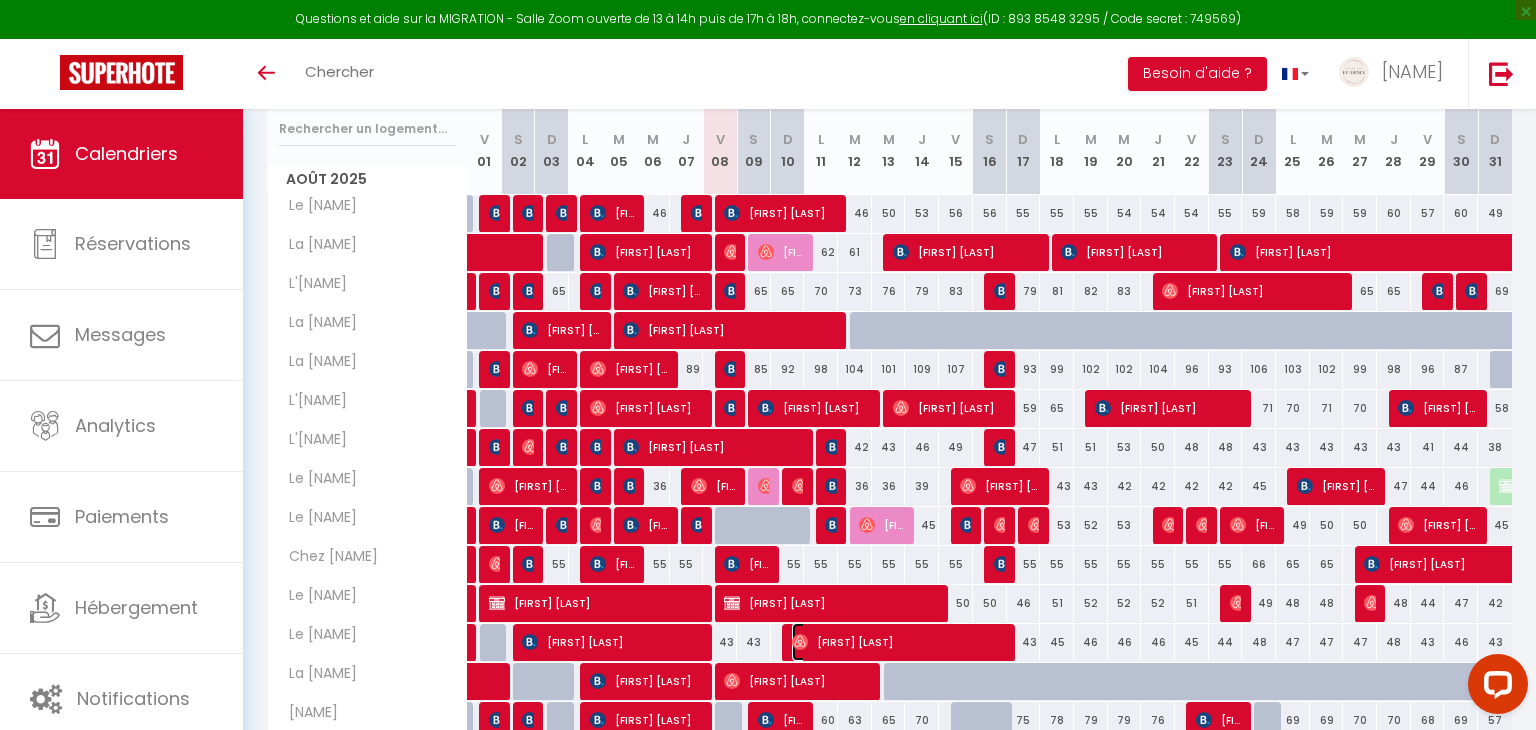 click on "[FIRST] [LAST]" at bounding box center (899, 642) 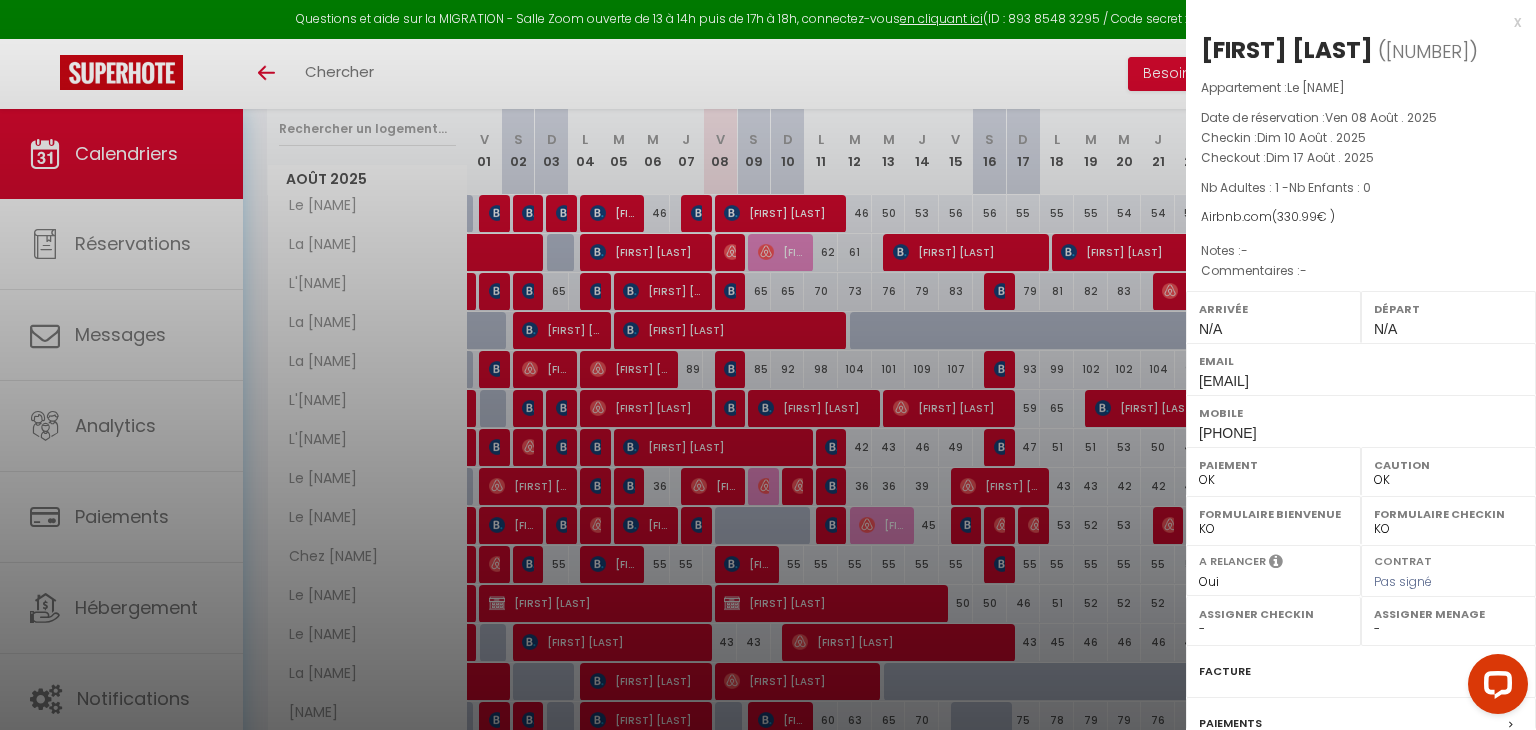 click at bounding box center [768, 365] 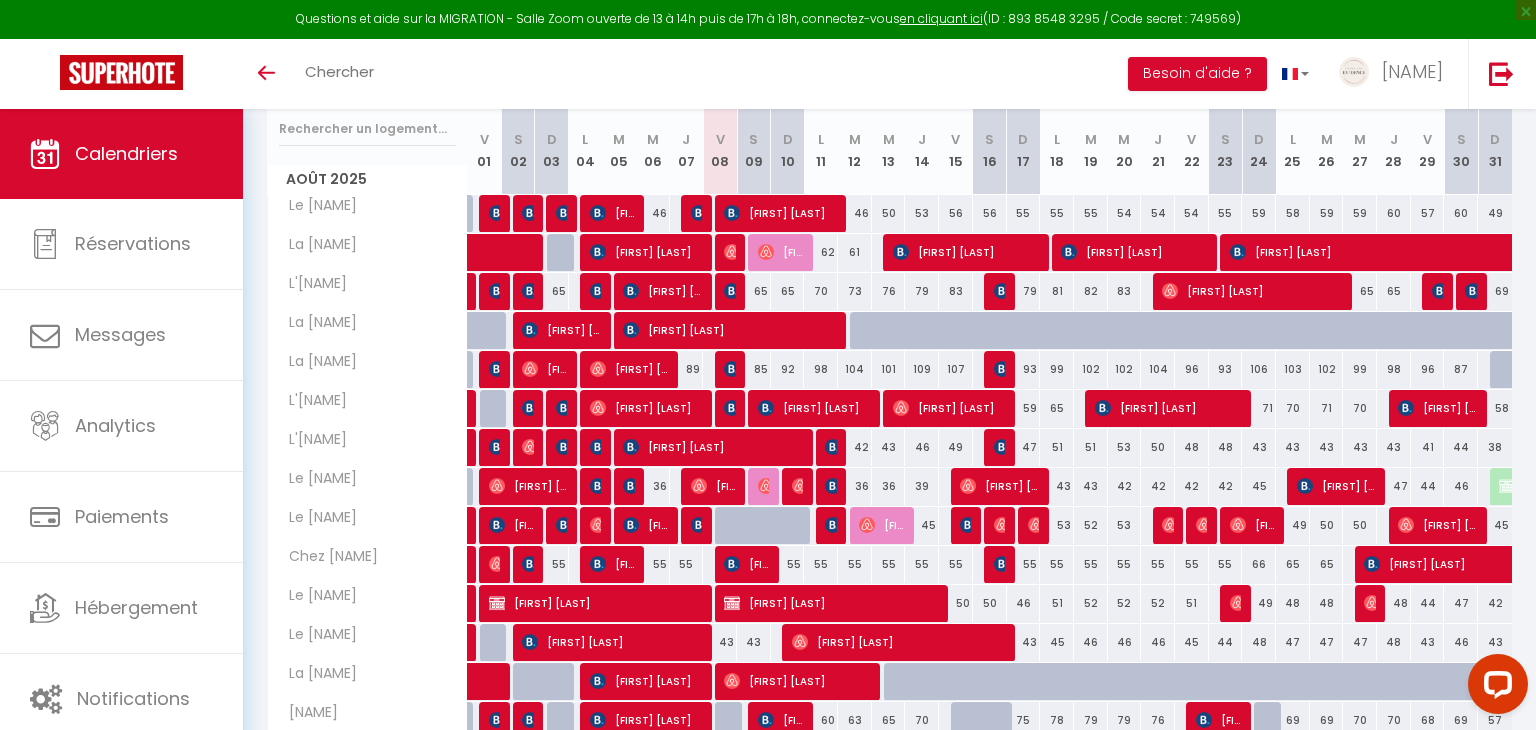 scroll, scrollTop: 275, scrollLeft: 0, axis: vertical 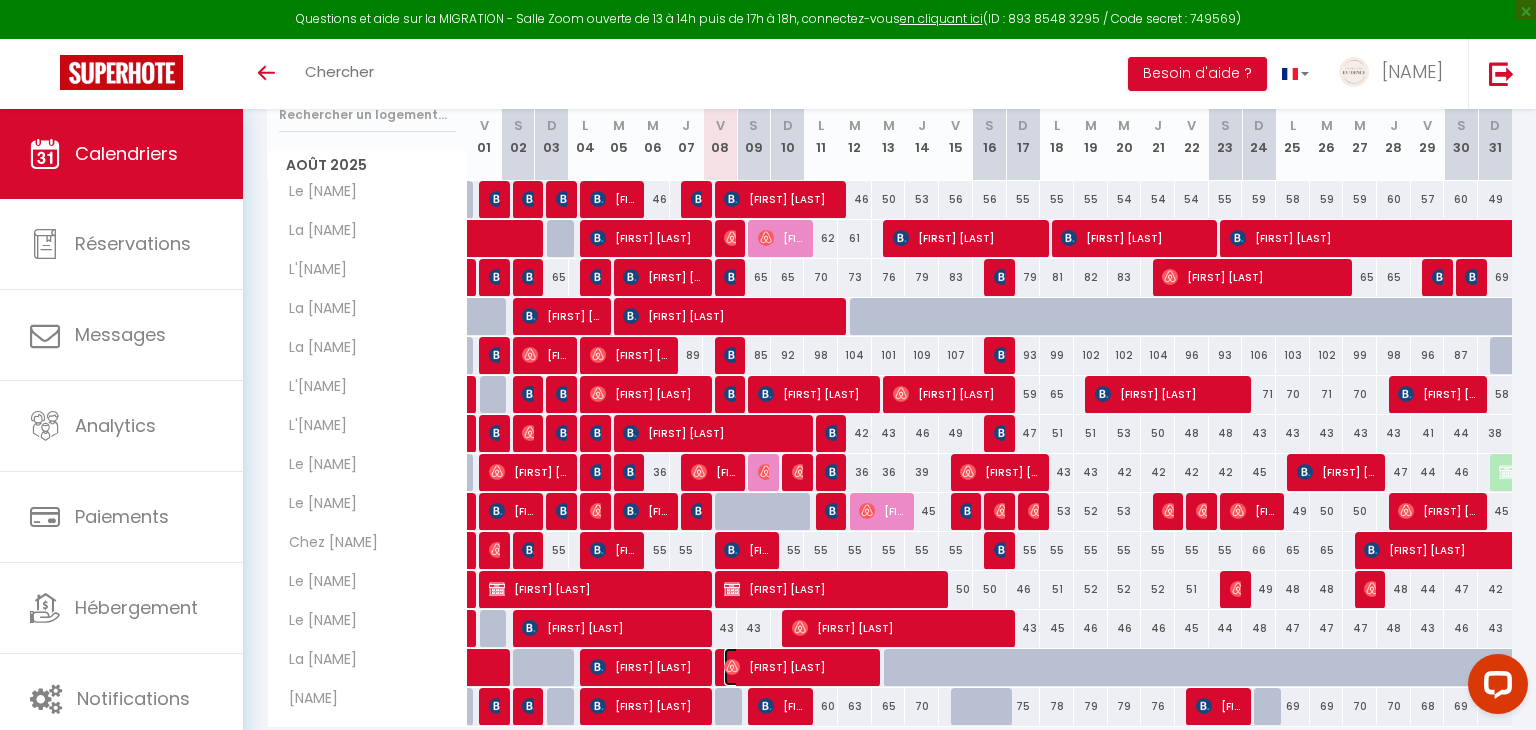 click on "[FIRST] [LAST]" at bounding box center [797, 667] 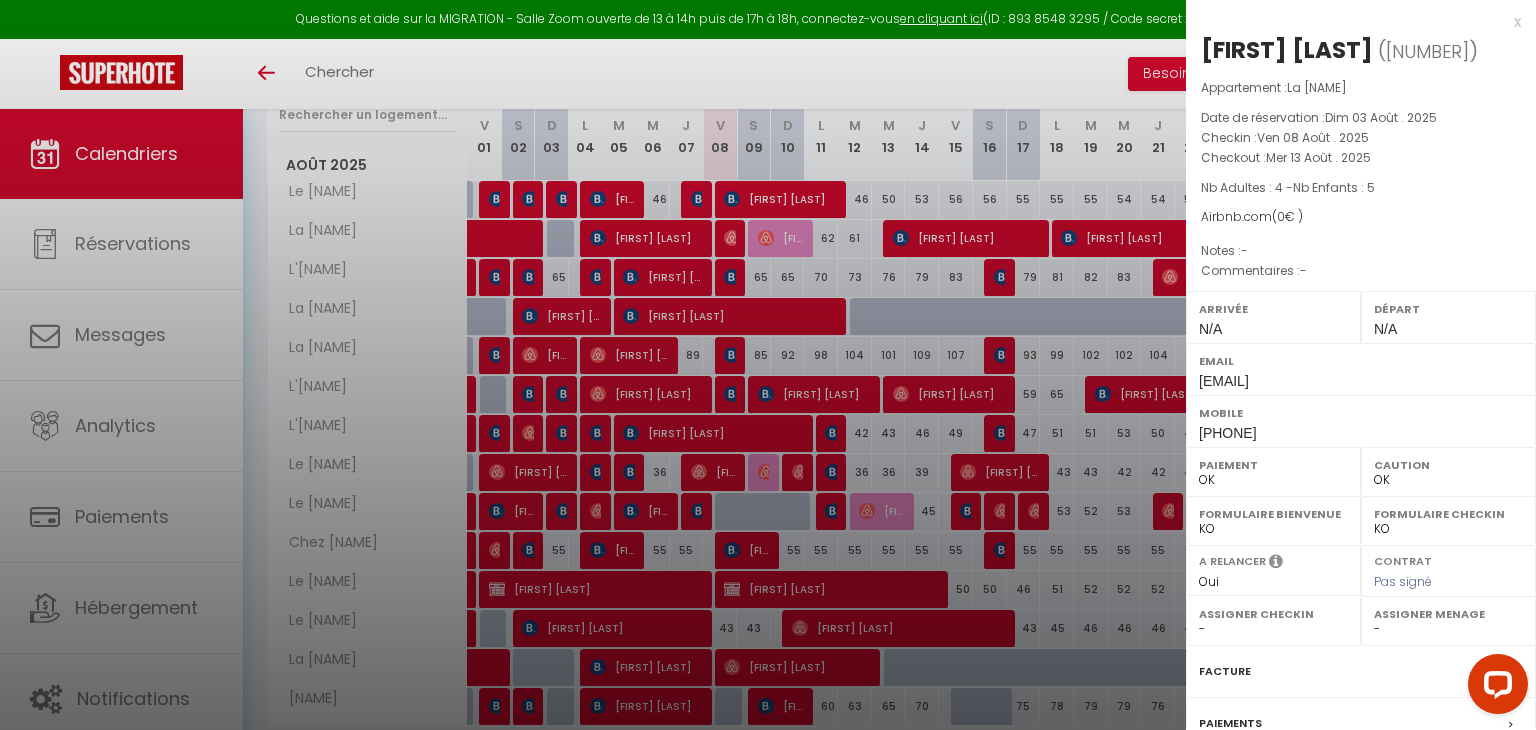 click at bounding box center (768, 365) 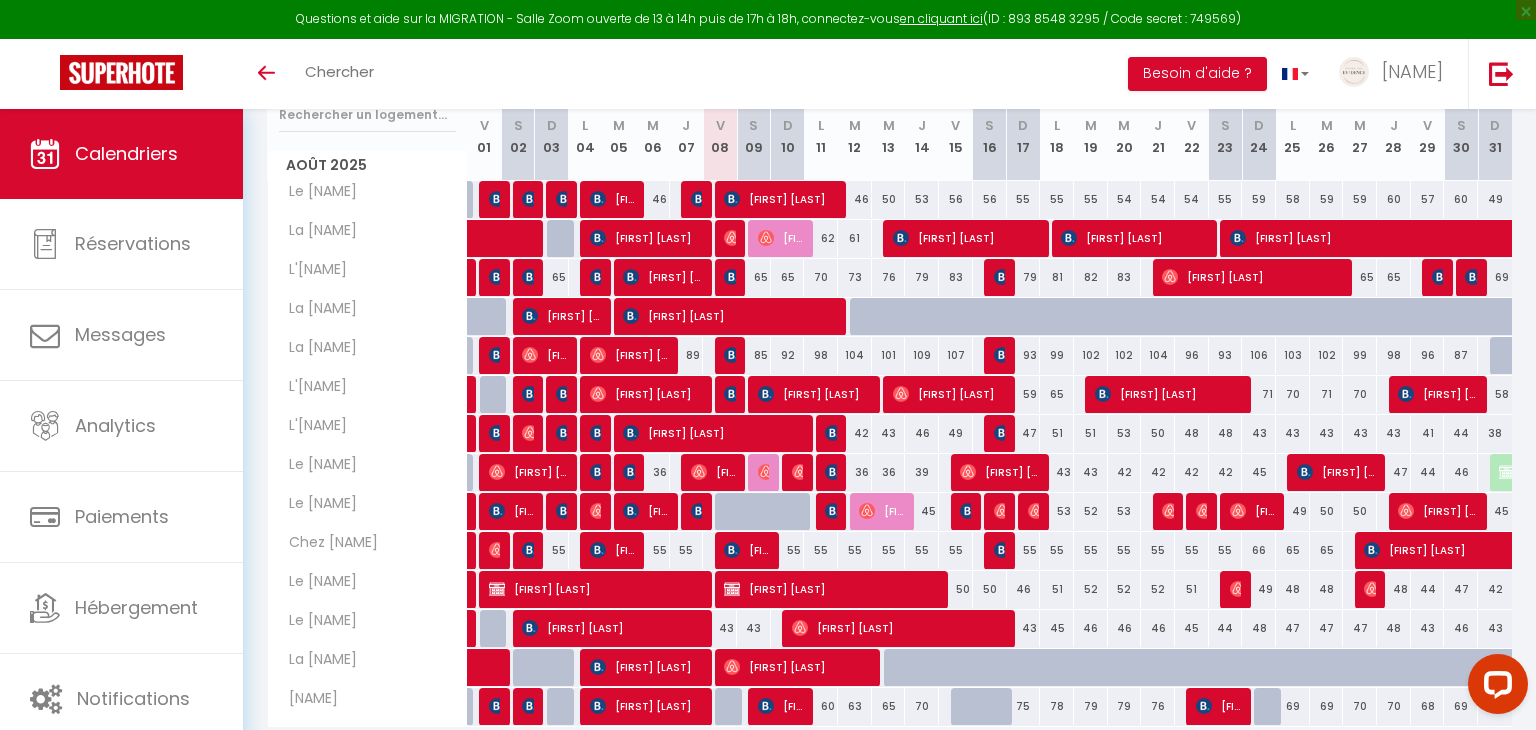 click on "36" at bounding box center [855, 472] 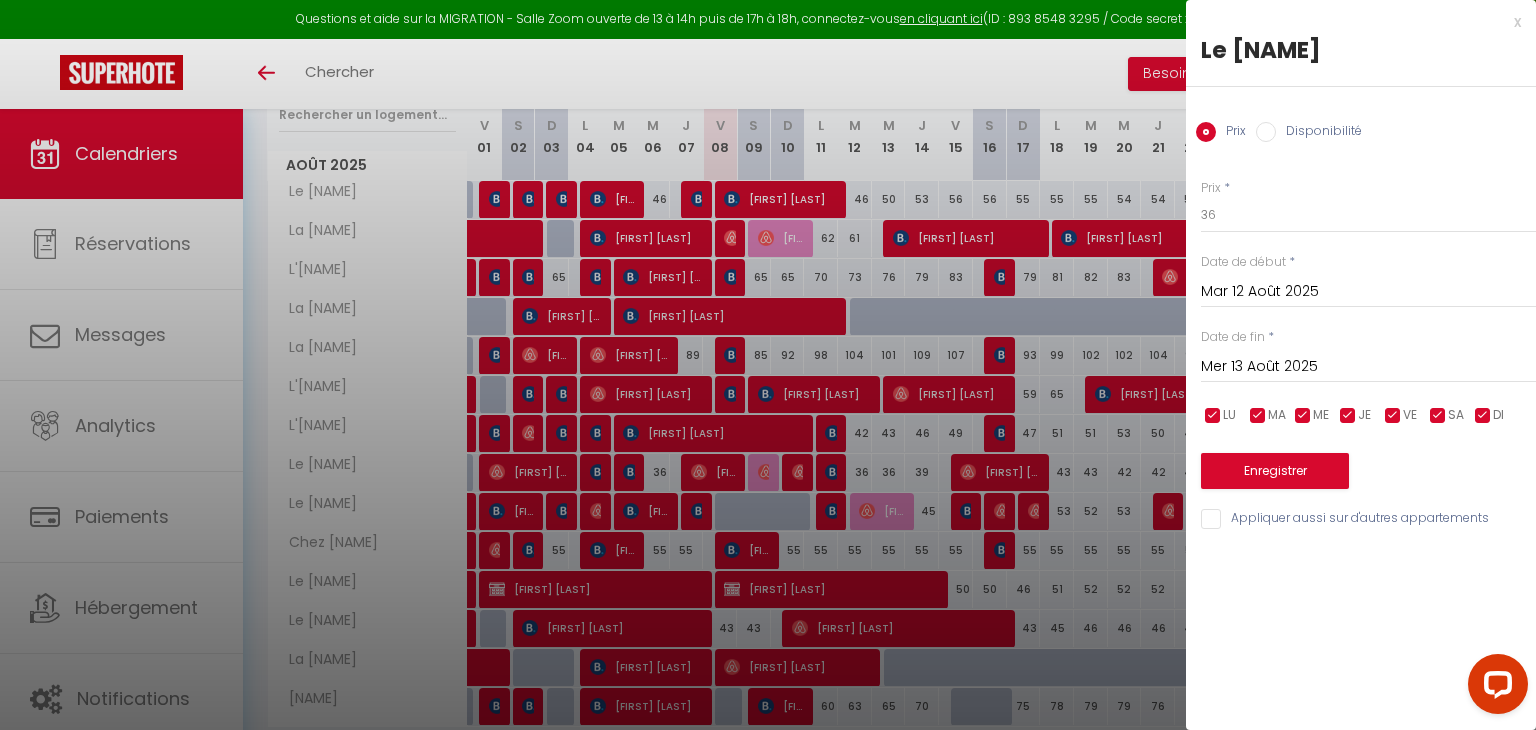 click at bounding box center (768, 365) 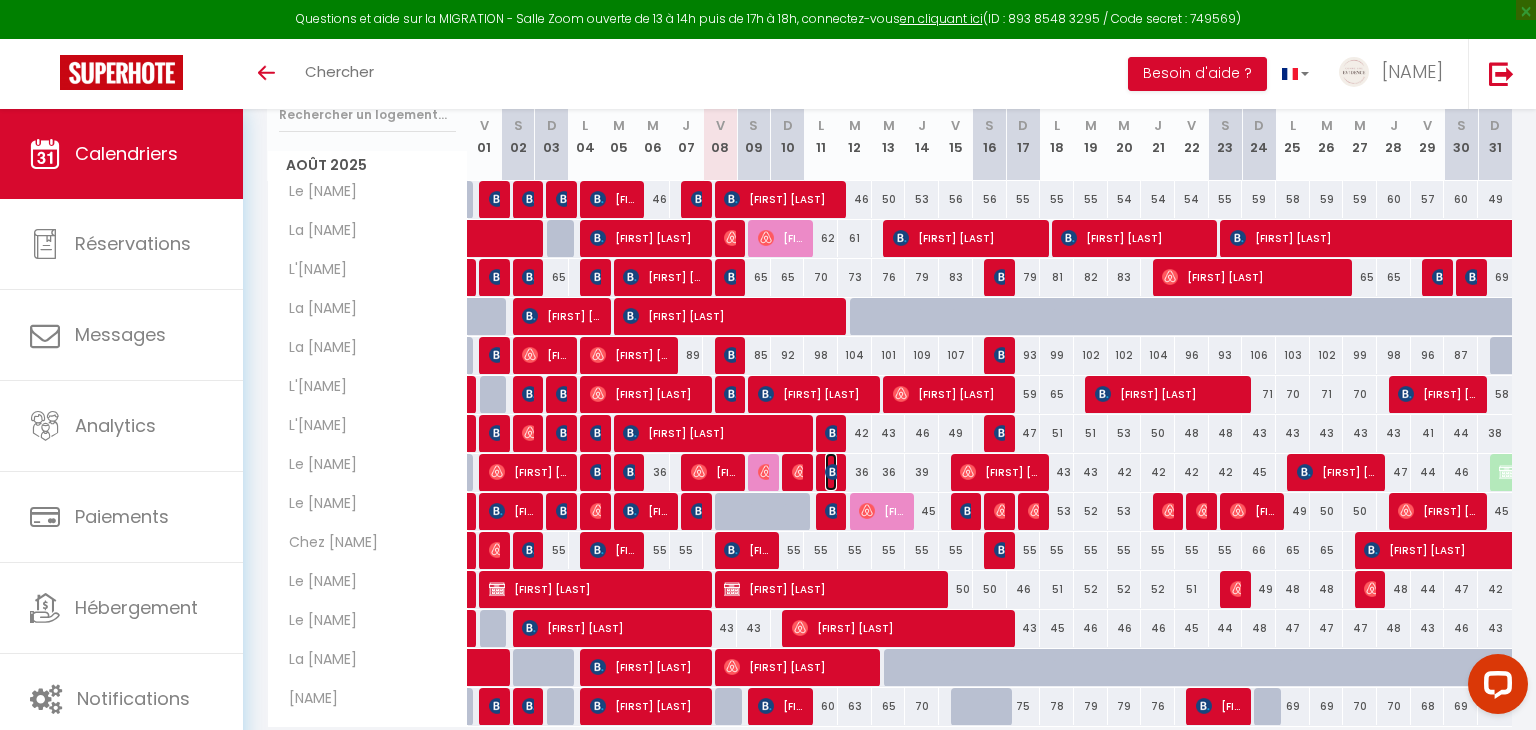 click at bounding box center [833, 472] 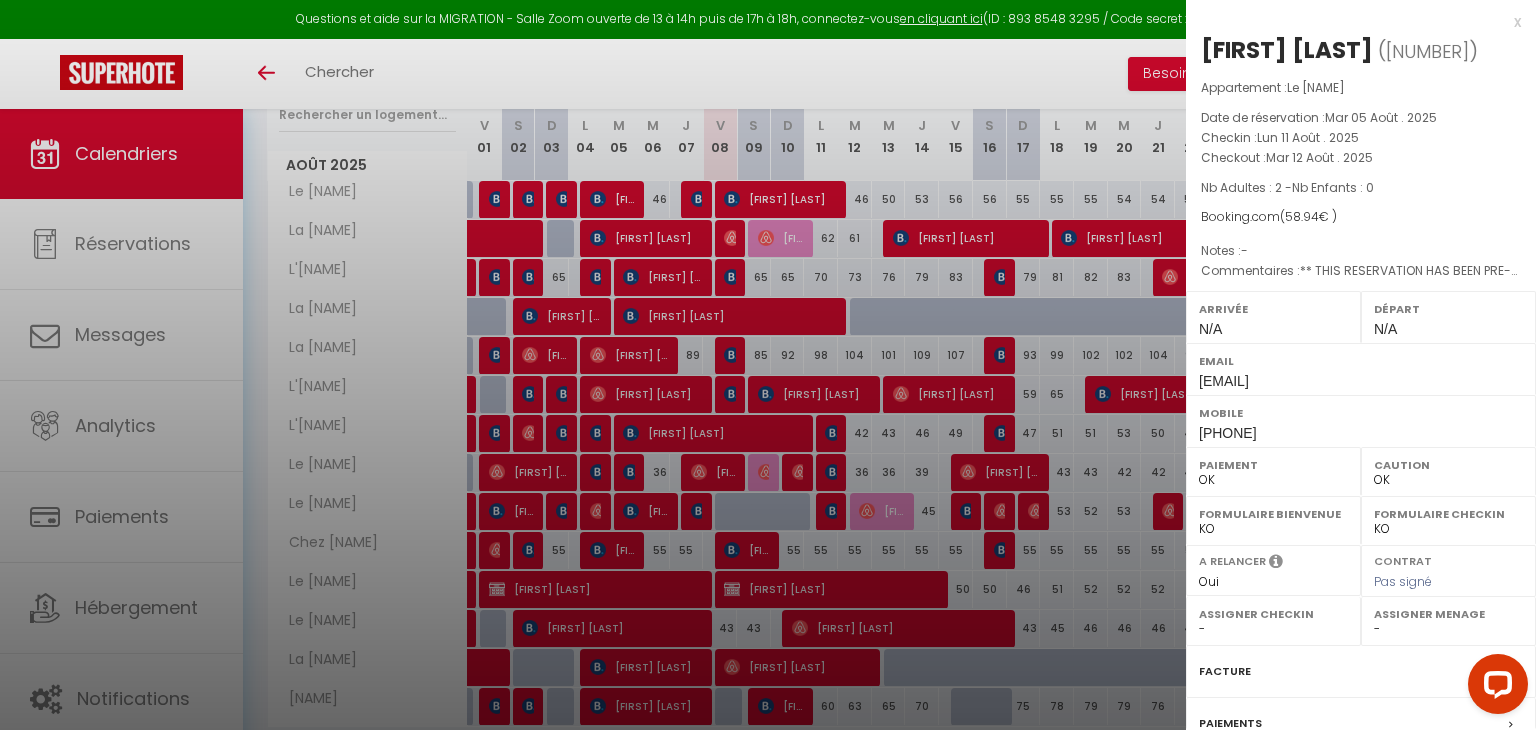 click at bounding box center [768, 365] 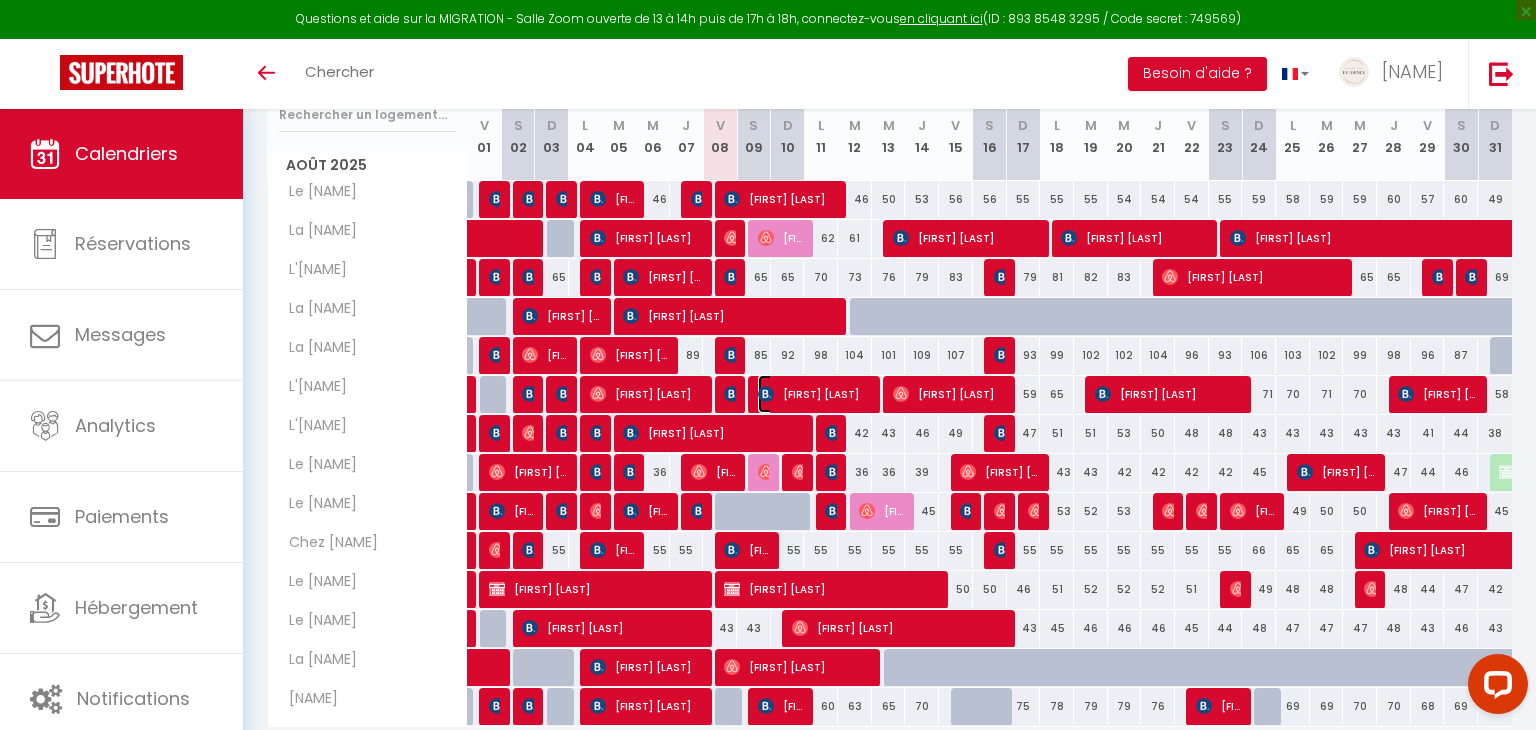 click on "[FIRST] [LAST]" at bounding box center (814, 394) 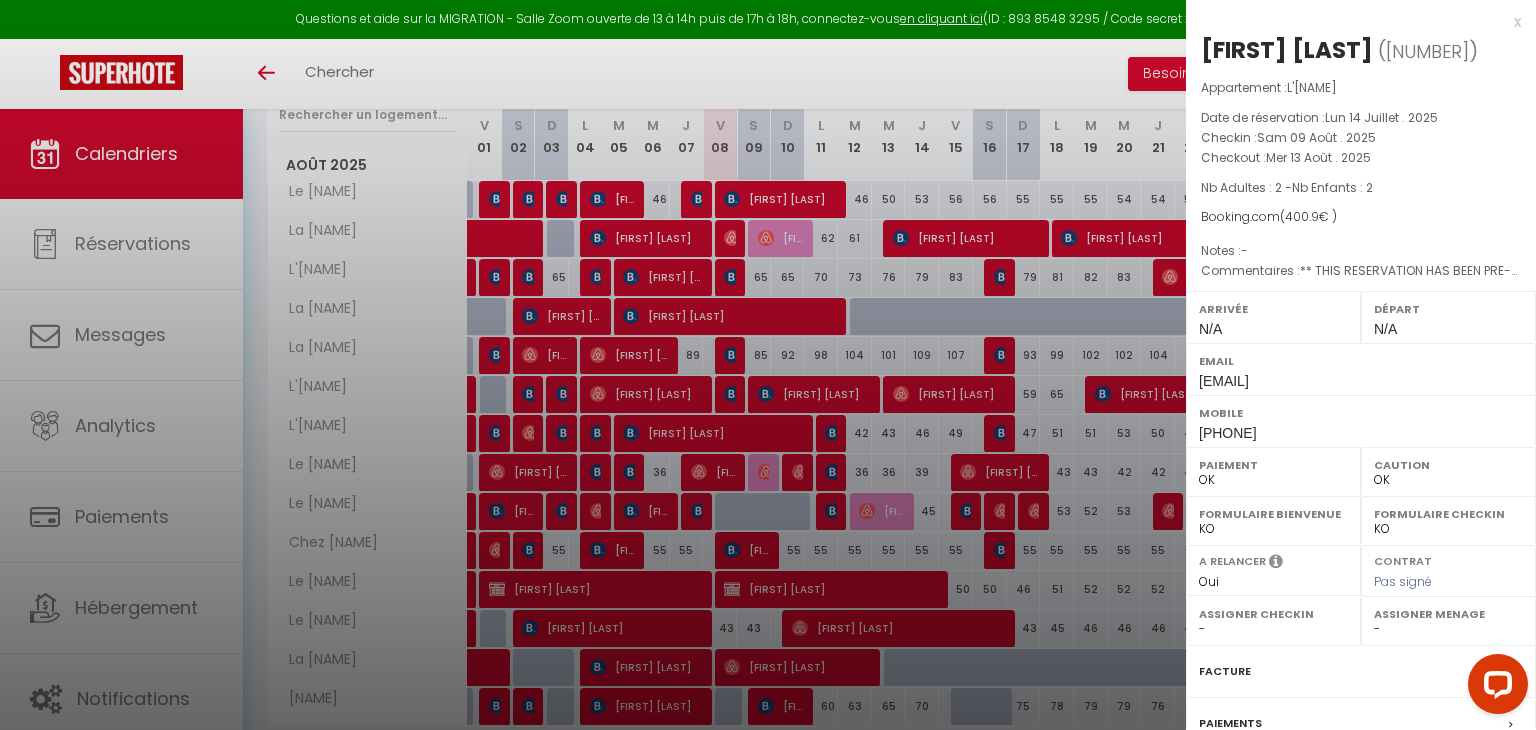 click at bounding box center [768, 365] 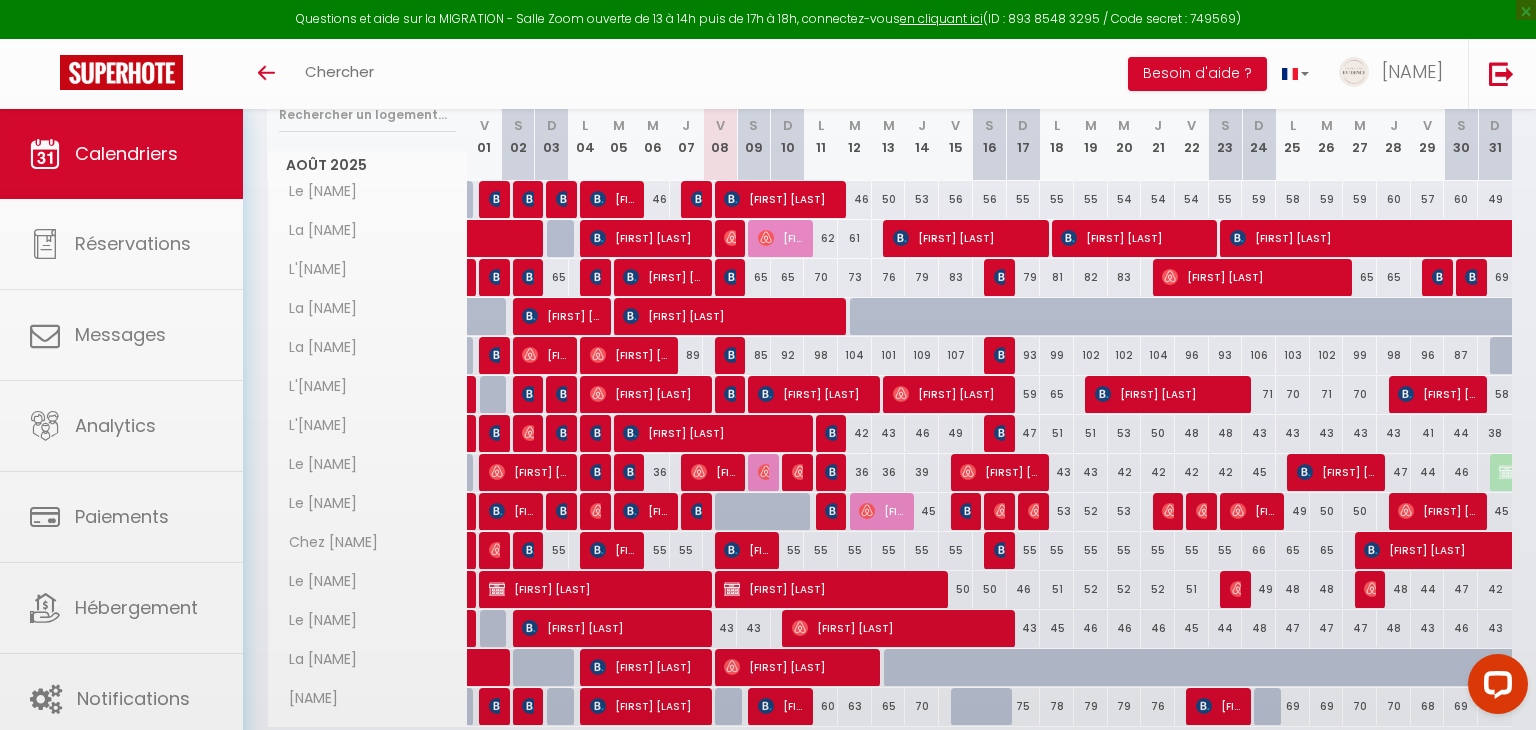 click on "Questions et aide sur la MIGRATION - Salle Zoom ouverte de 13 à 14h puis de 17h à 18h, connectez-vous  en cliquant ici  (ID : [ZOOM_ID] / Code secret : [ZOOM_CODE])   ×     Toggle navigation       Toggle Search     Toggle menubar     Chercher   BUTTON
Besoin d'aide ?
Loca'Serein   Paramètres        Équipe     Résultat de la recherche   Aucun résultat     Calendriers     Réservations     Messages     Analytics      Paiements     Hébergement     Notifications                 Résultat de la recherche   Id   Appart   Voyageur    Checkin   Checkout   Nuits   Pers.   Plateforme   Statut     Résultat de la recherche   Aucun résultat           CALENDRIERS
Filtrer par hébergement
Tous       Le Studio Cosy     Le Westy 1     Le Westy 2     La Villa Arlequin     Vintage House     L' épi doré     La Dolce Vita     La Casa     Chez Viticka     Le Clos des Lilas     L'escapade enchantée     Le petit nid" at bounding box center (768, 322) 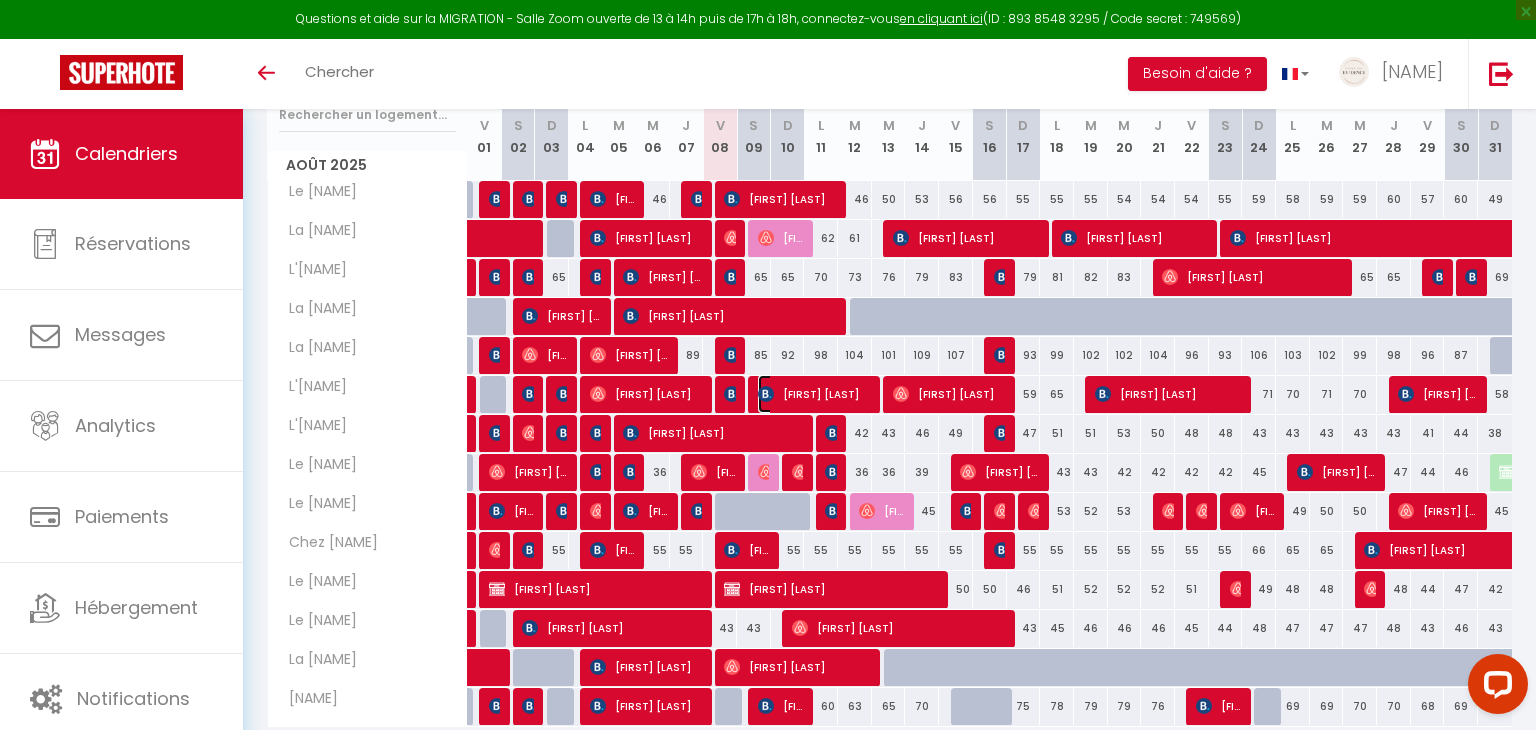 click on "[FIRST] [LAST]" at bounding box center [814, 394] 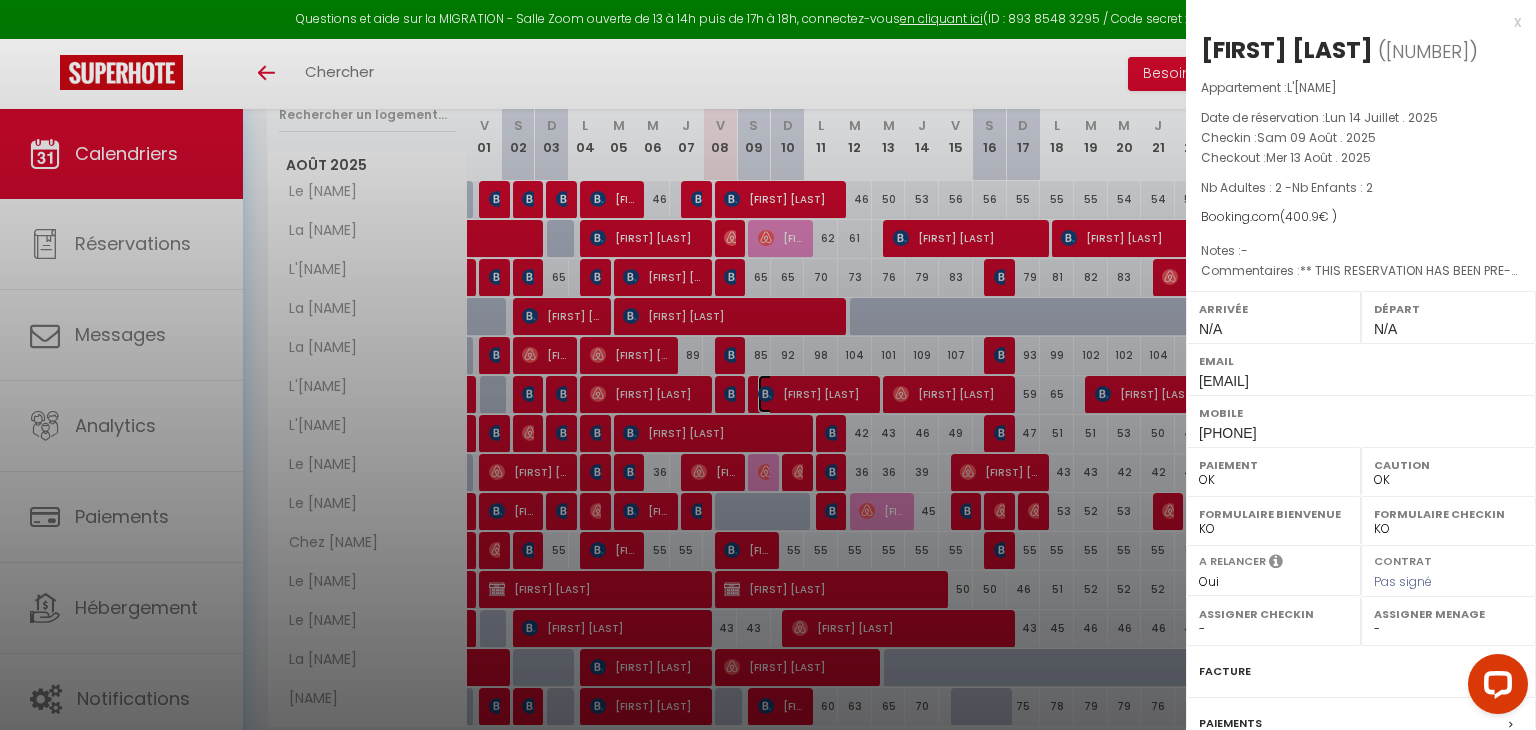 click at bounding box center (768, 365) 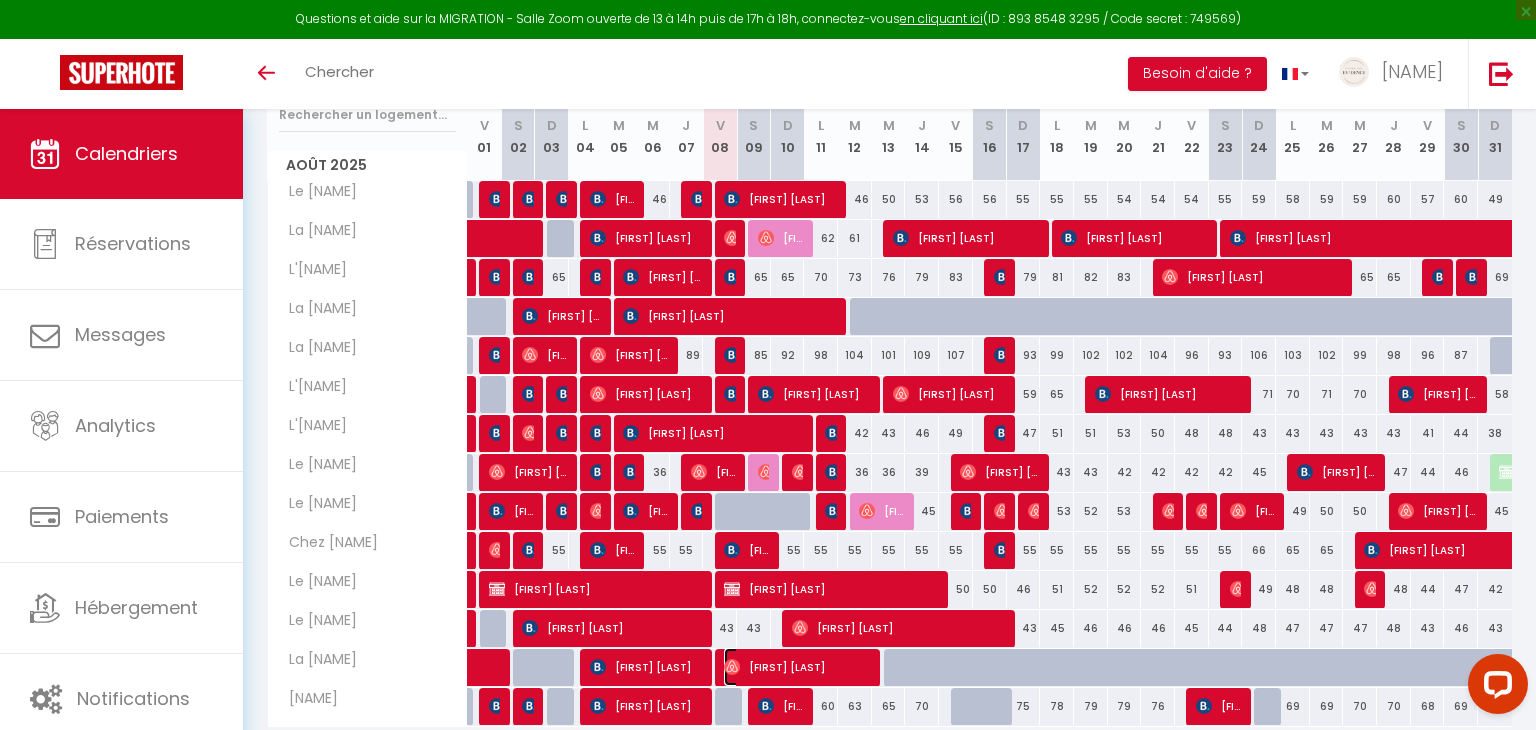click on "[FIRST] [LAST]" at bounding box center (797, 667) 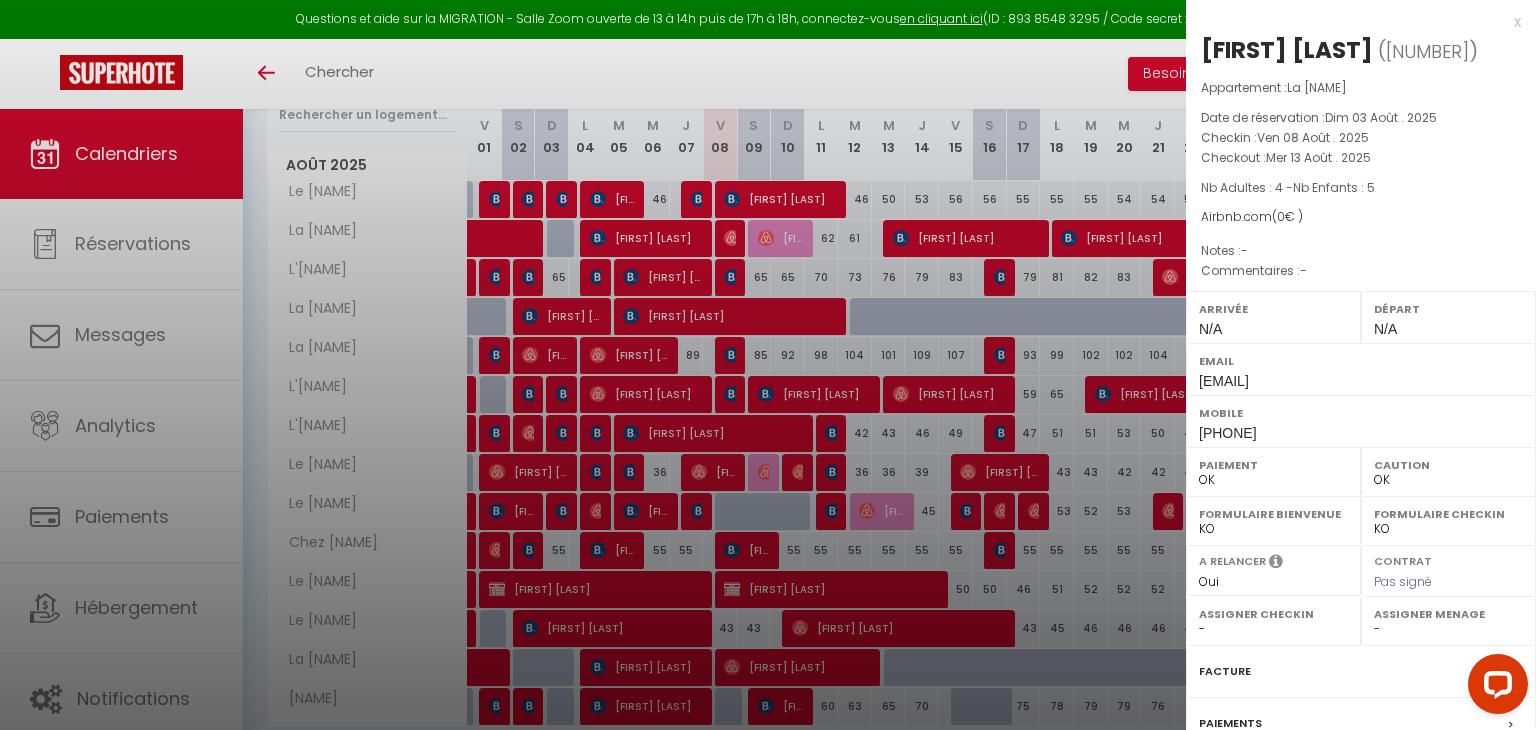 click at bounding box center [768, 365] 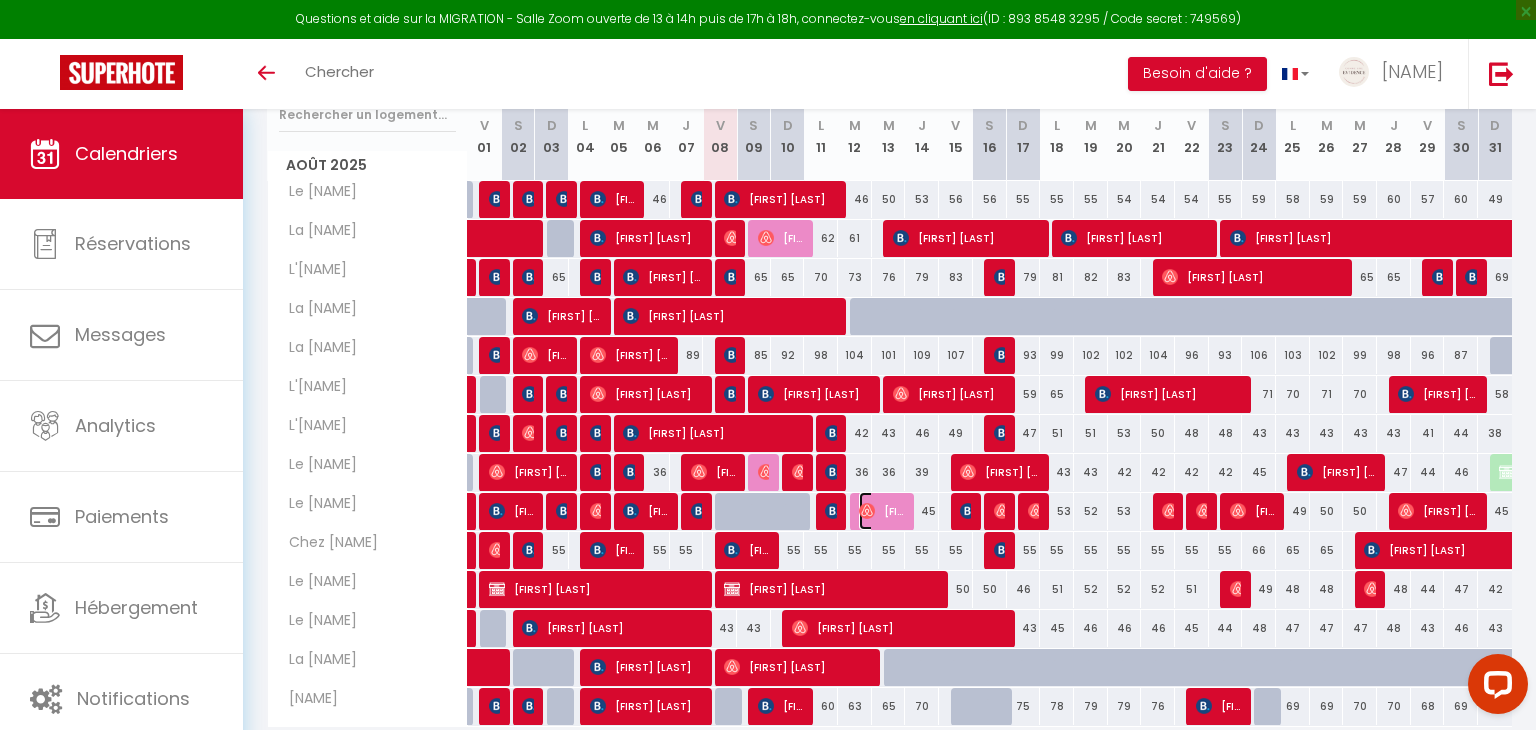 click on "[FIRST] [LAST]" at bounding box center [881, 511] 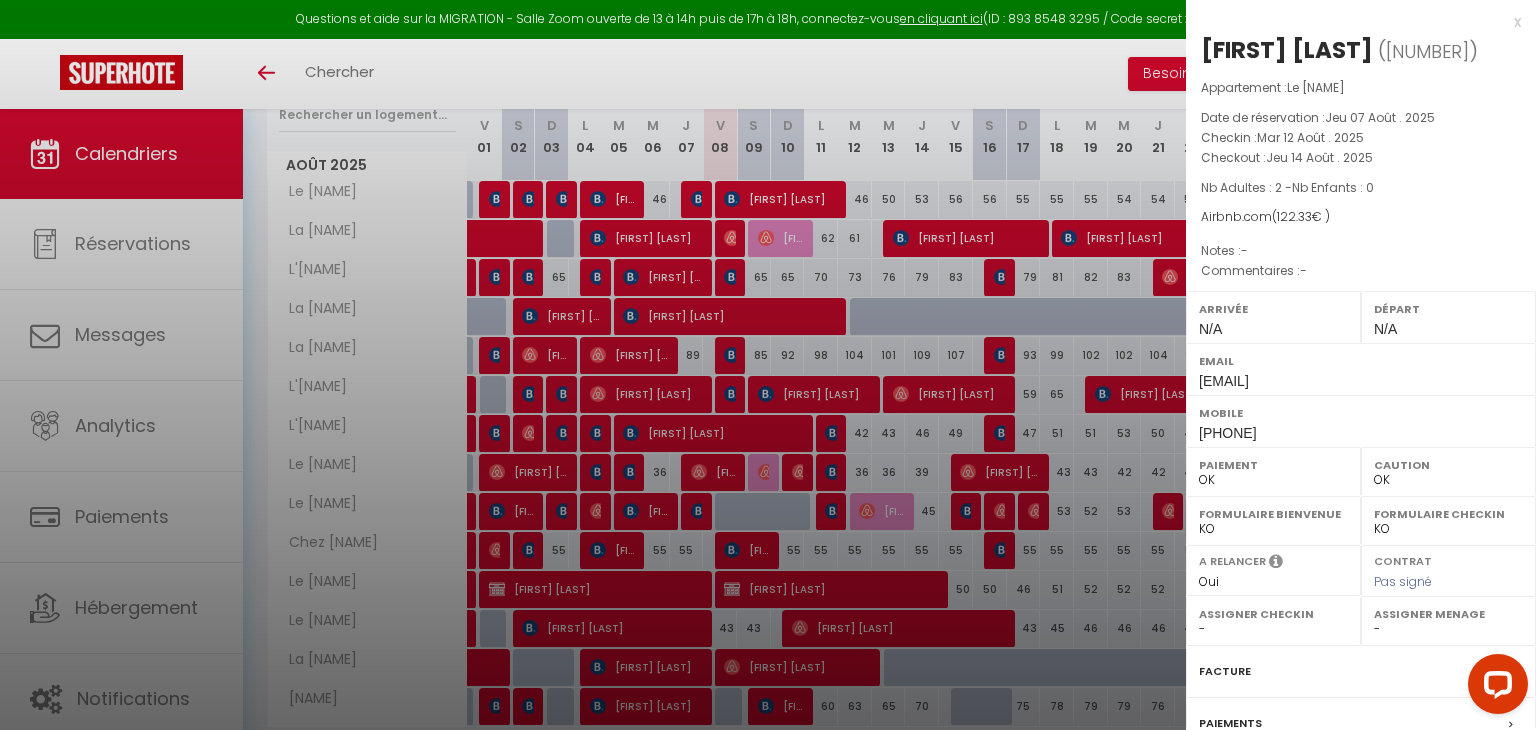 click at bounding box center (768, 365) 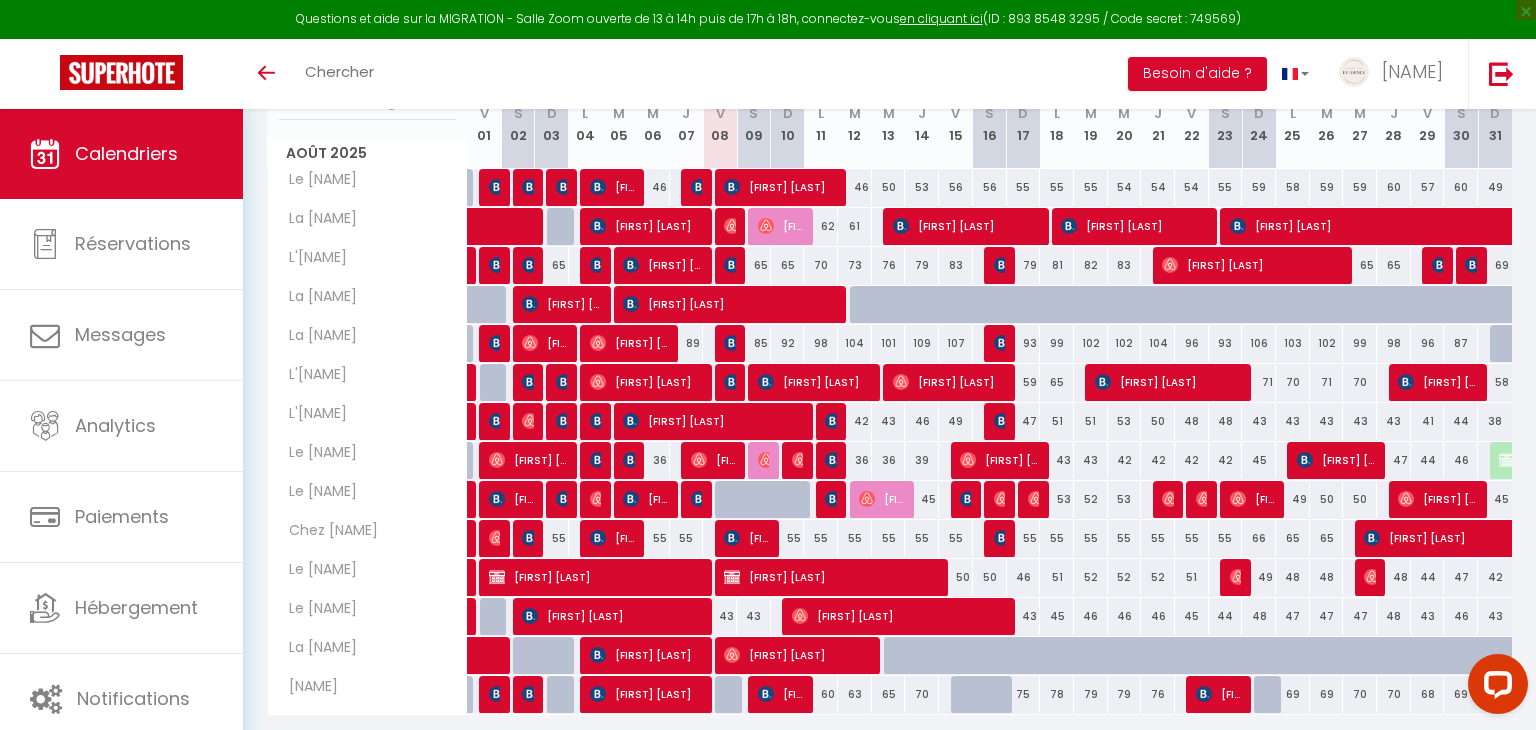 scroll, scrollTop: 285, scrollLeft: 0, axis: vertical 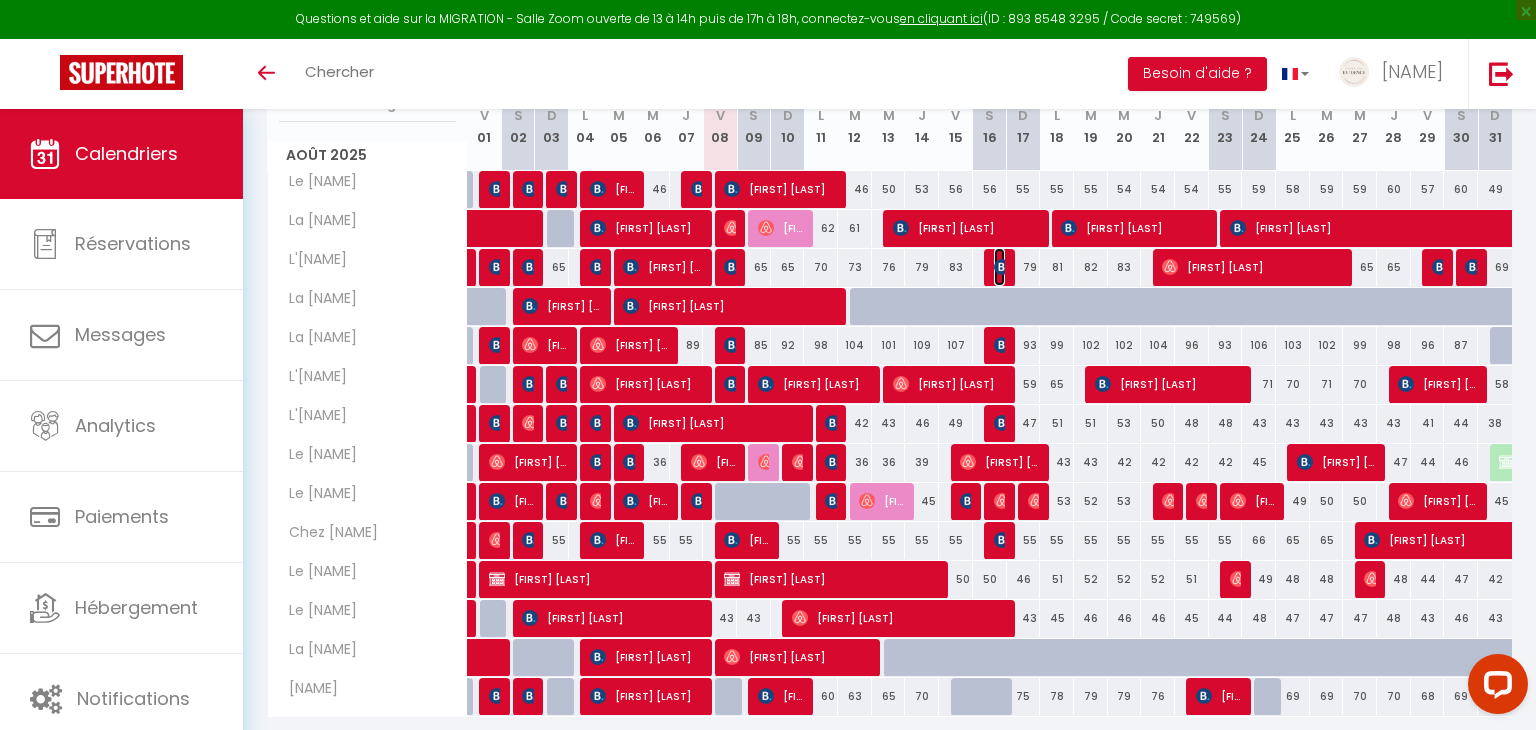 click at bounding box center [1002, 267] 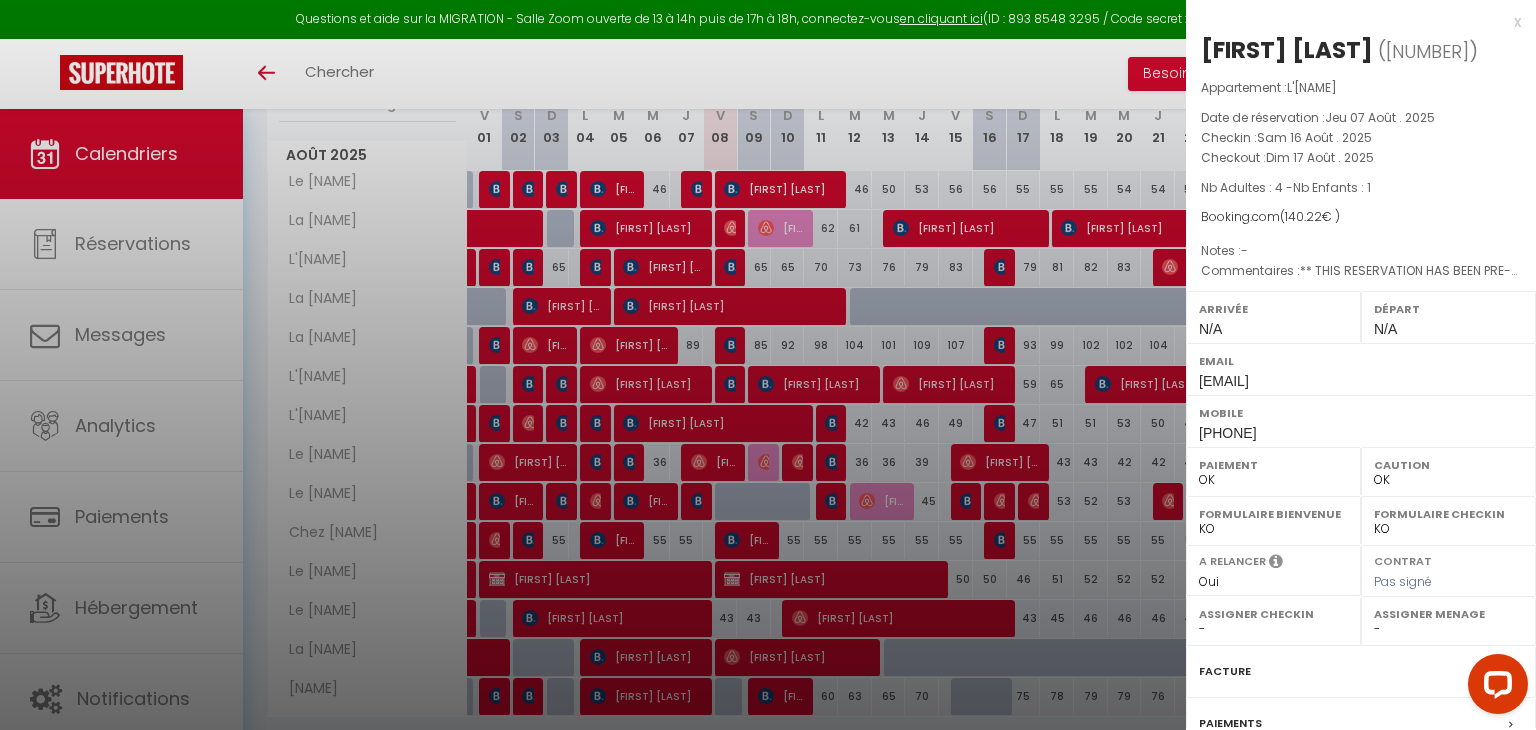 click at bounding box center (768, 365) 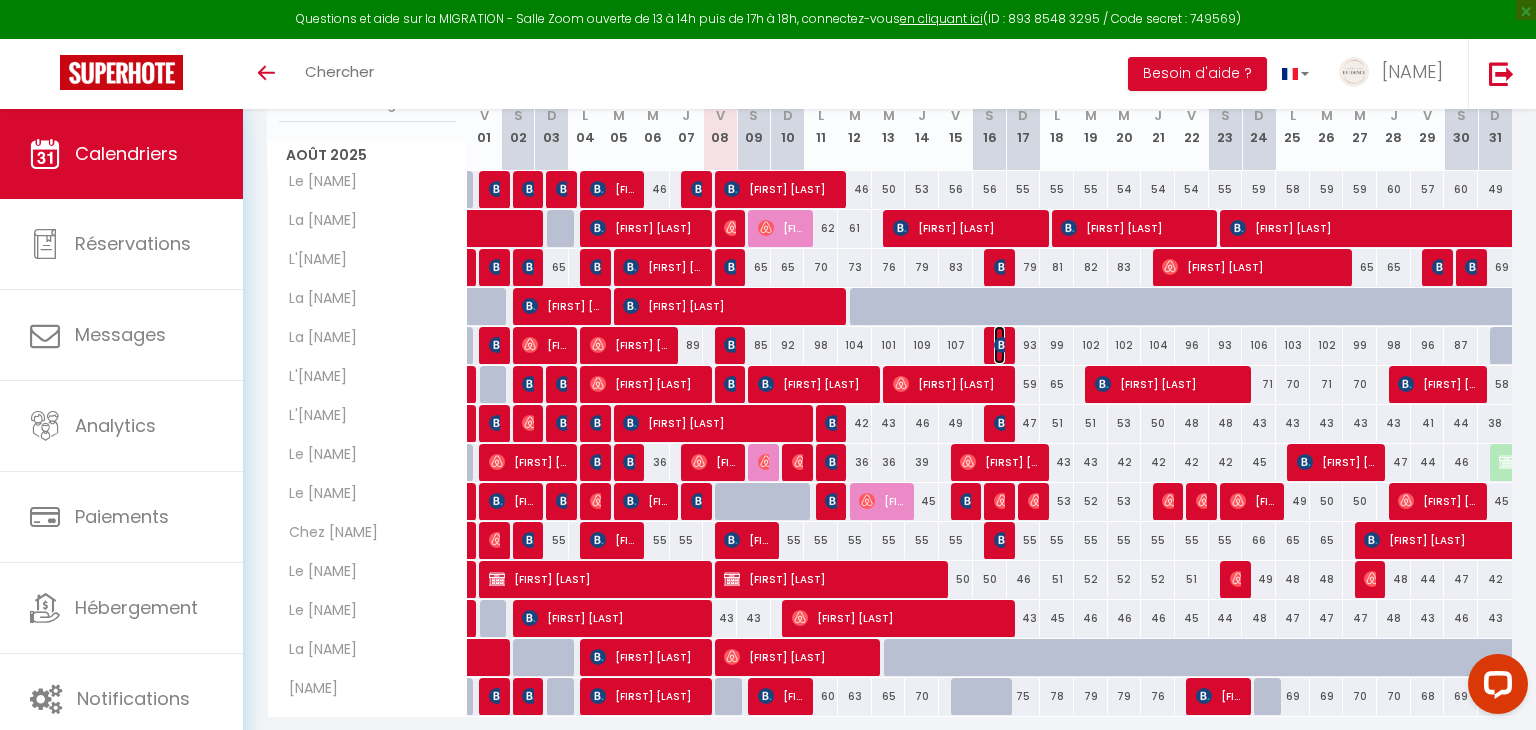 click at bounding box center (1002, 345) 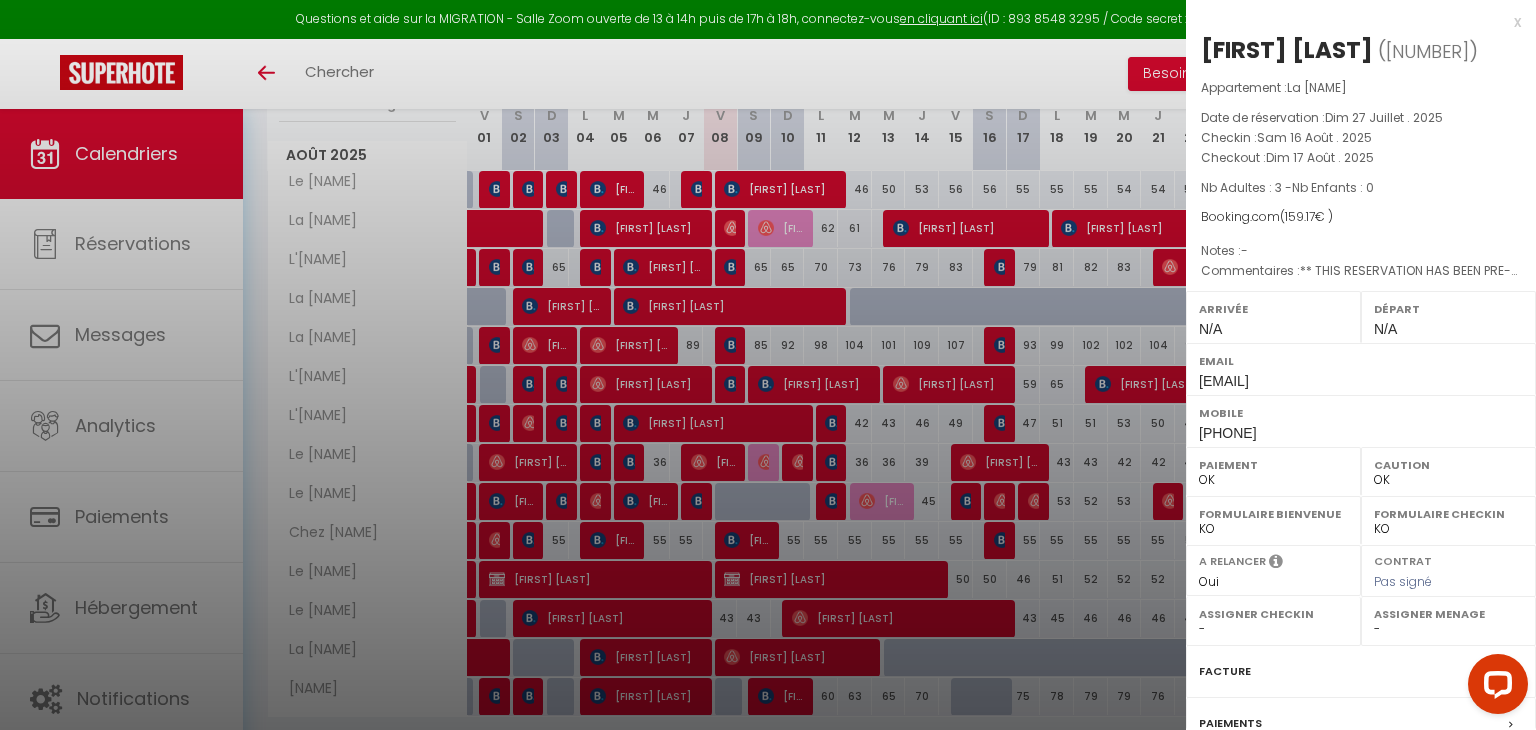 click at bounding box center [768, 365] 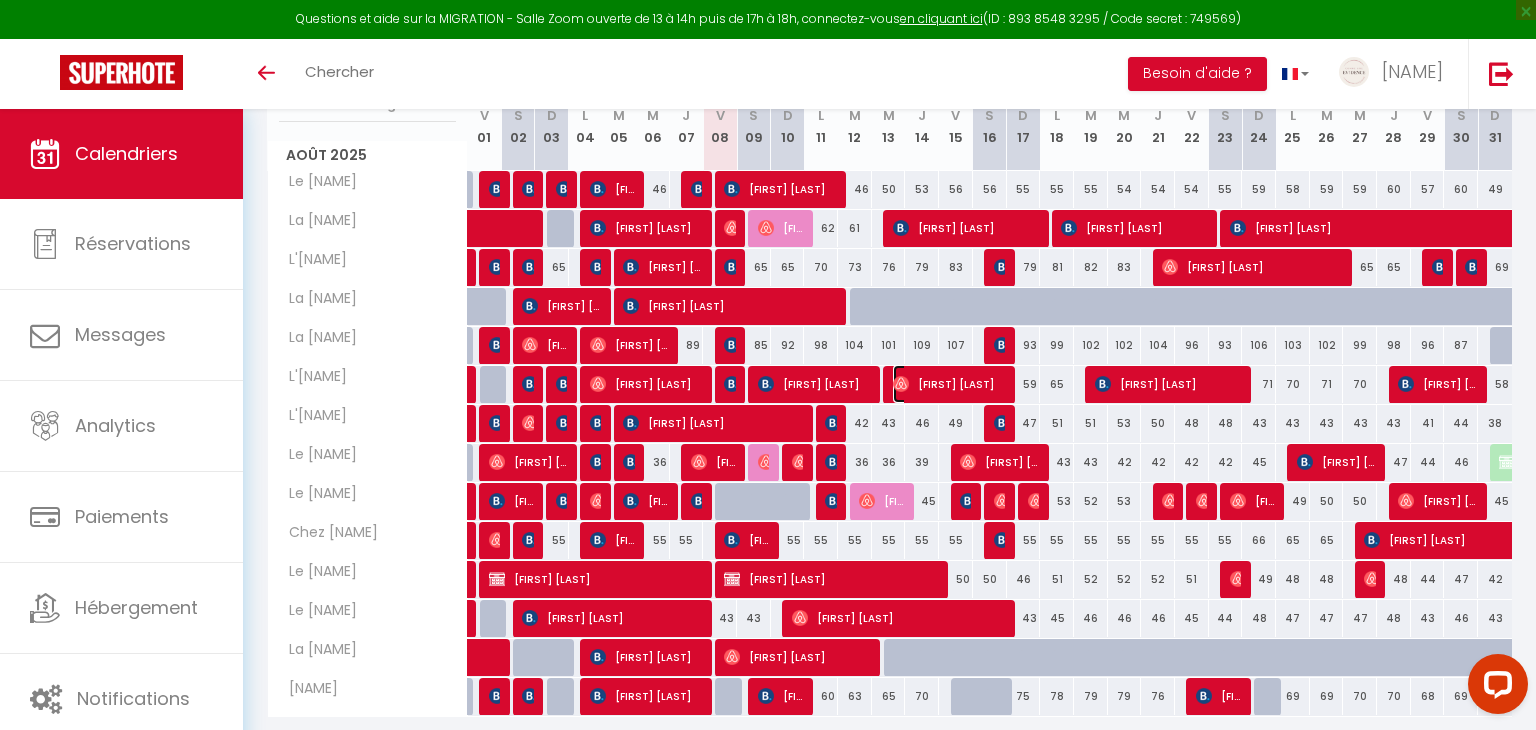 click on "[FIRST] [LAST]" at bounding box center (949, 384) 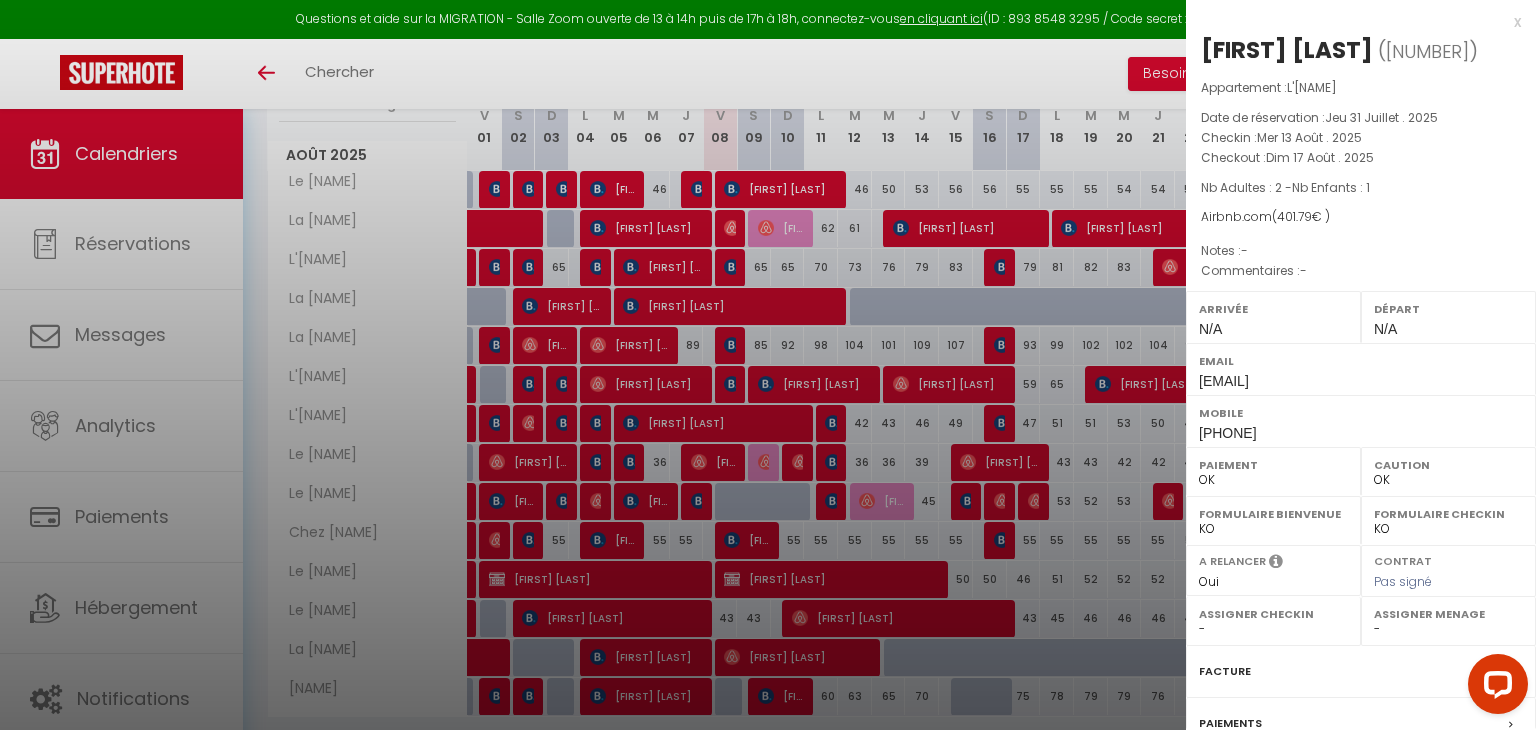 click at bounding box center (768, 365) 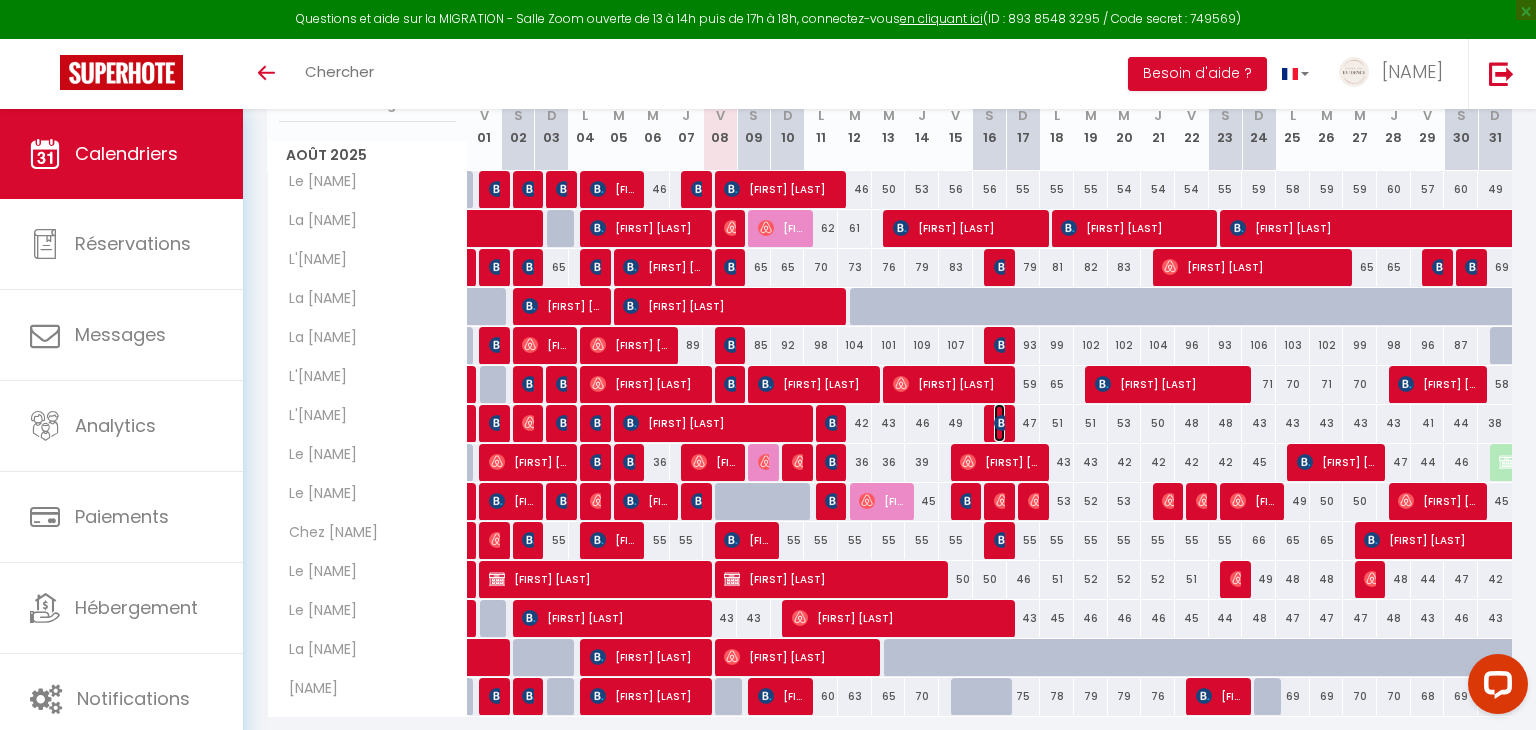 click at bounding box center [1002, 423] 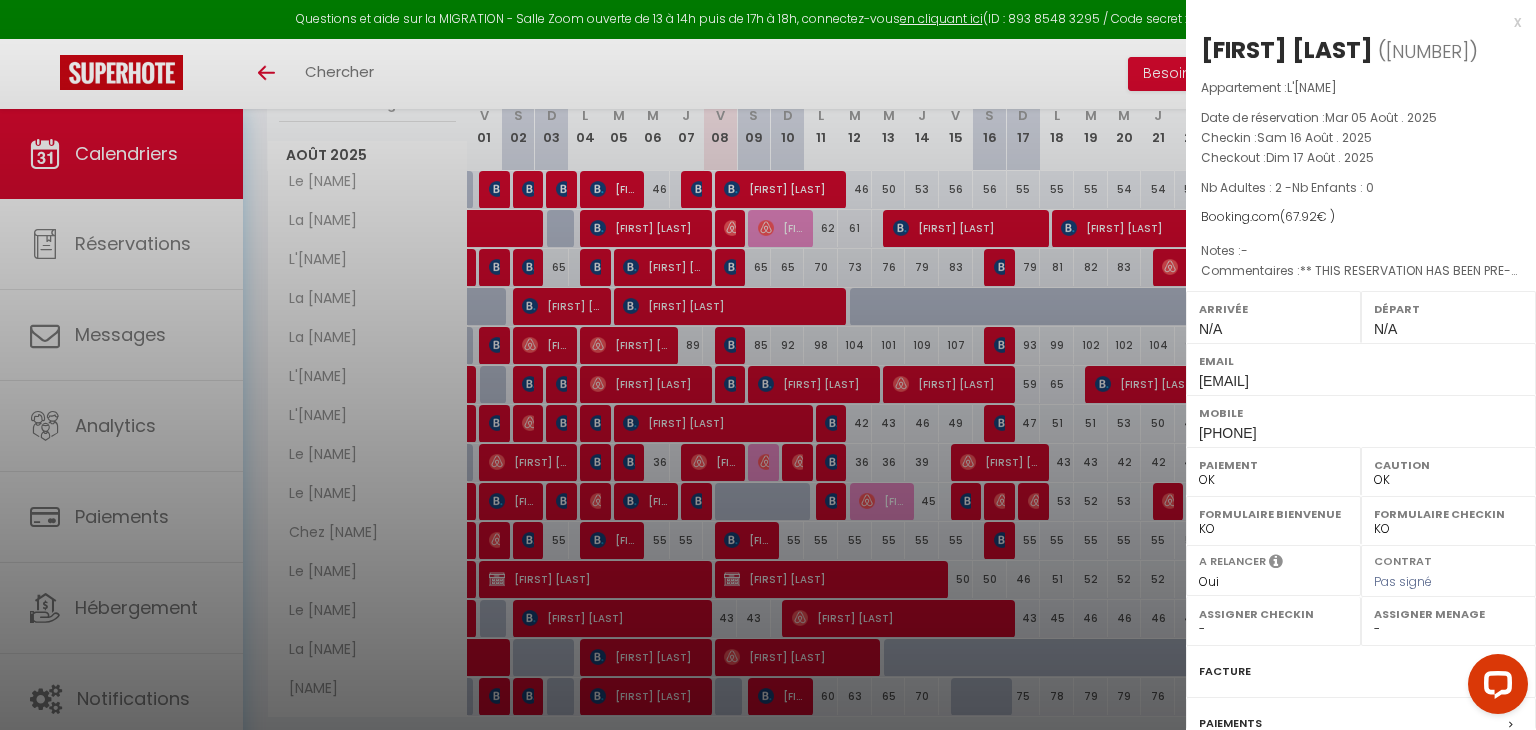 click at bounding box center [768, 365] 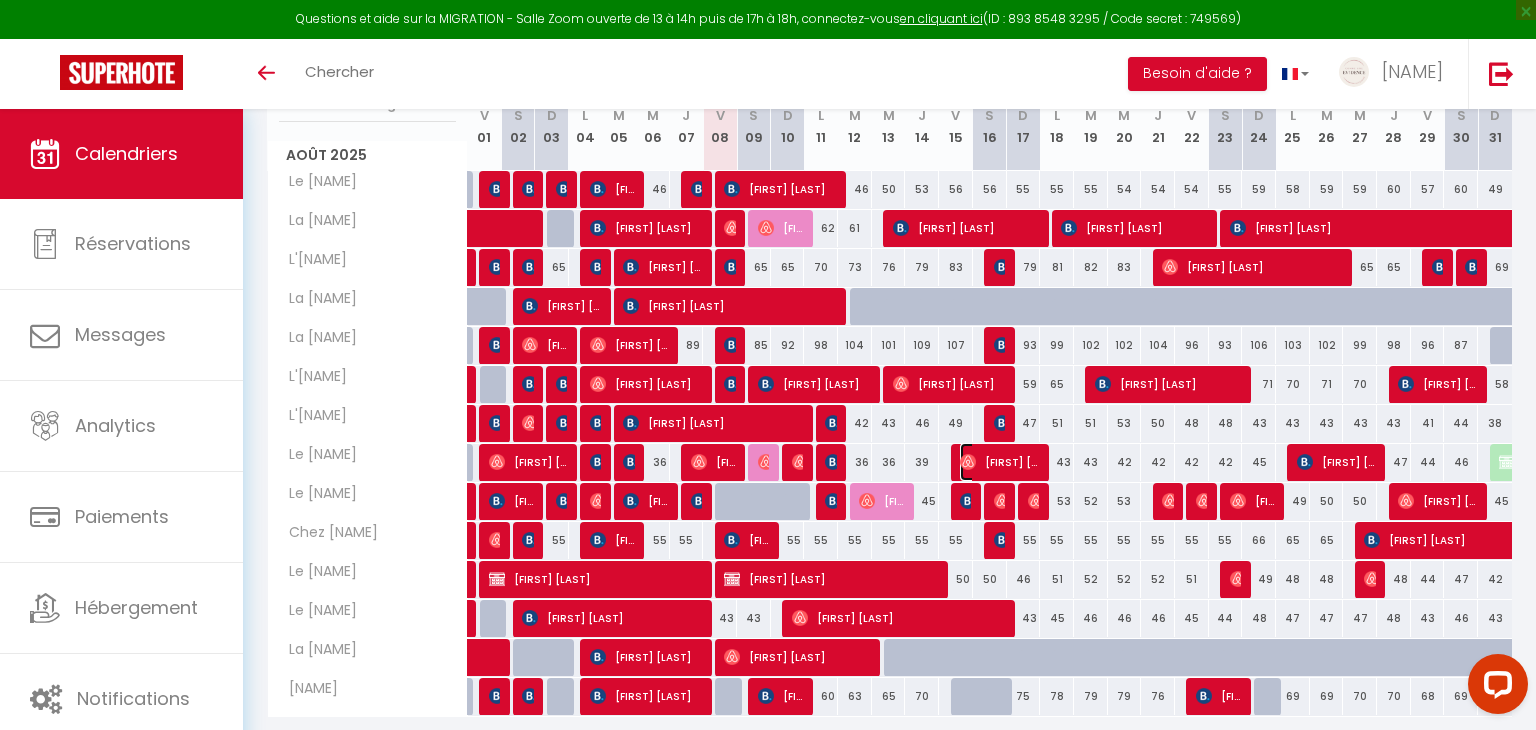 click on "[FIRST] [LAST]" at bounding box center [999, 462] 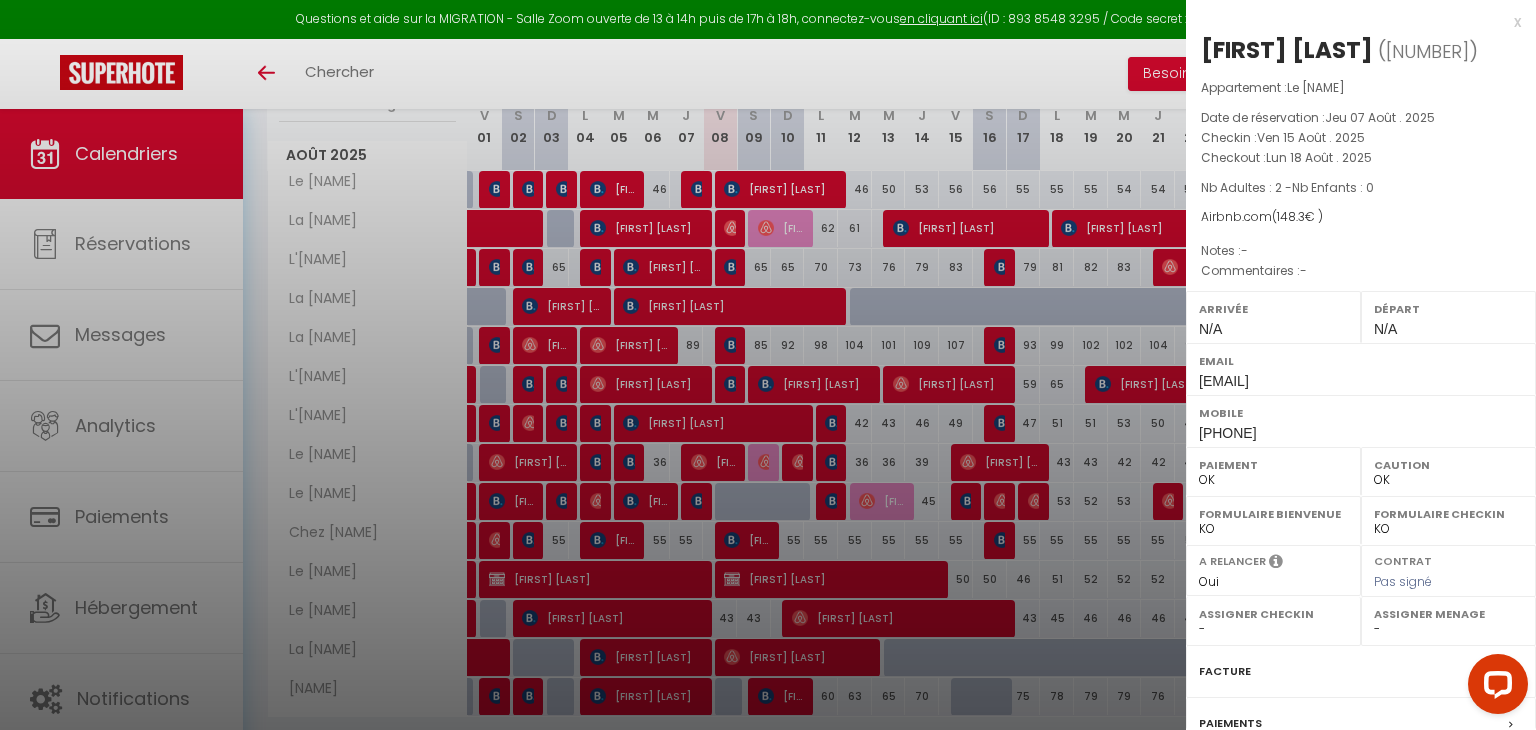 click at bounding box center [768, 365] 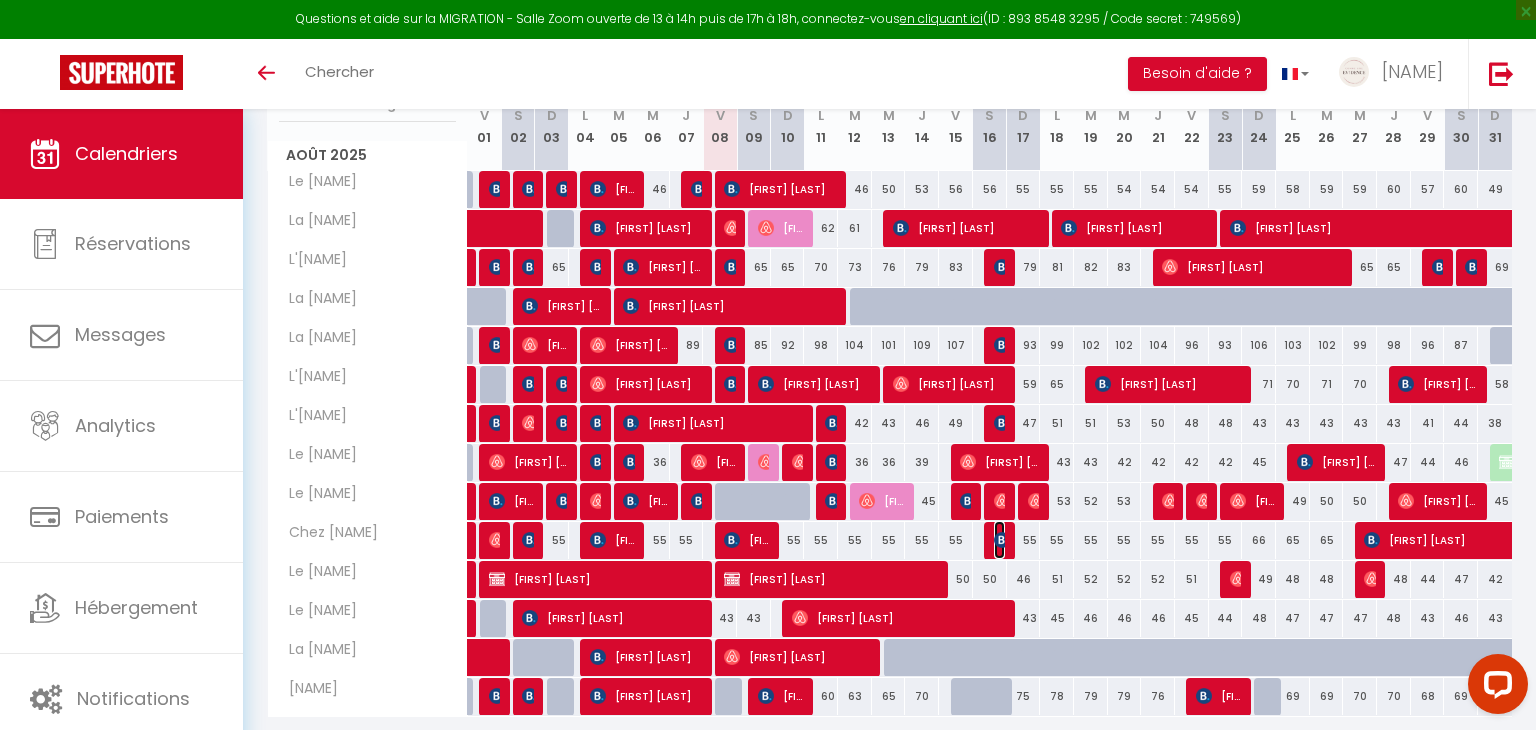 click at bounding box center [1002, 540] 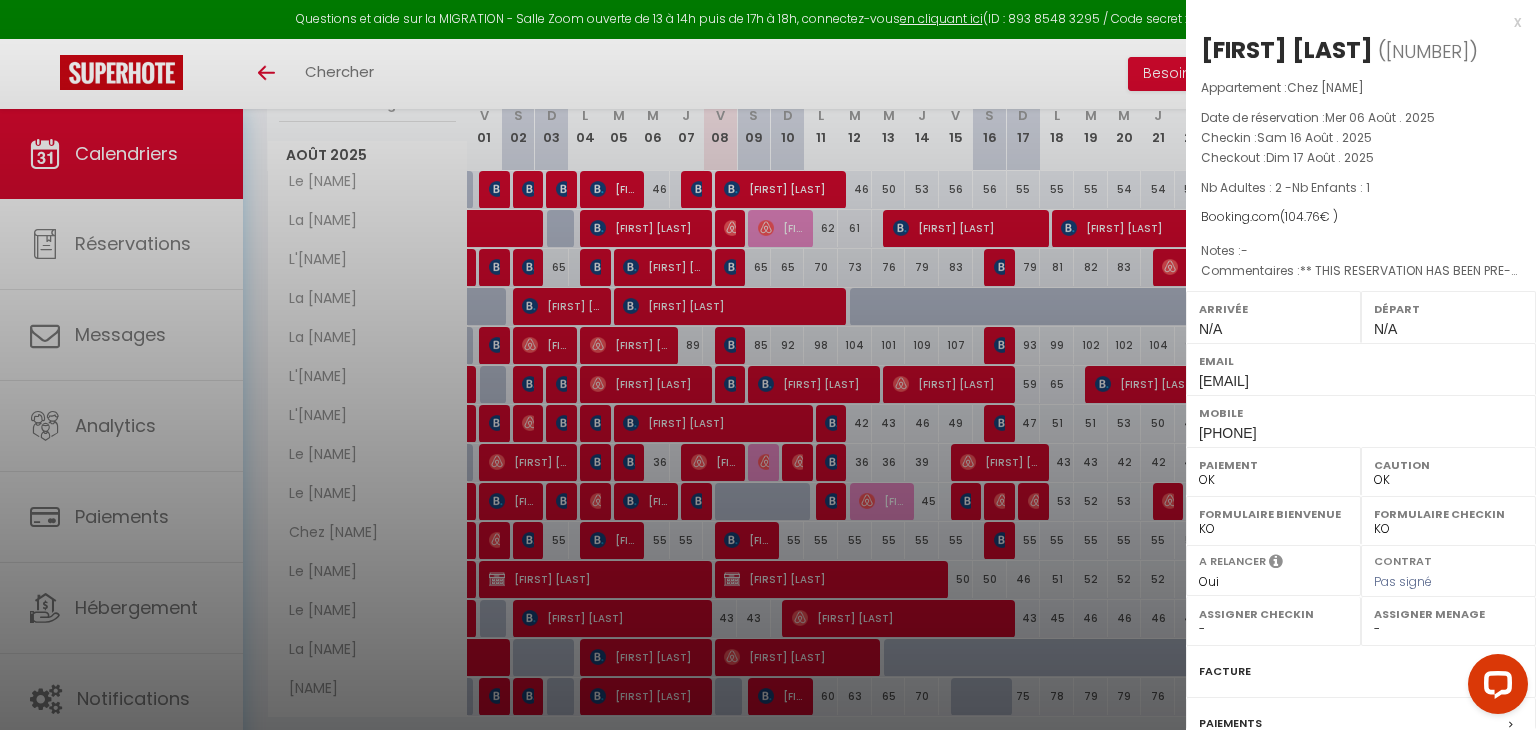 click at bounding box center [768, 365] 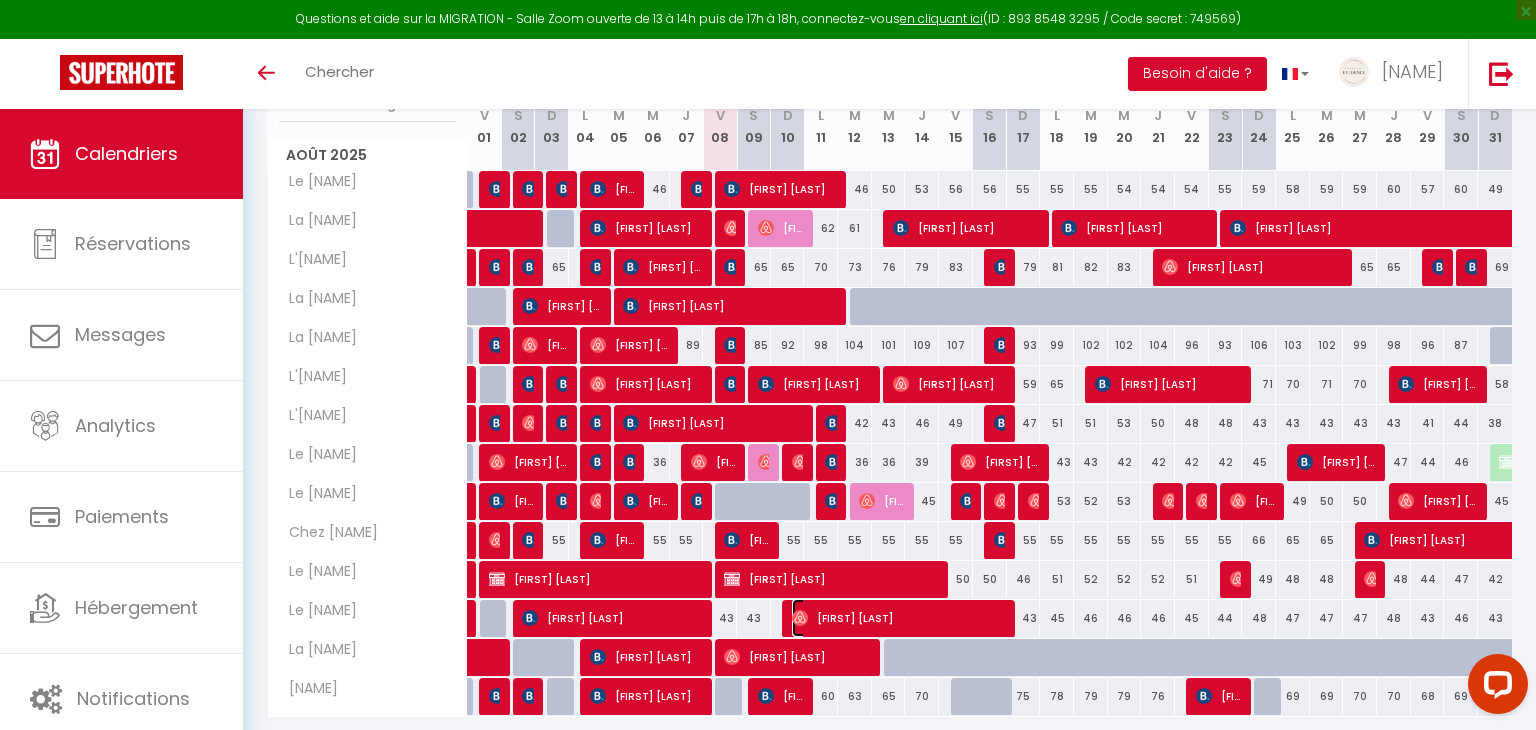 click on "[FIRST] [LAST]" at bounding box center [899, 618] 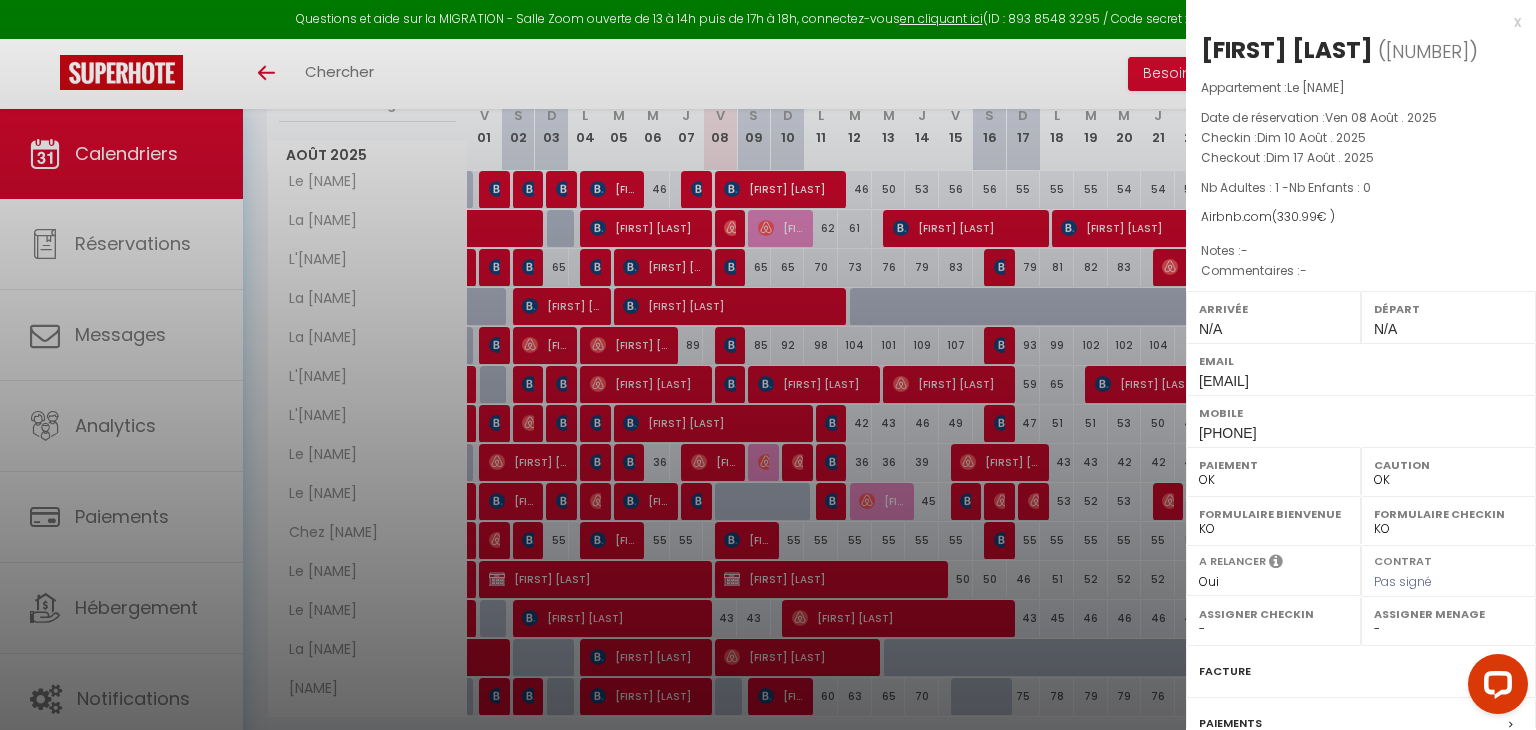 click at bounding box center [768, 365] 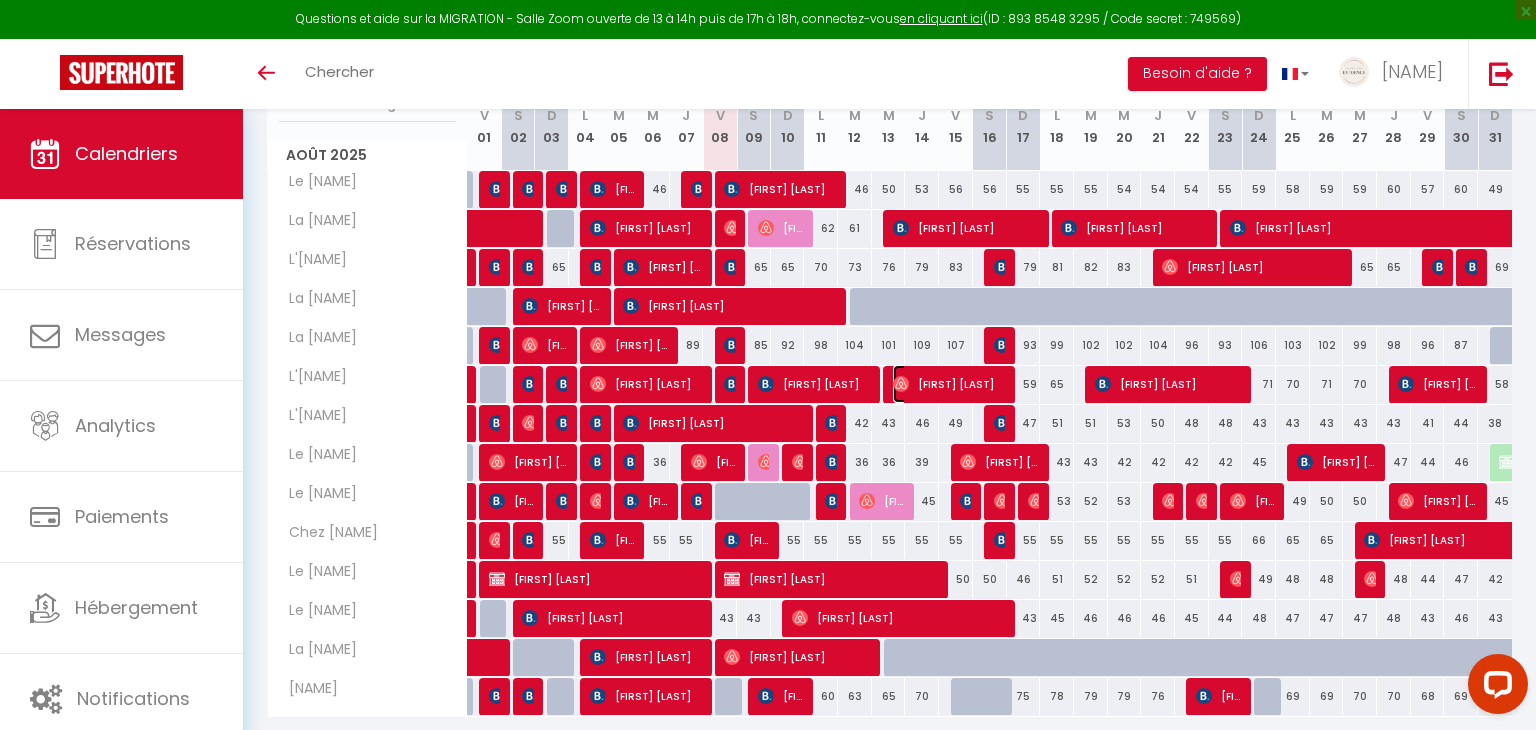 click on "[FIRST] [LAST]" at bounding box center [949, 384] 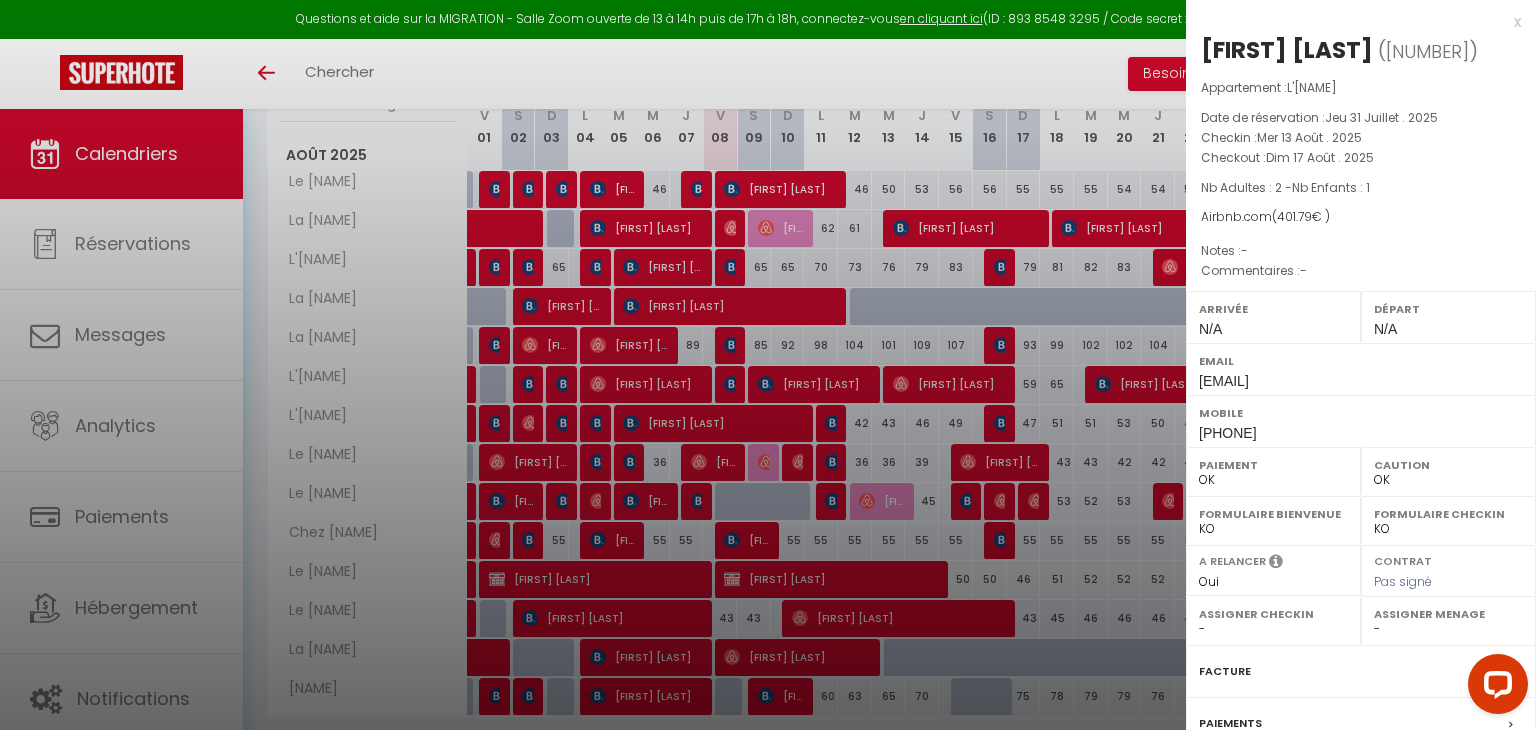 click at bounding box center [768, 365] 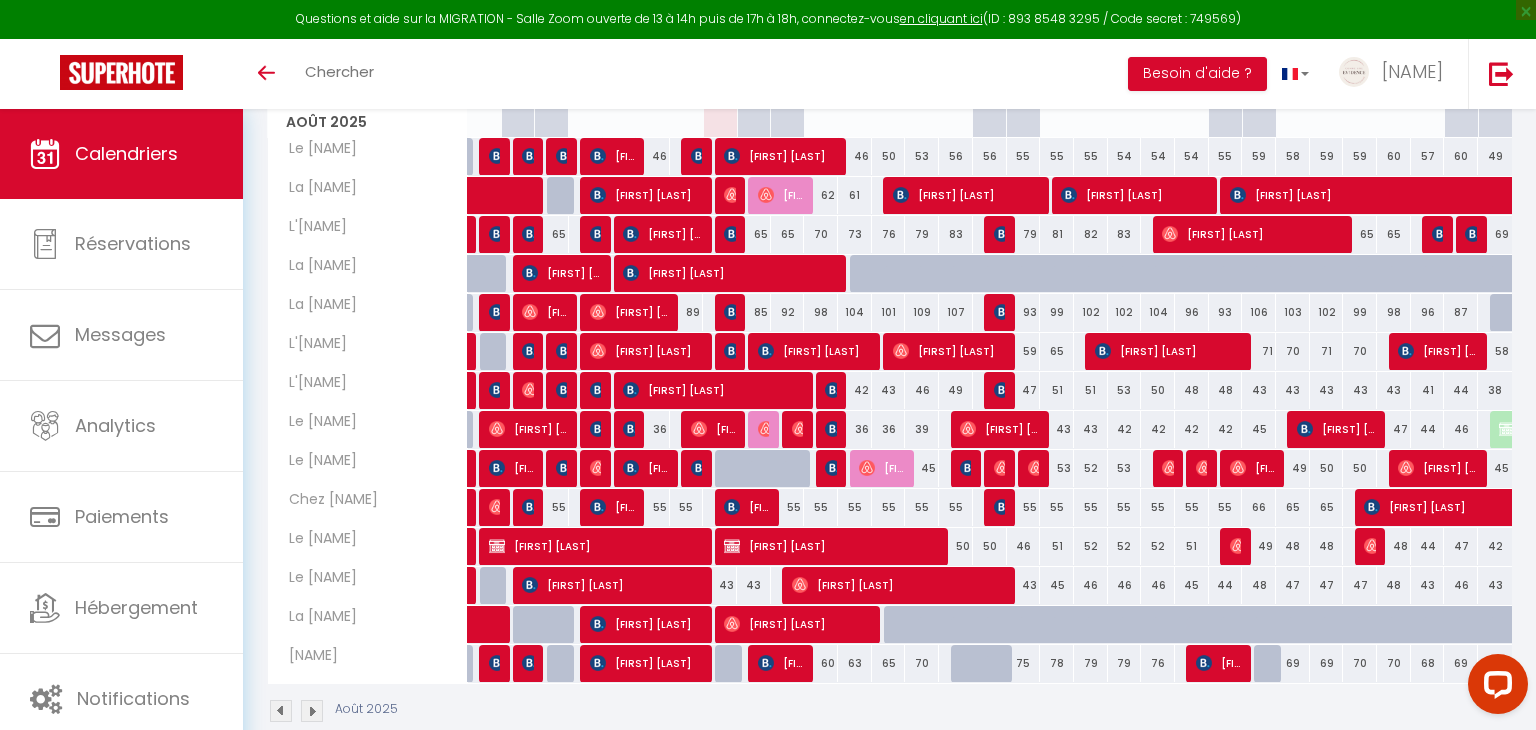 scroll, scrollTop: 352, scrollLeft: 0, axis: vertical 